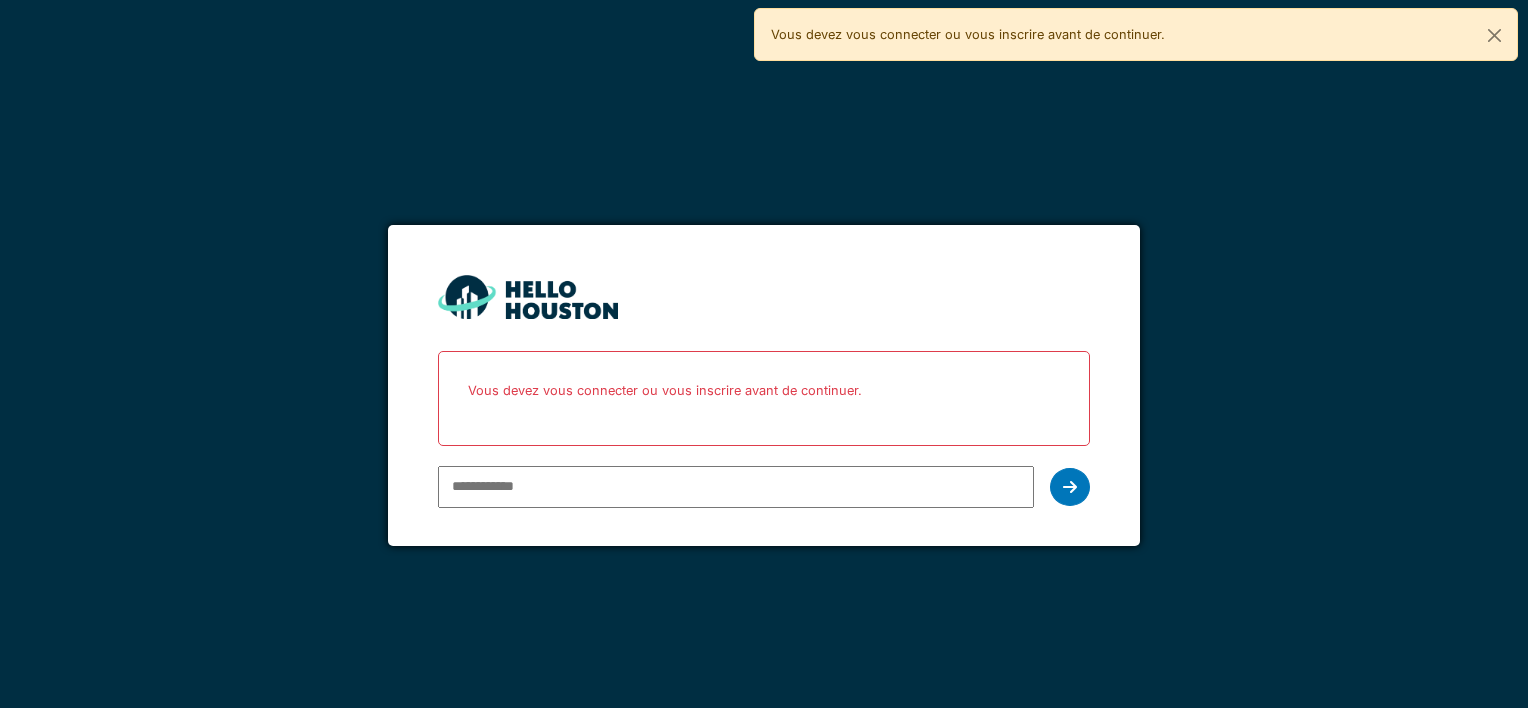 scroll, scrollTop: 0, scrollLeft: 0, axis: both 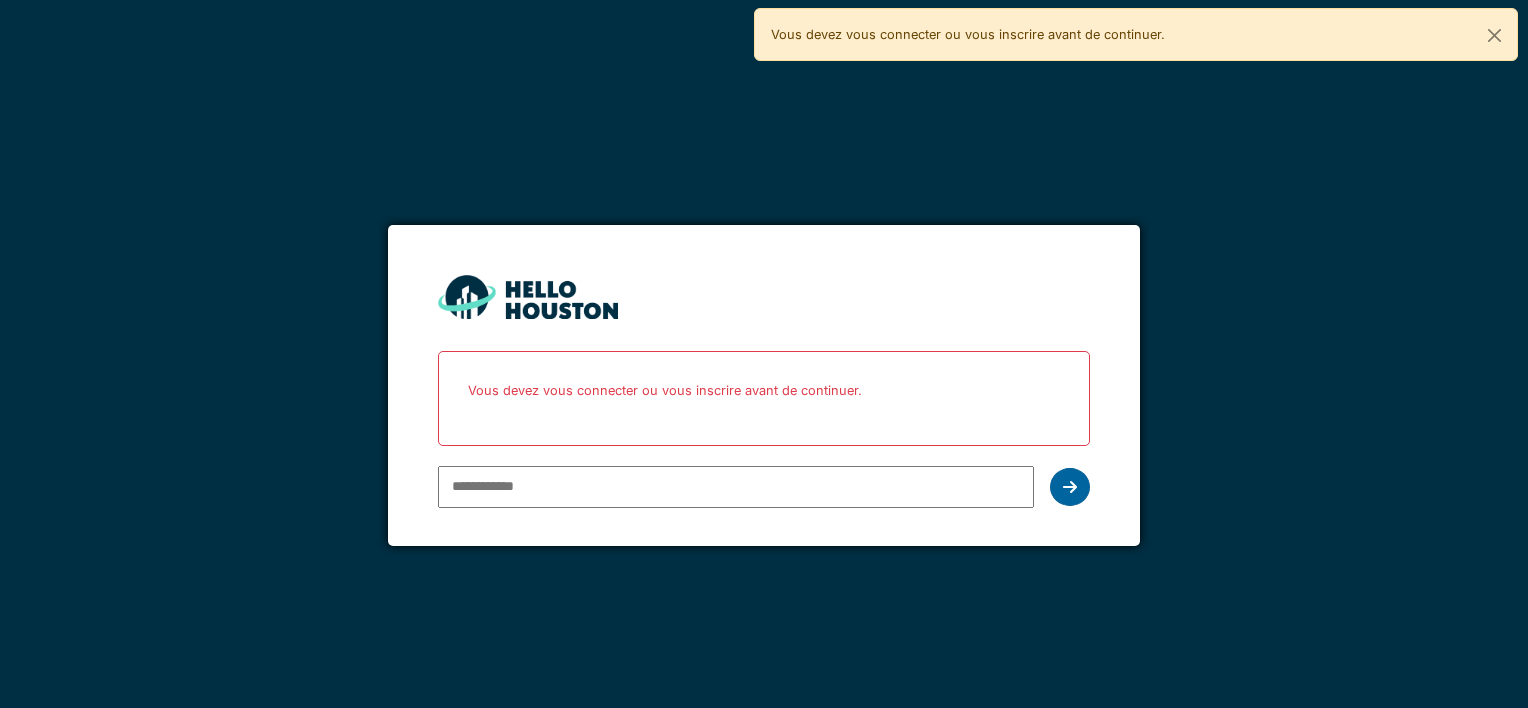 type on "**********" 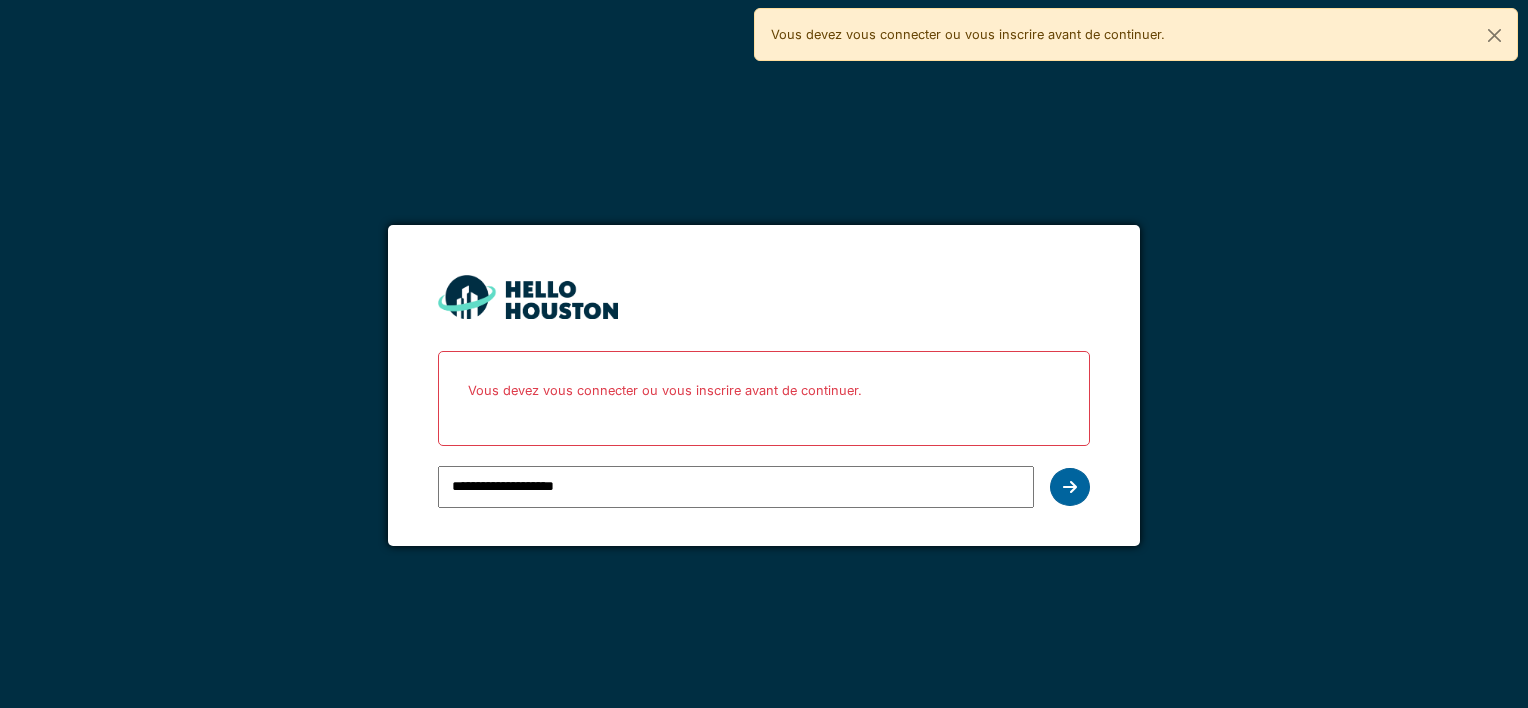 click at bounding box center [1070, 487] 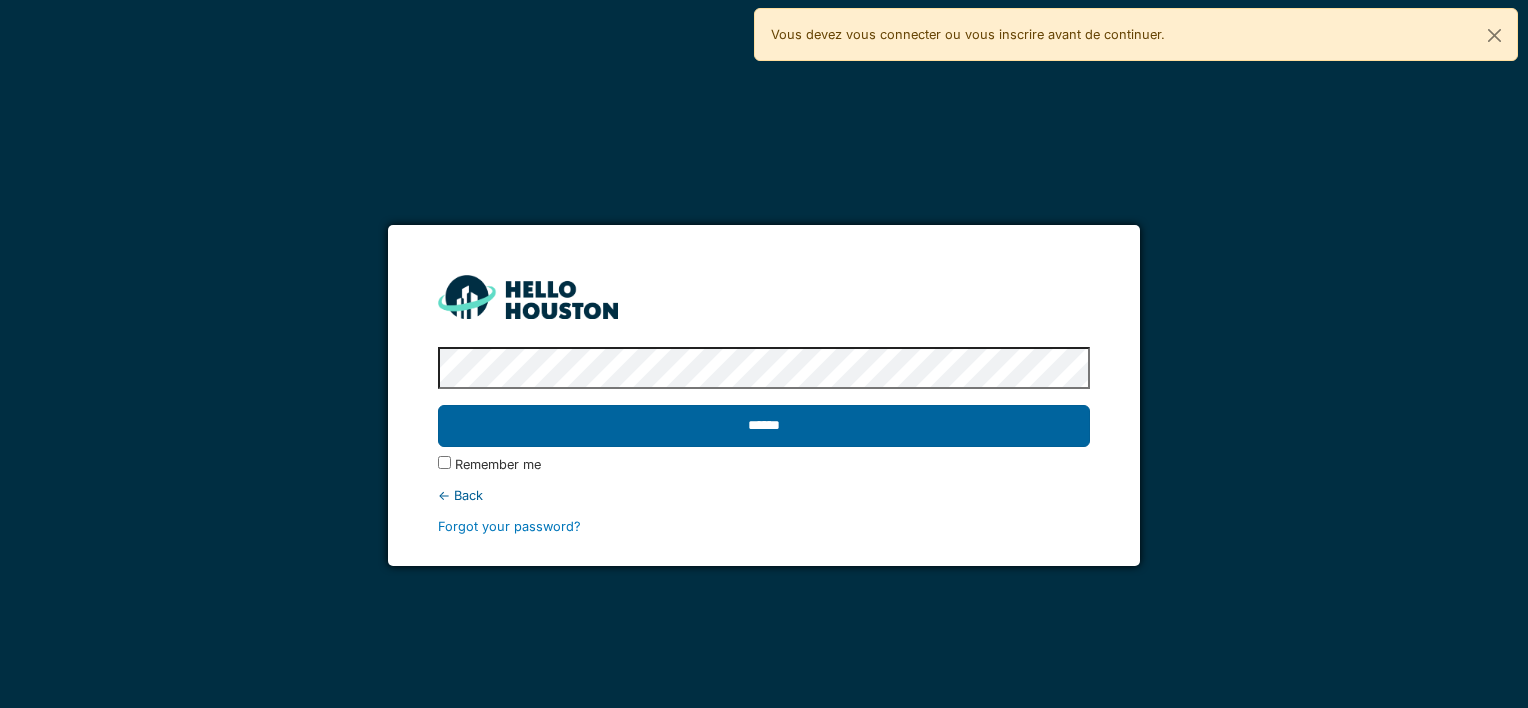 click on "******" at bounding box center (763, 426) 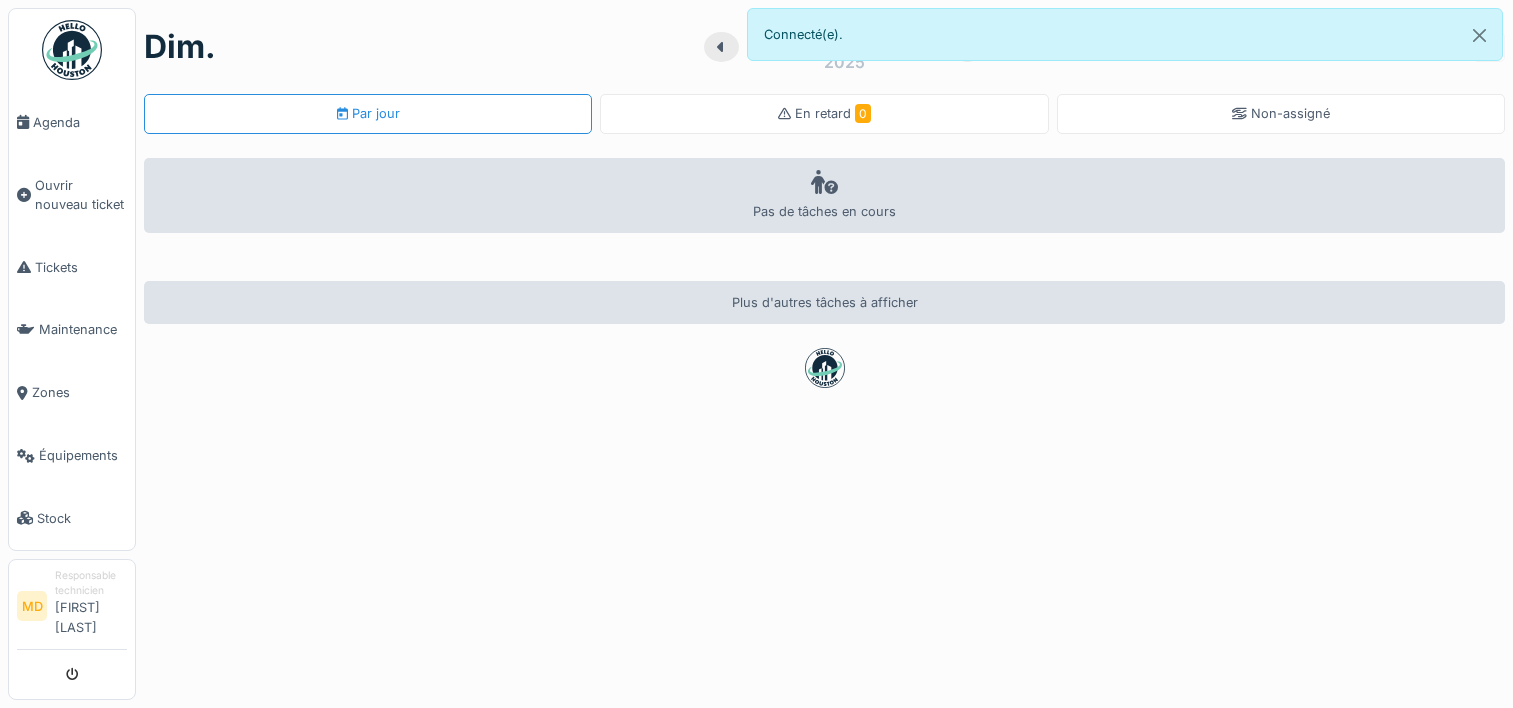 scroll, scrollTop: 0, scrollLeft: 0, axis: both 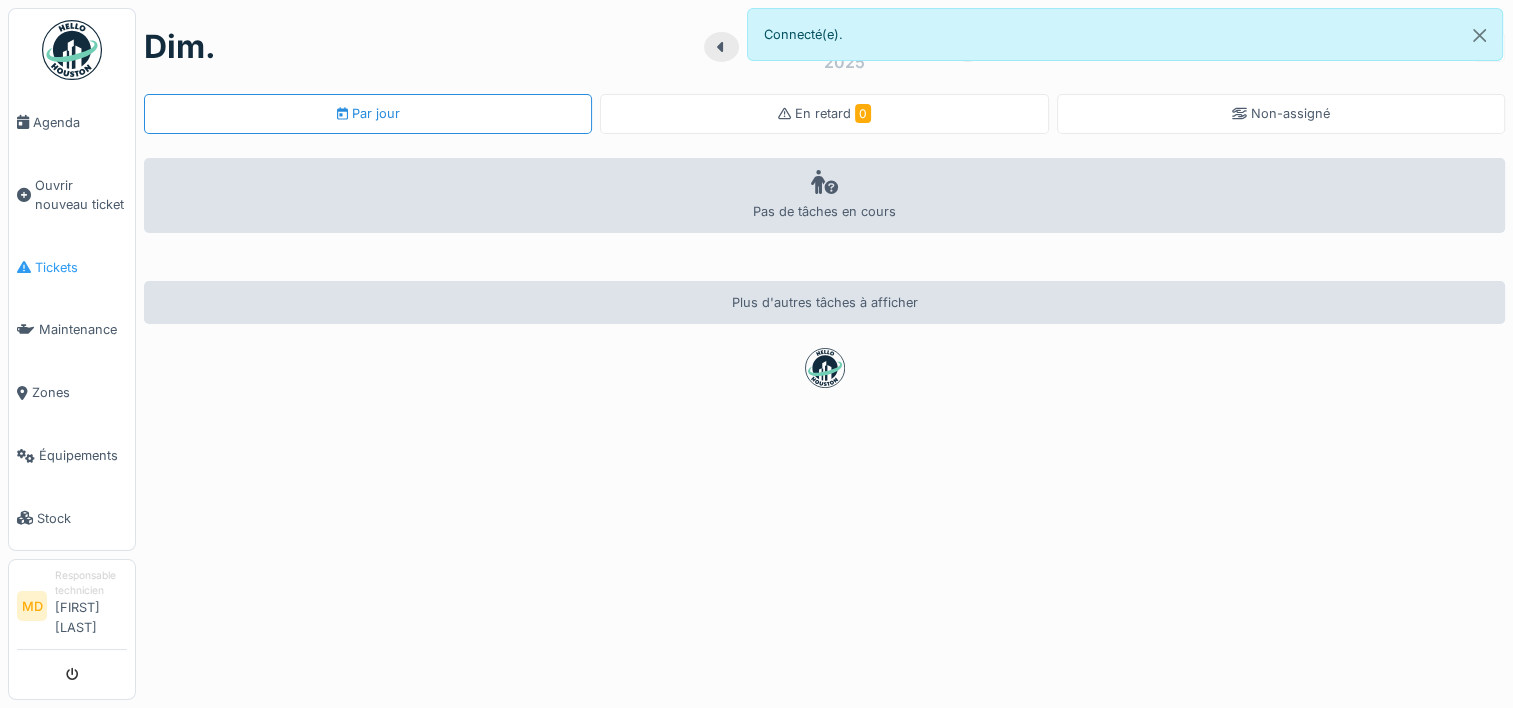 click on "Tickets" at bounding box center (81, 267) 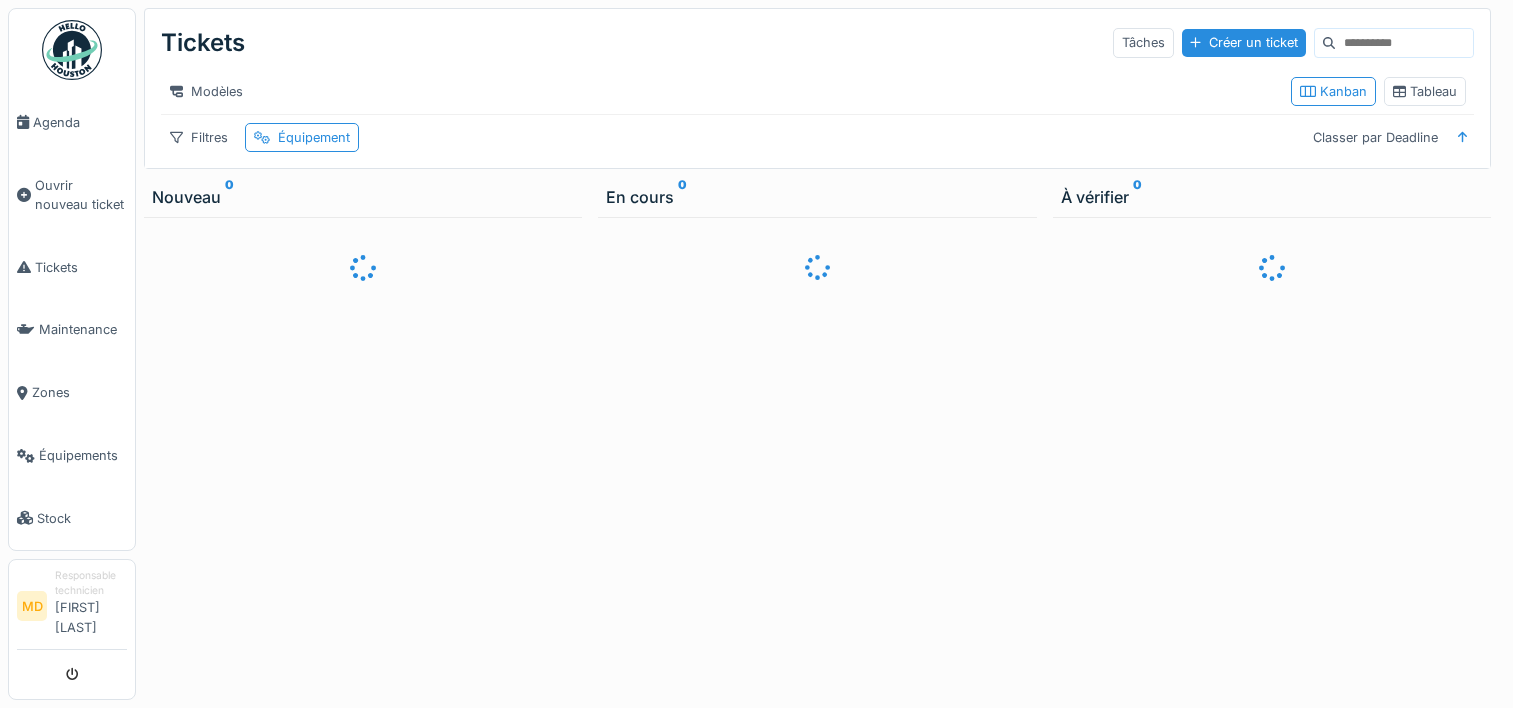 scroll, scrollTop: 0, scrollLeft: 0, axis: both 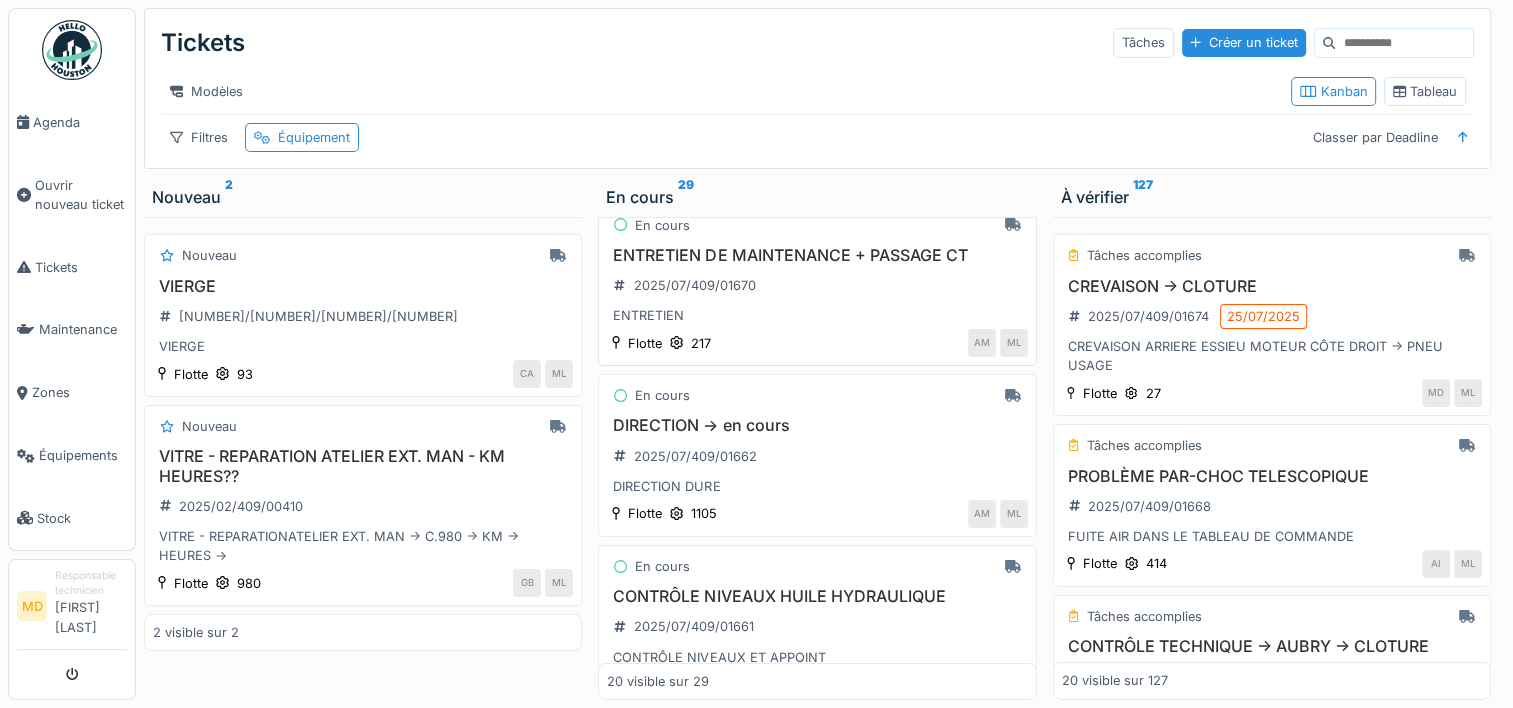 click on "ENTRETIEN DE MAINTENANCE + PASSAGE CT" at bounding box center [817, 255] 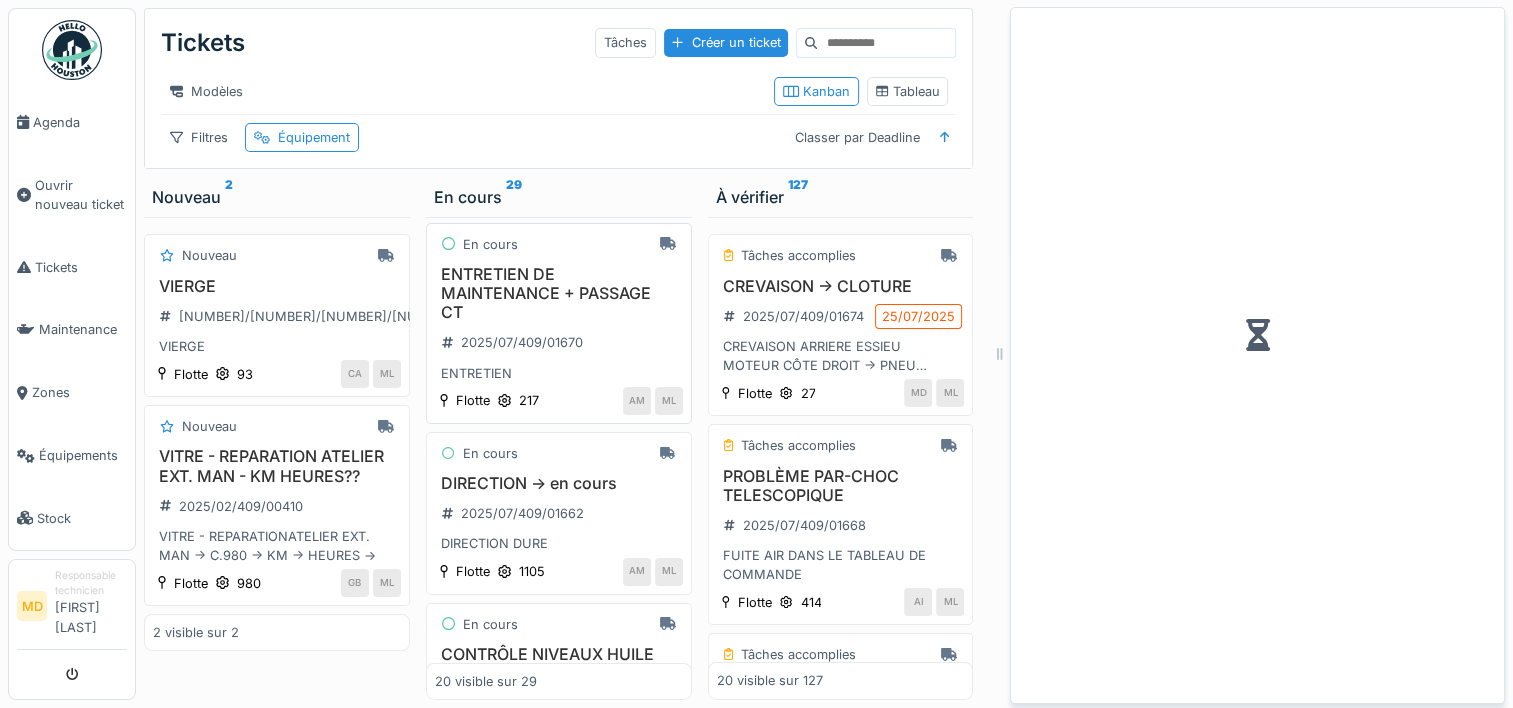 scroll, scrollTop: 284, scrollLeft: 0, axis: vertical 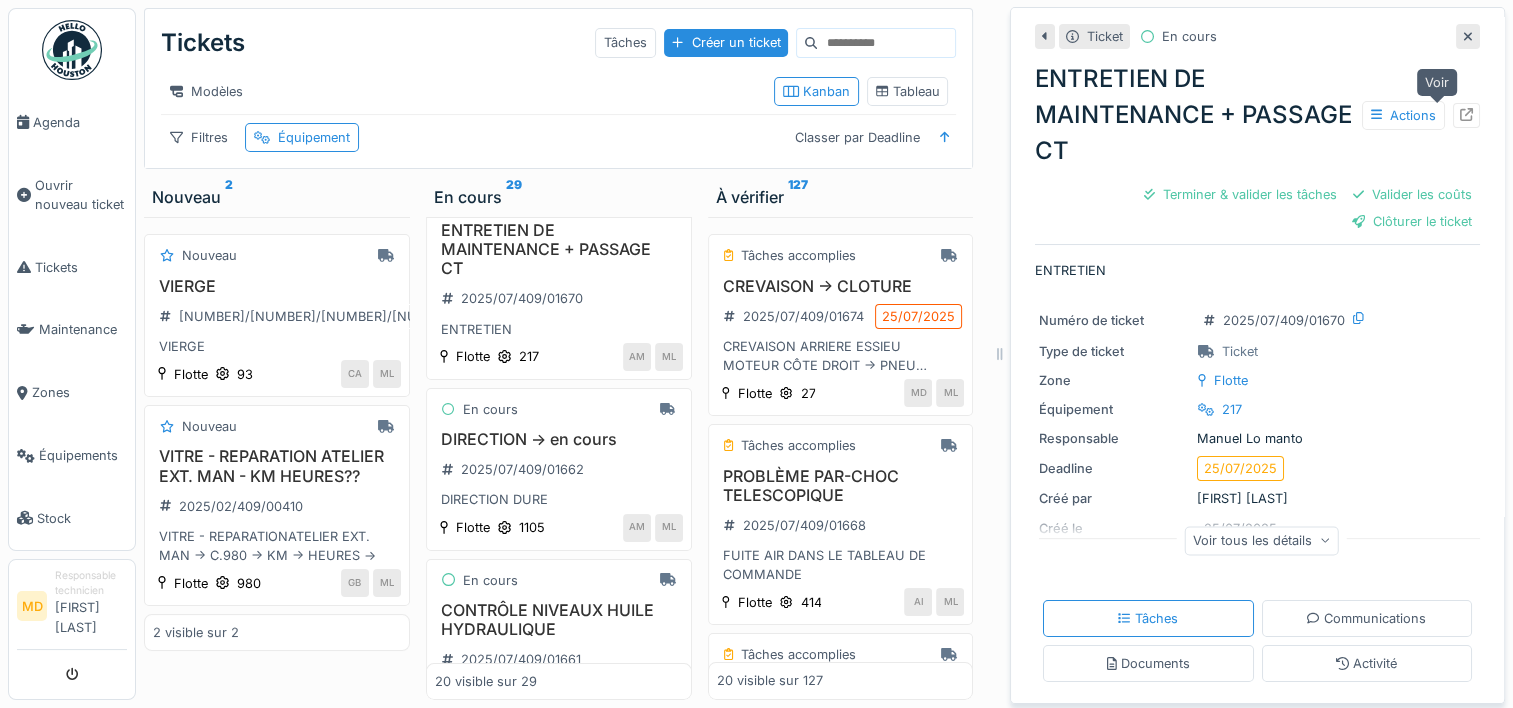 click 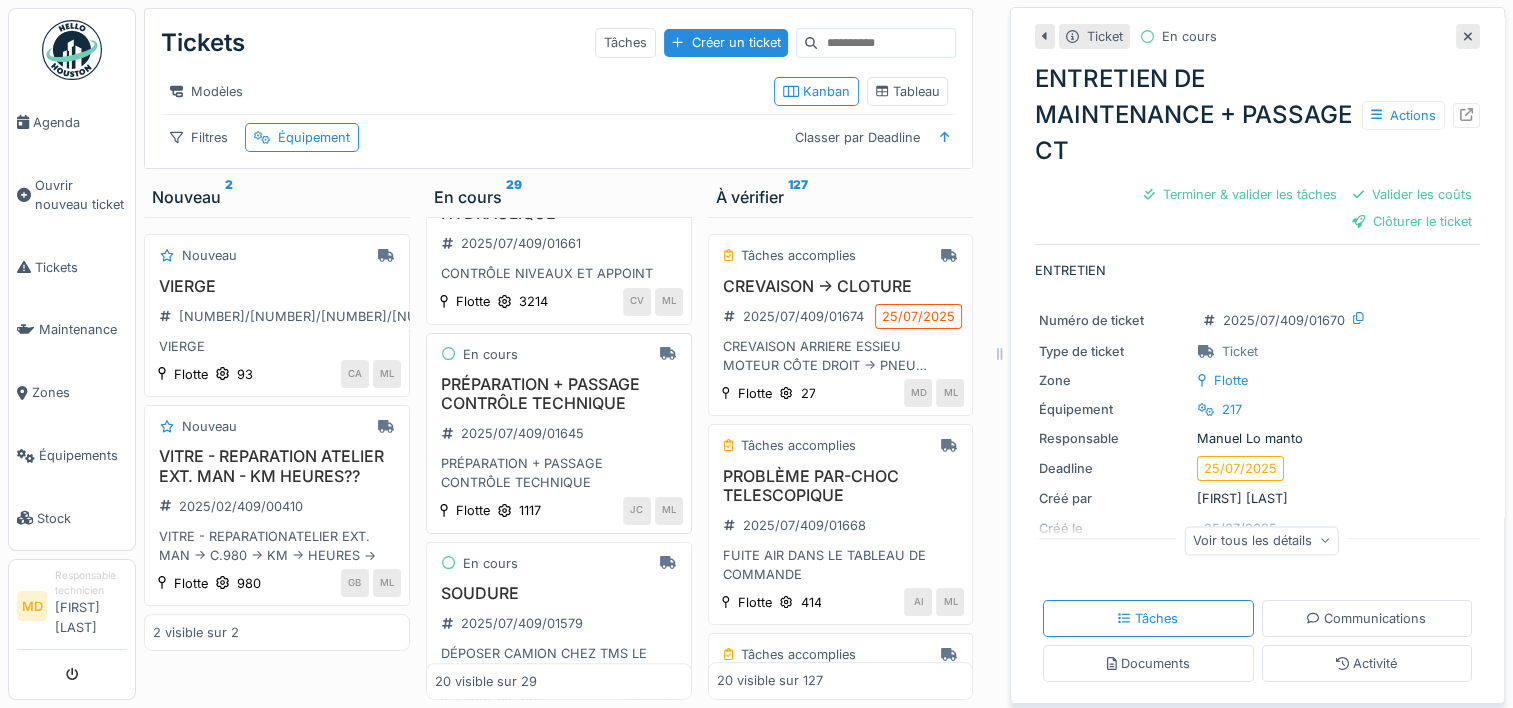 scroll, scrollTop: 704, scrollLeft: 0, axis: vertical 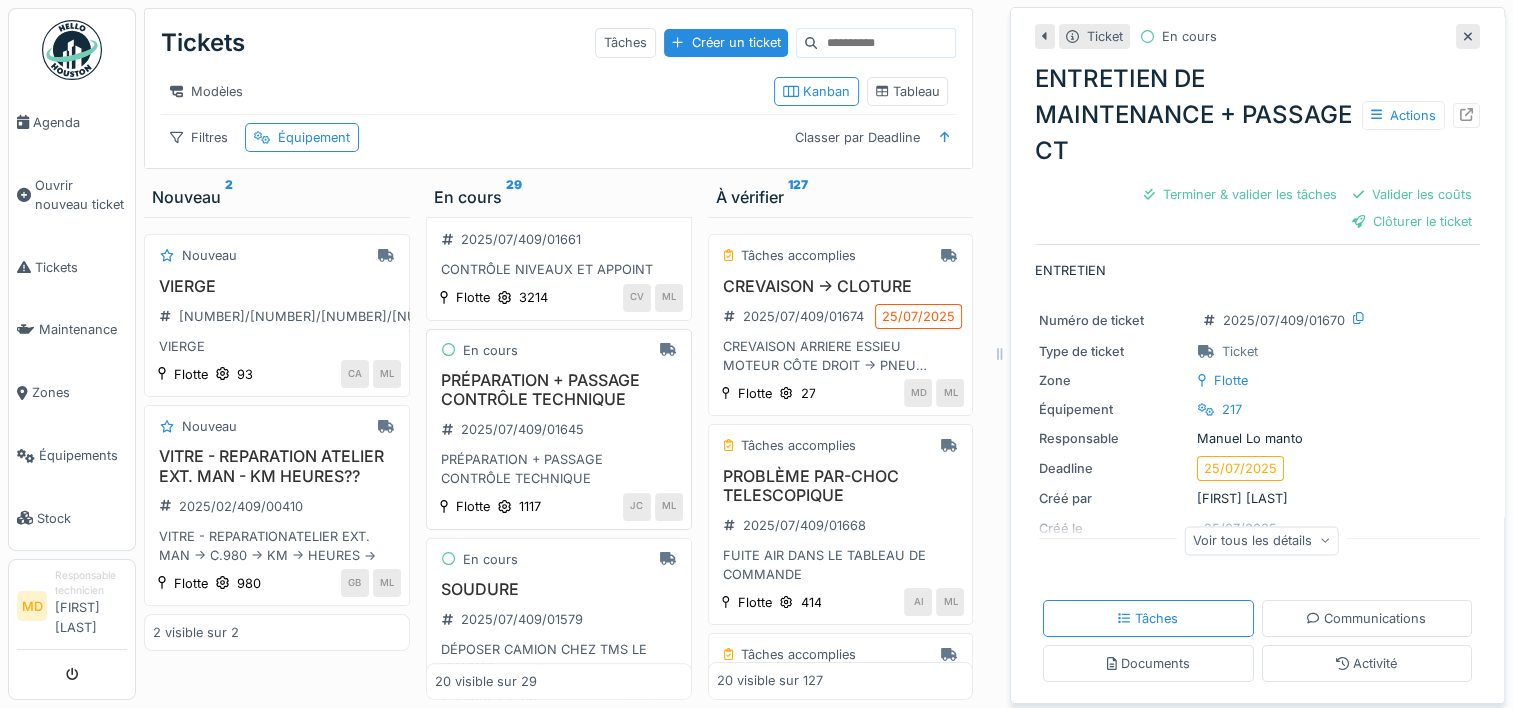 click on "PRÉPARATION + PASSAGE CONTRÔLE TECHNIQUE" at bounding box center [559, 390] 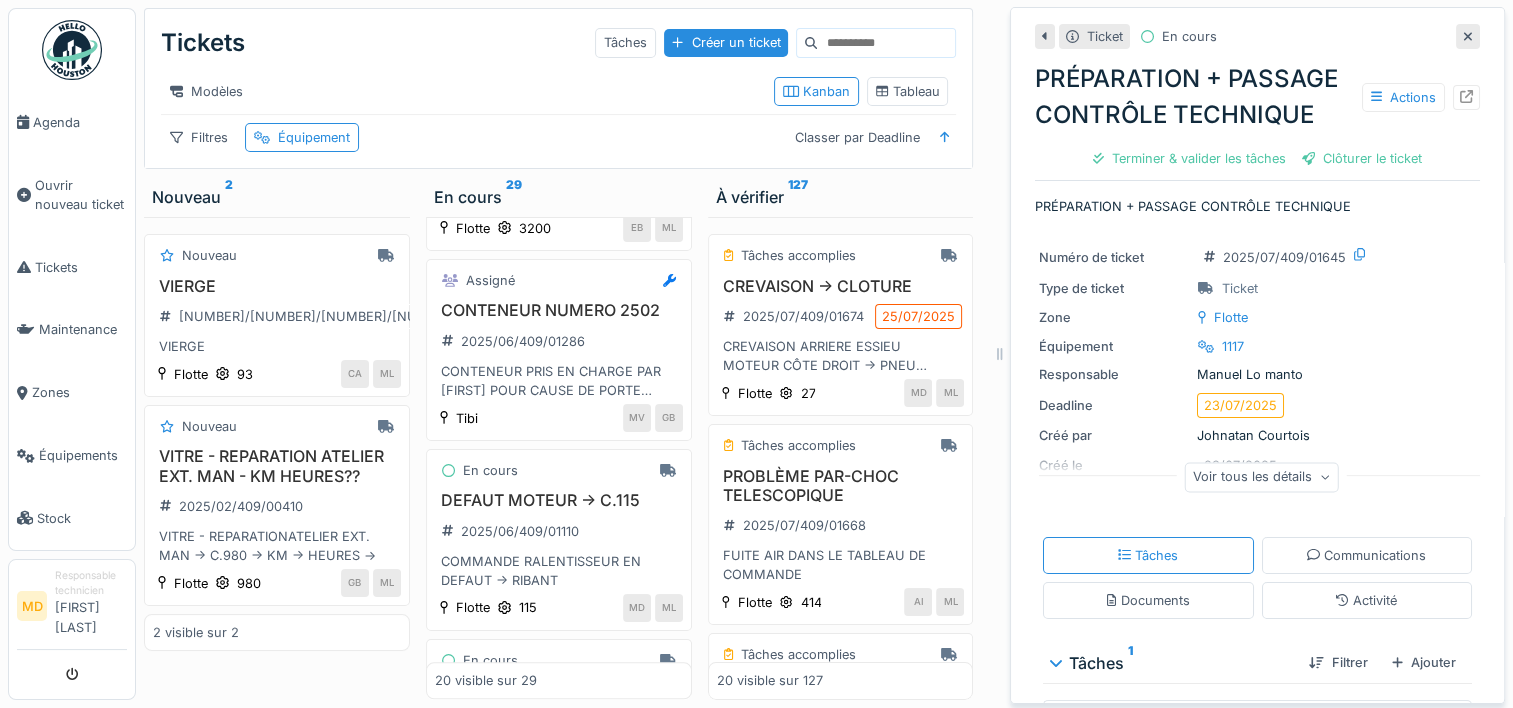 scroll, scrollTop: 2302, scrollLeft: 0, axis: vertical 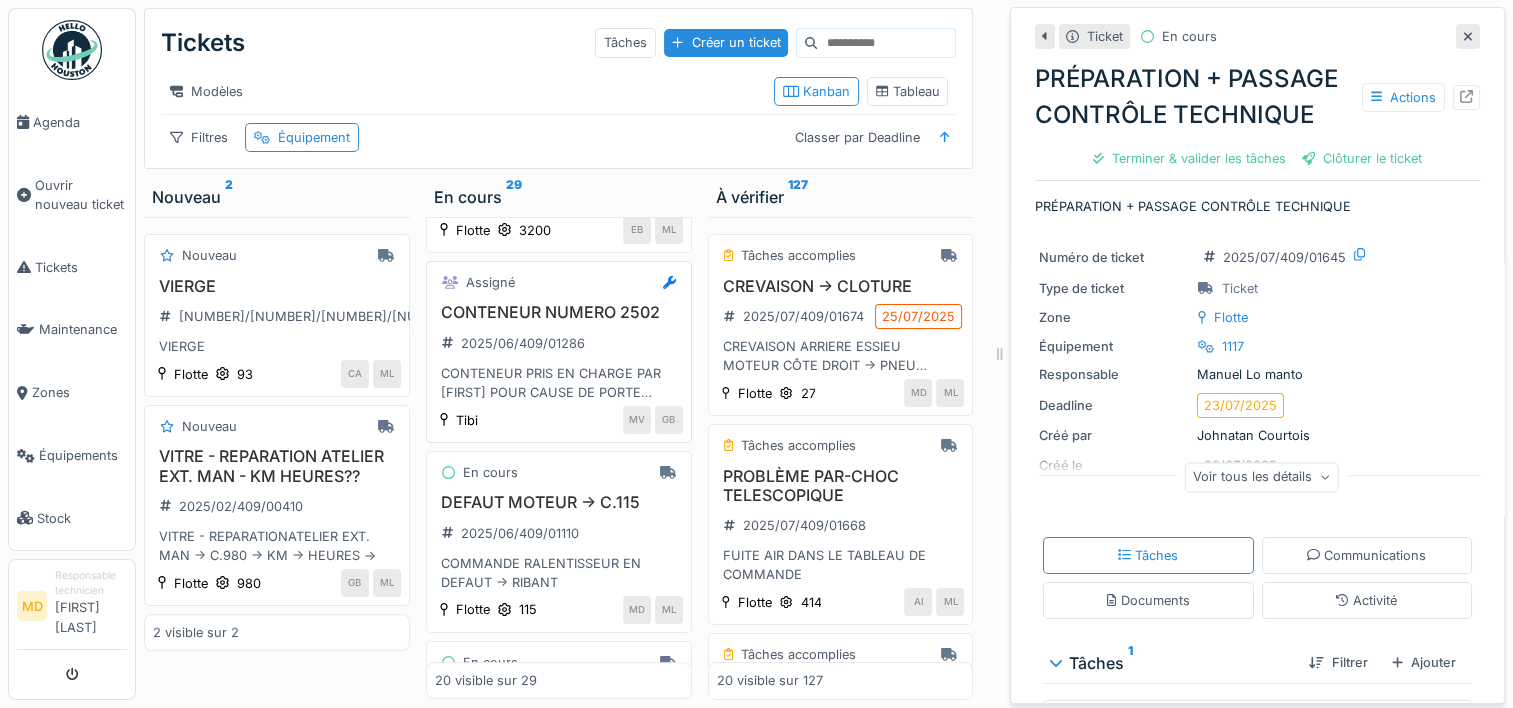 click on "CONTENEUR PRIS EN CHARGE PAR ALEXANDRE POUR CAUSE DE PORTE PLIEE ET REPRIS ENSUITE PAR VASSART MICHAEL" at bounding box center [559, 383] 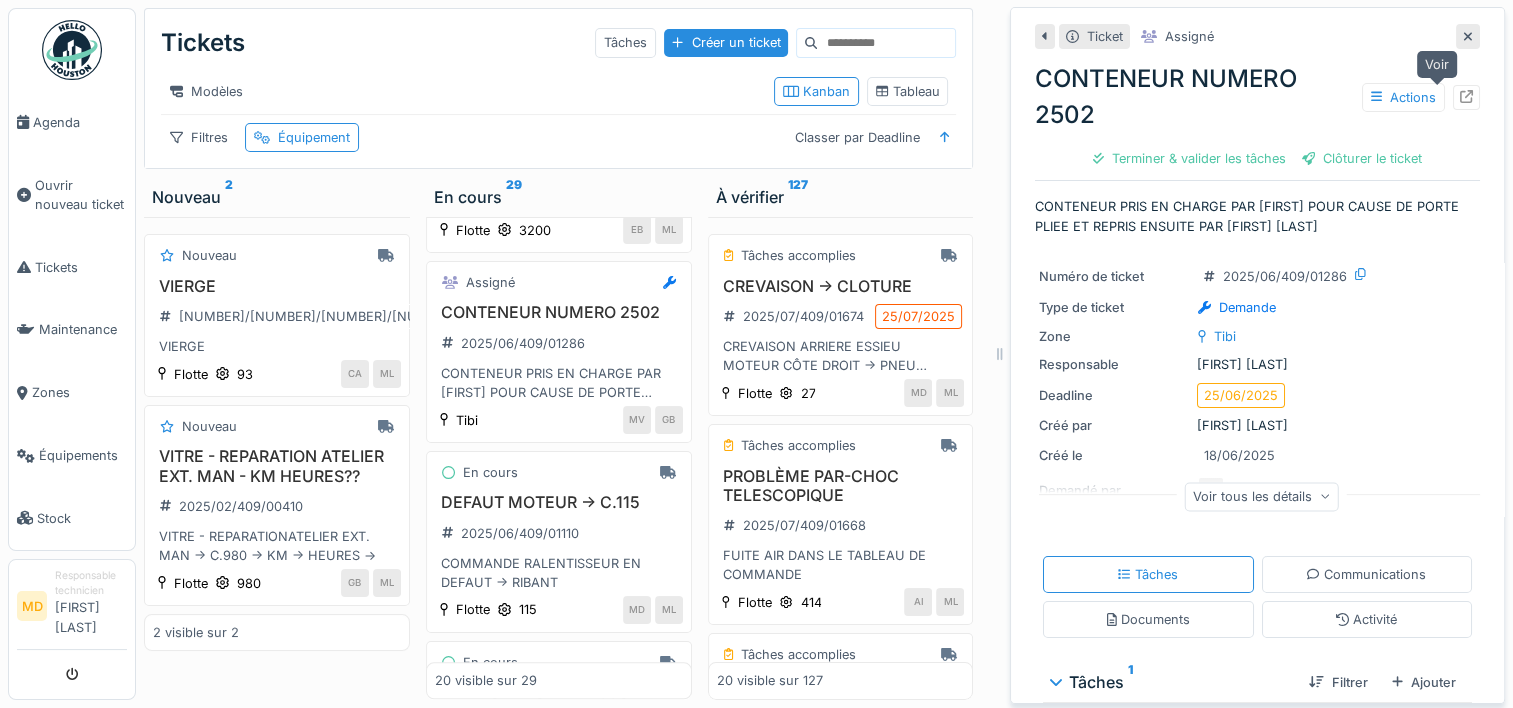 click 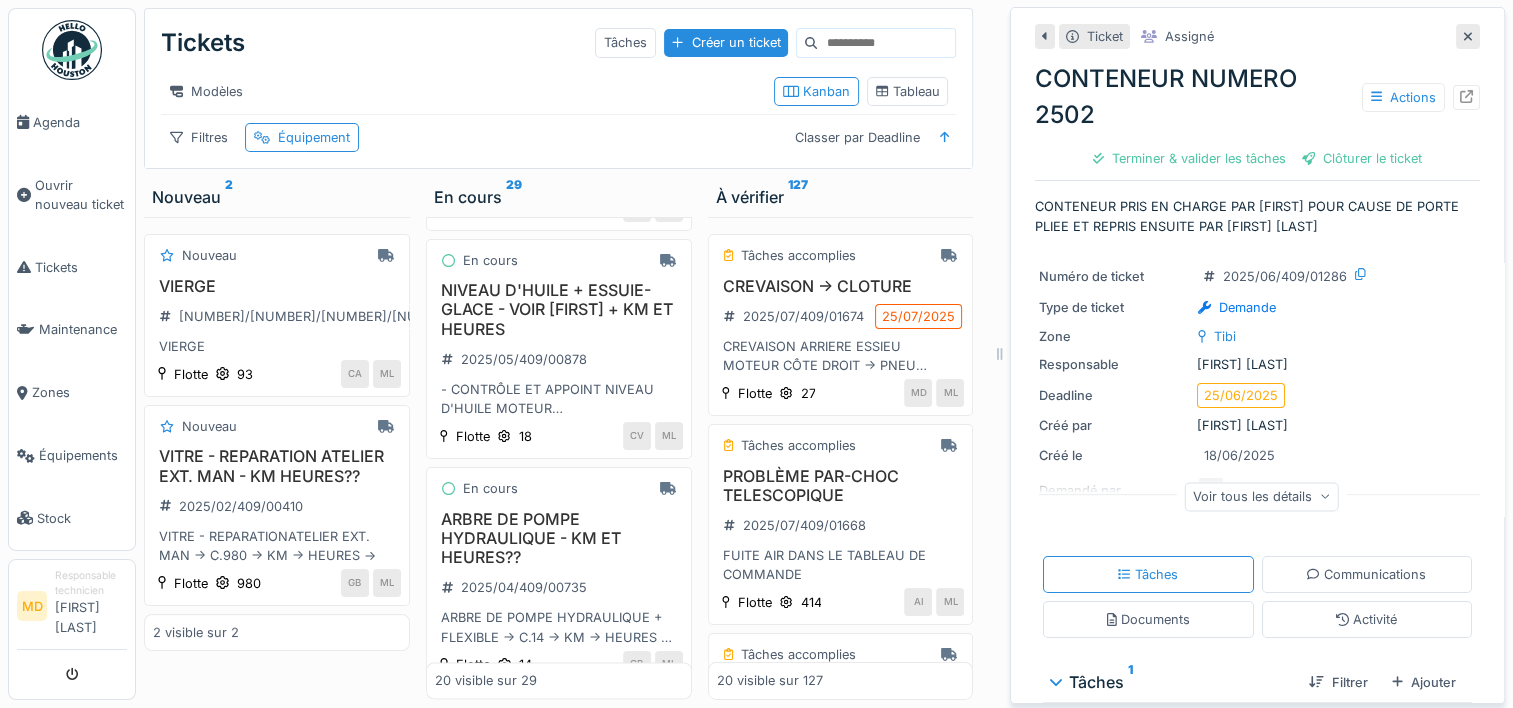 scroll, scrollTop: 2706, scrollLeft: 0, axis: vertical 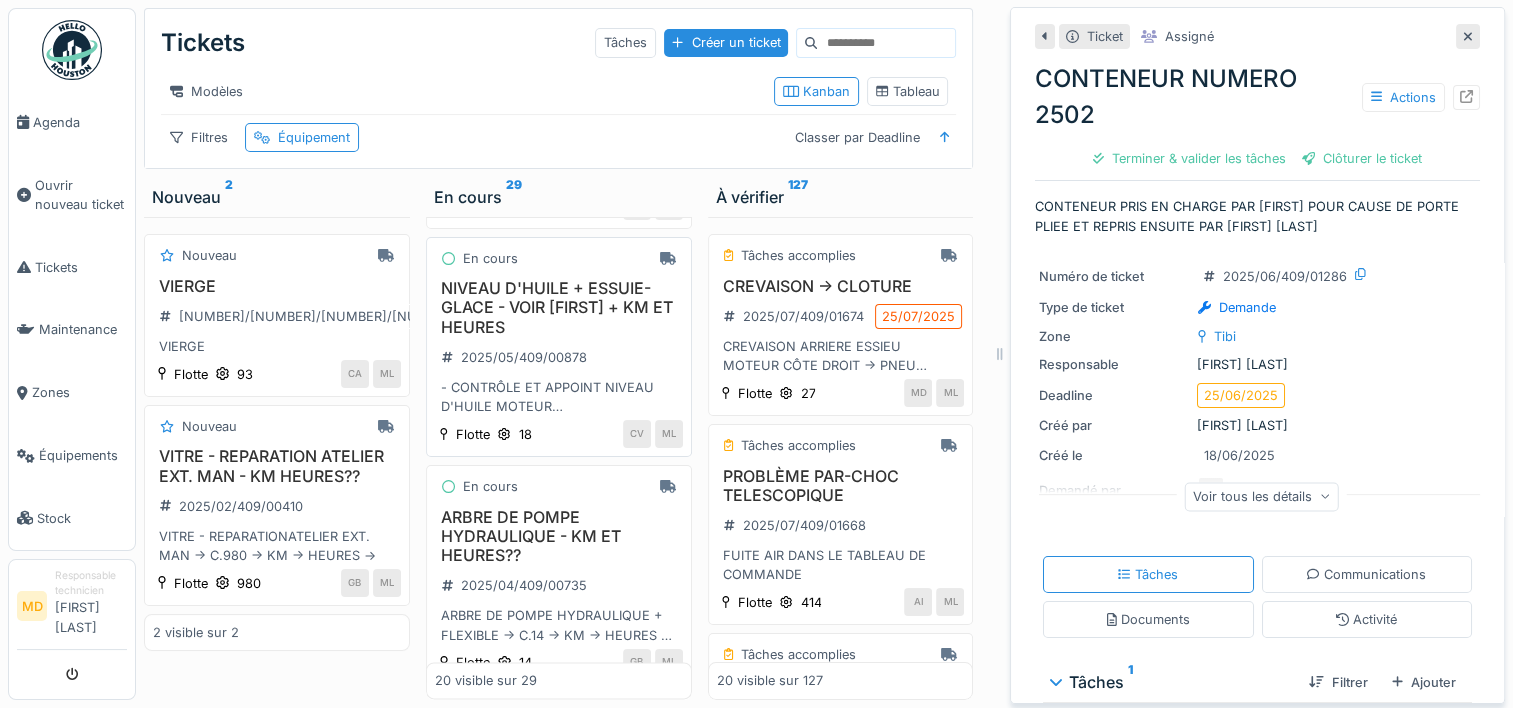 click on "NIVEAU D'HUILE + ESSUIE-GLACE - VOIR FRED + KM ET HEURES" at bounding box center [559, 308] 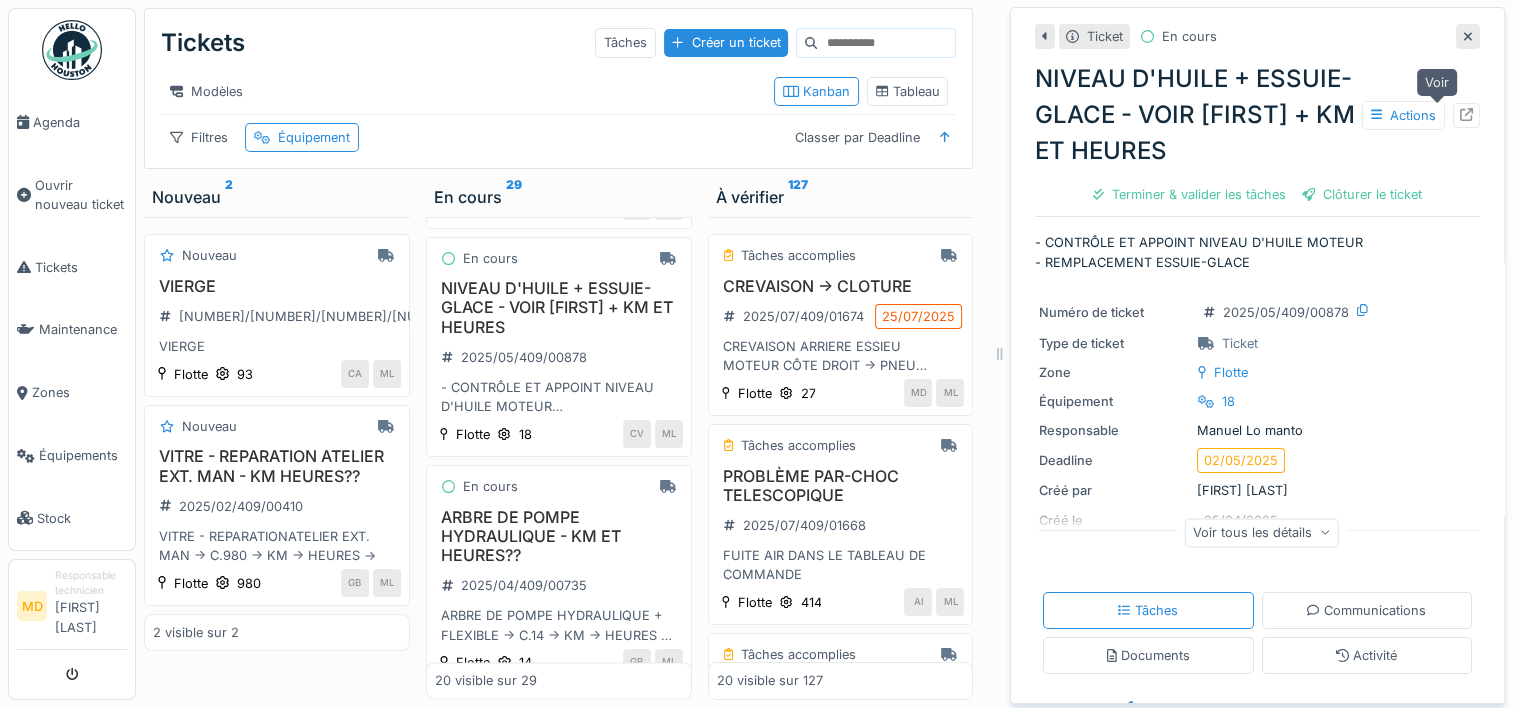 click 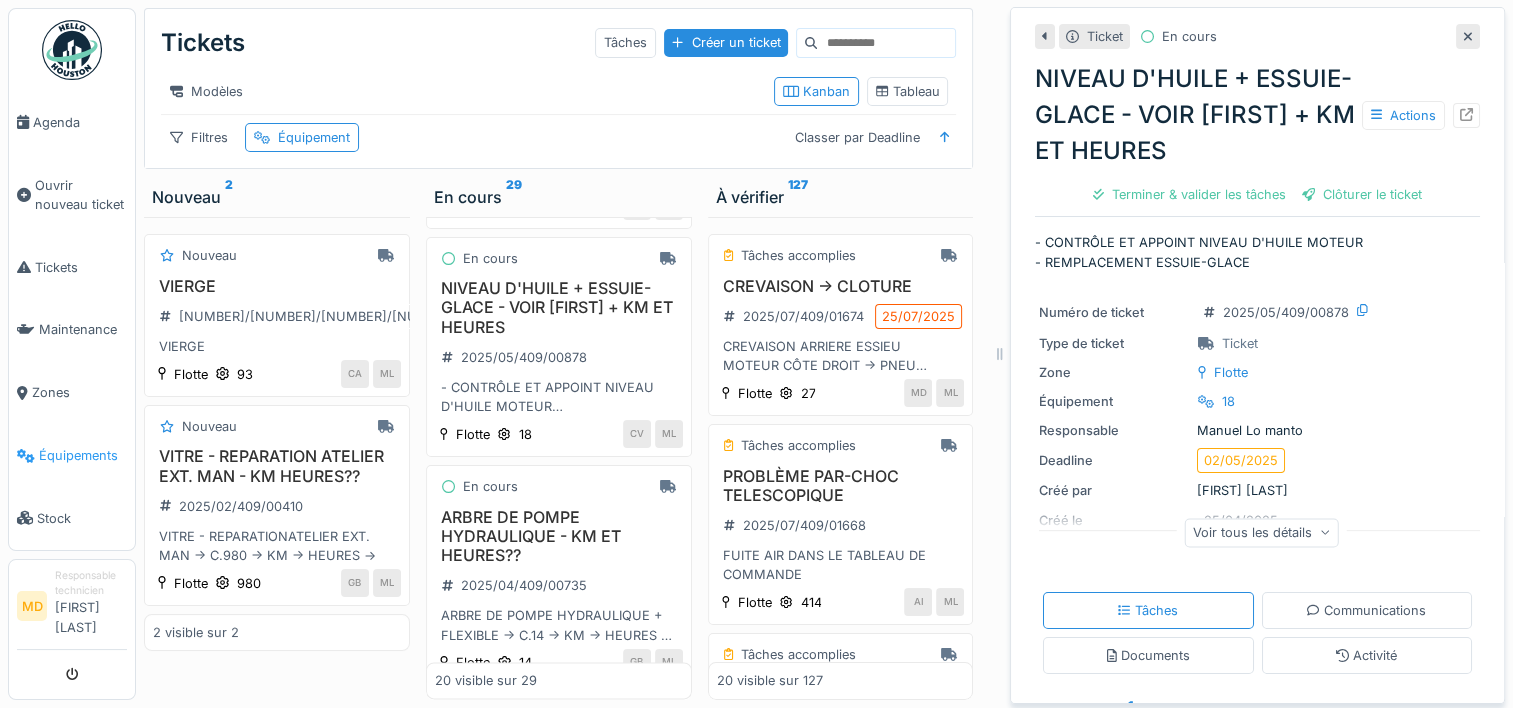 click on "Équipements" at bounding box center [83, 455] 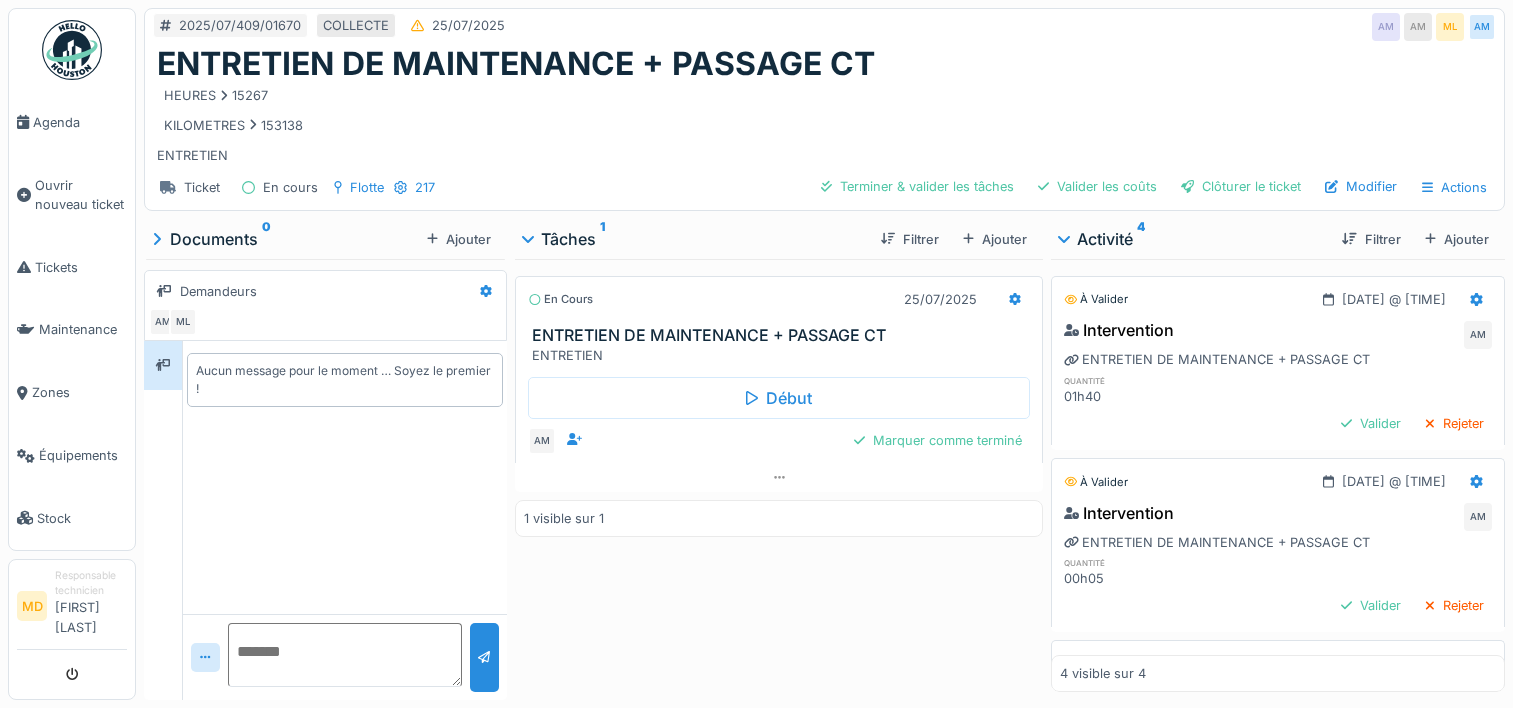 scroll, scrollTop: 0, scrollLeft: 0, axis: both 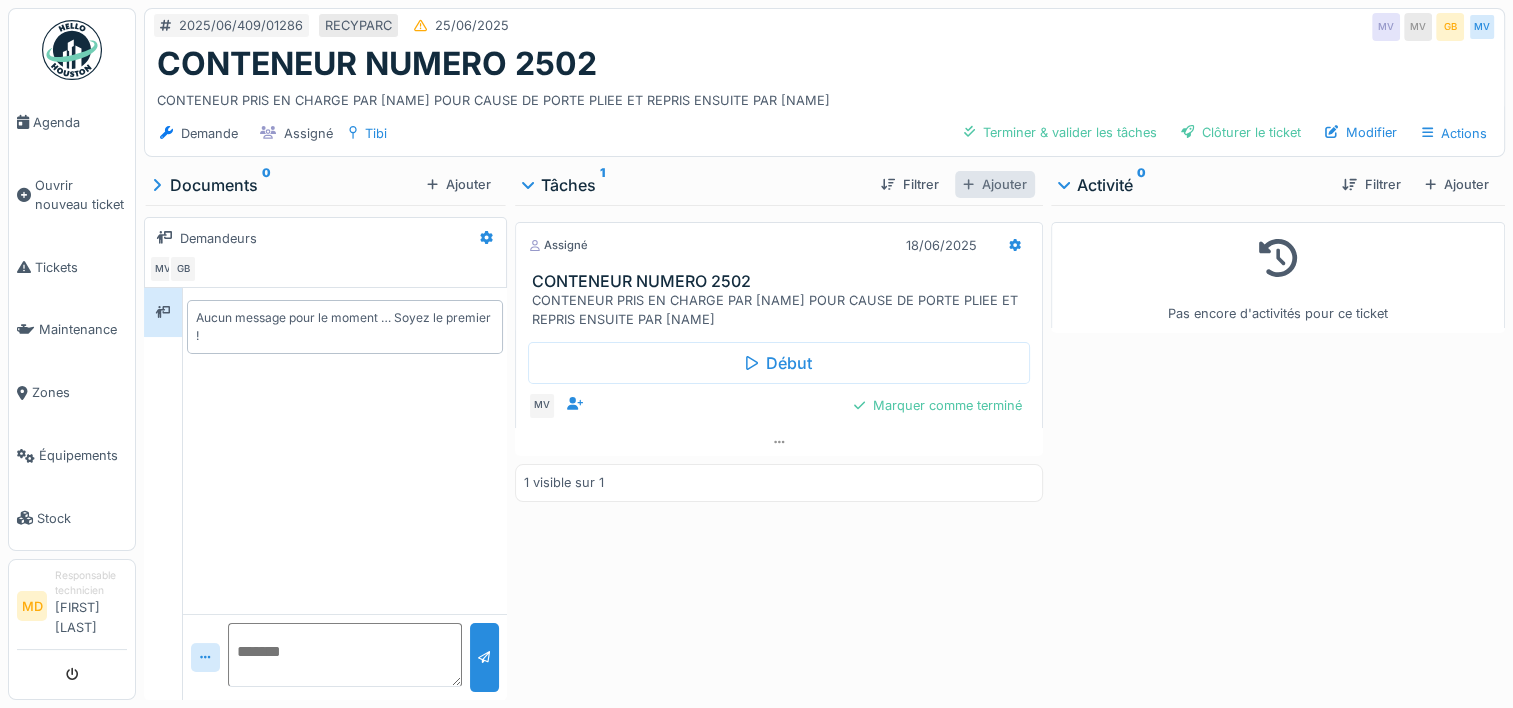 click on "Ajouter" at bounding box center [995, 184] 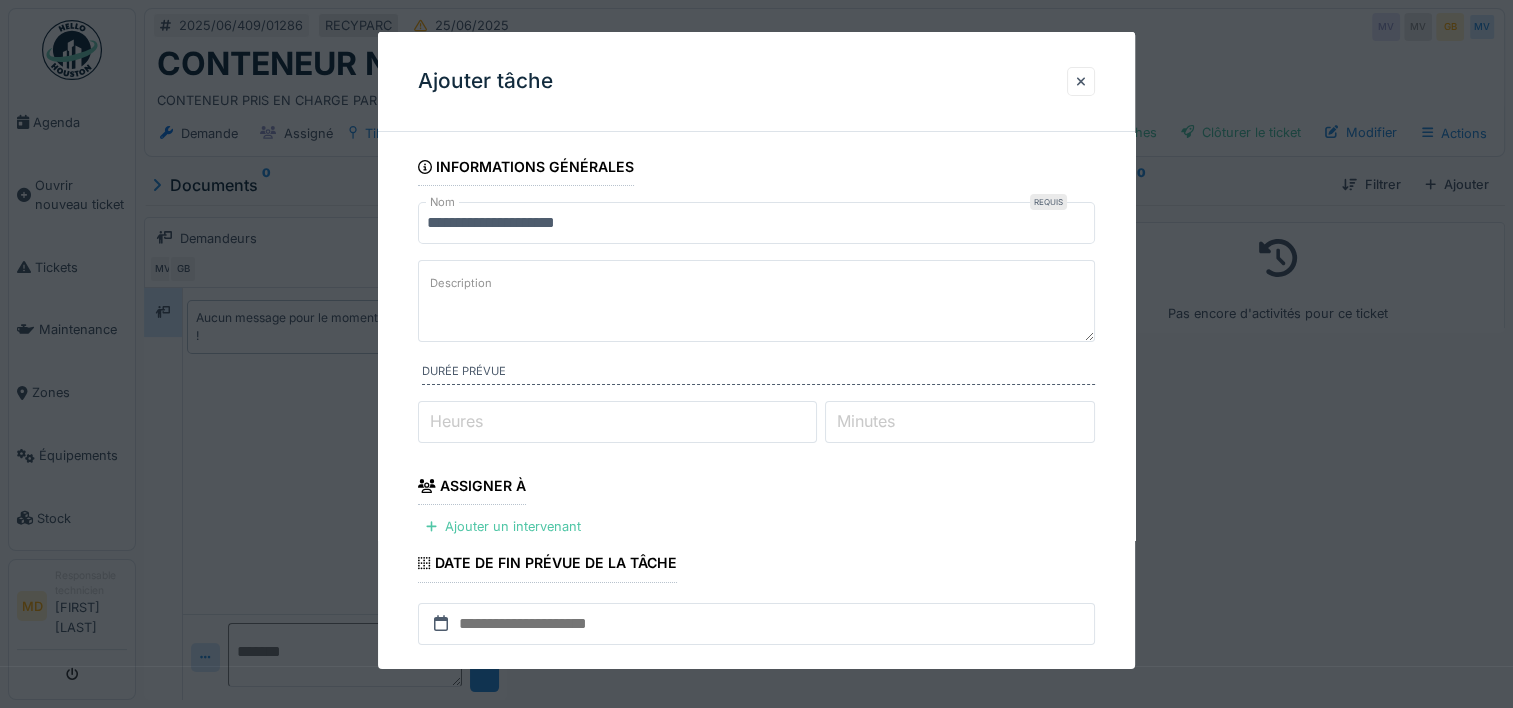 click on "Description" at bounding box center (461, 283) 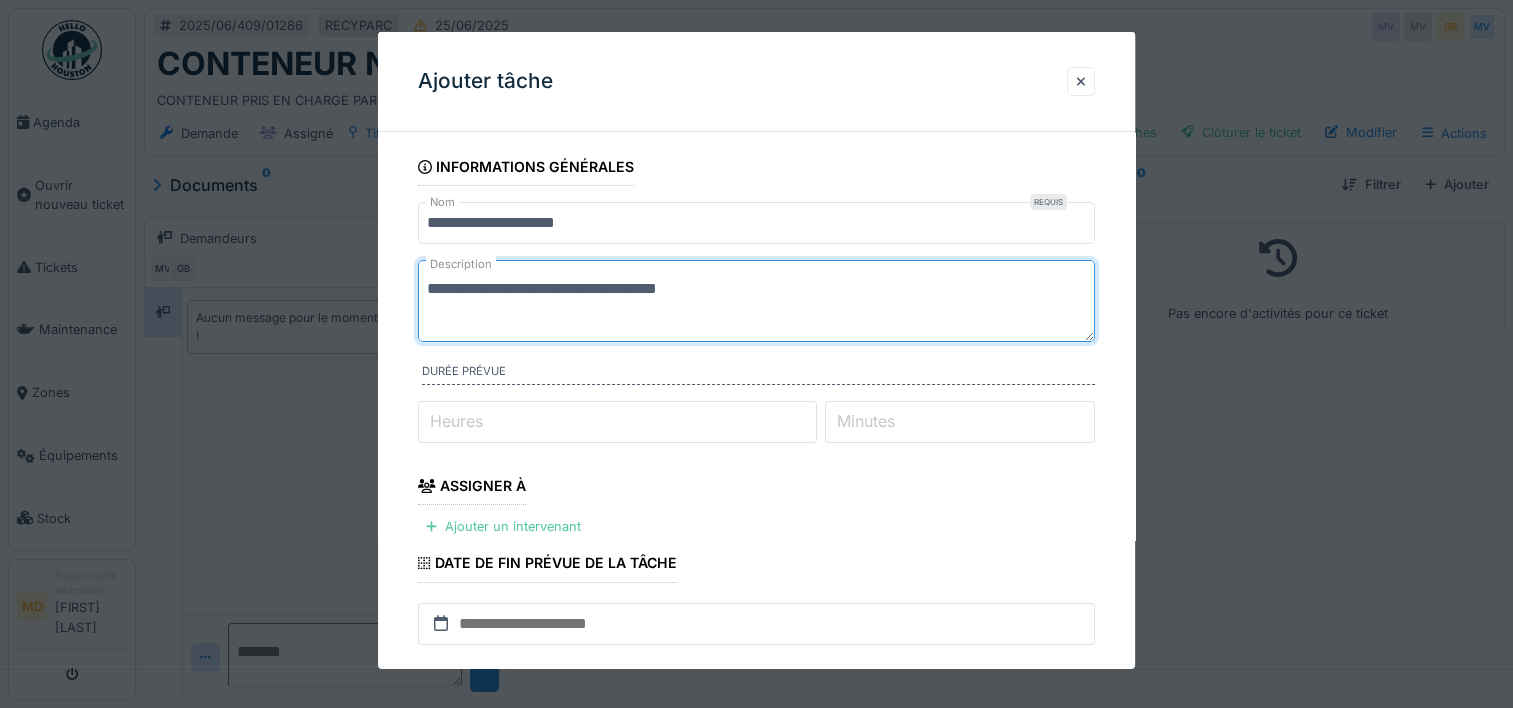 type on "**********" 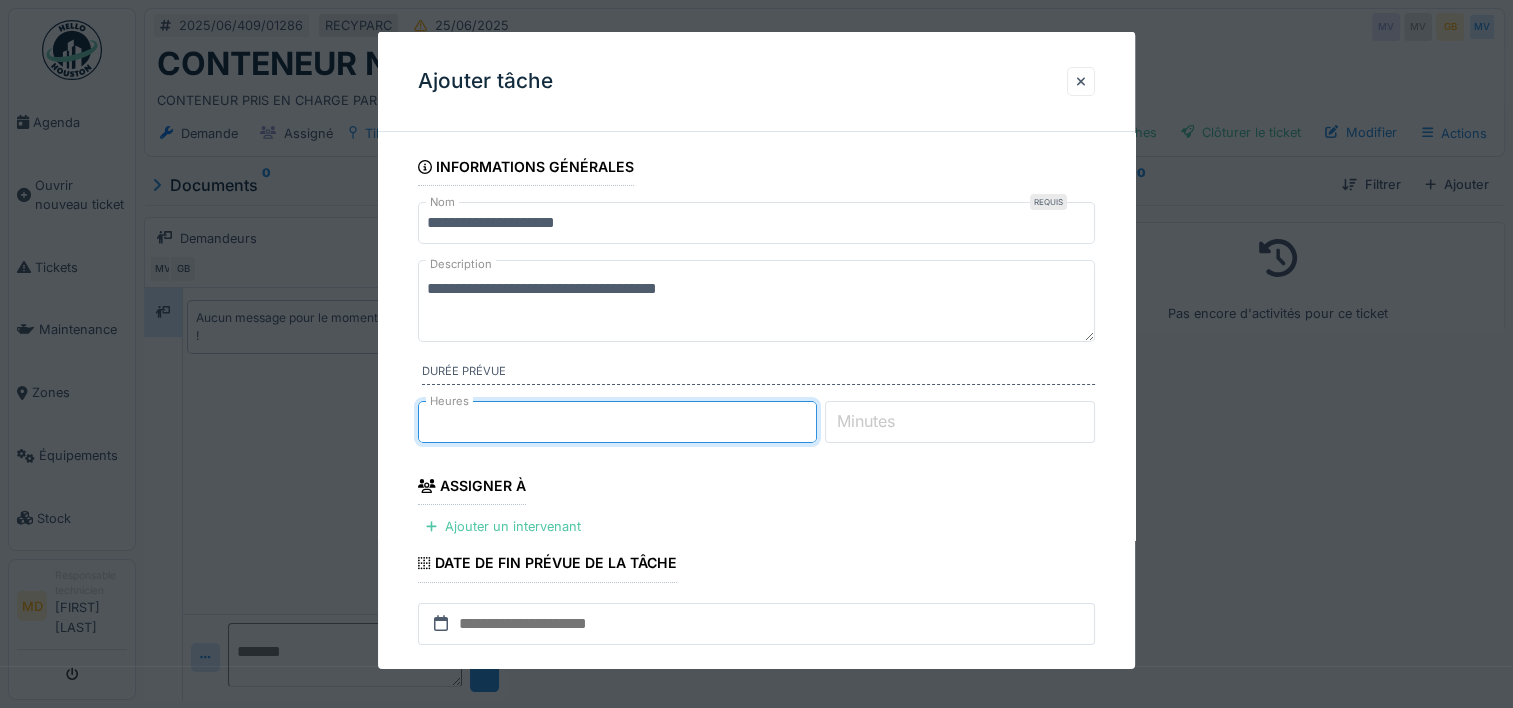 type on "*" 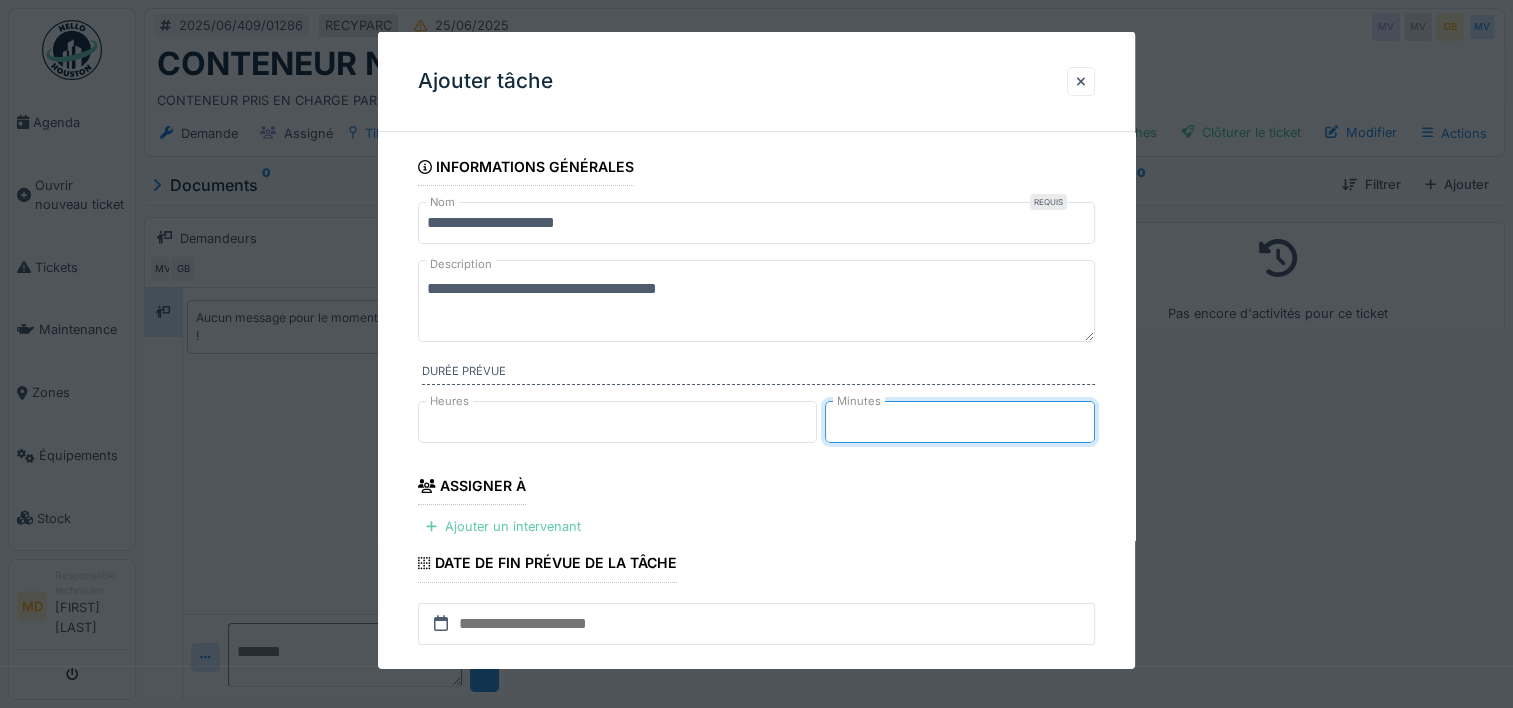 type on "*" 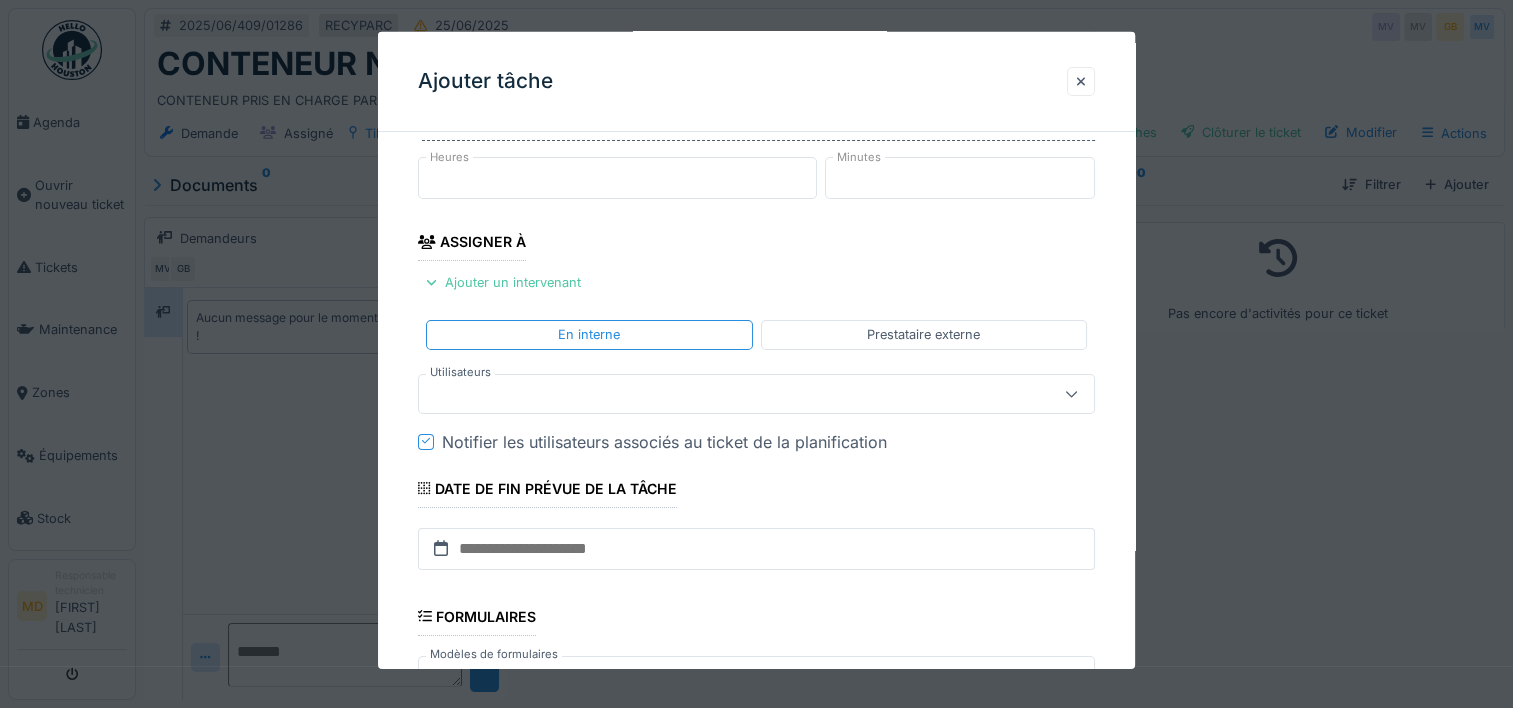 scroll, scrollTop: 250, scrollLeft: 0, axis: vertical 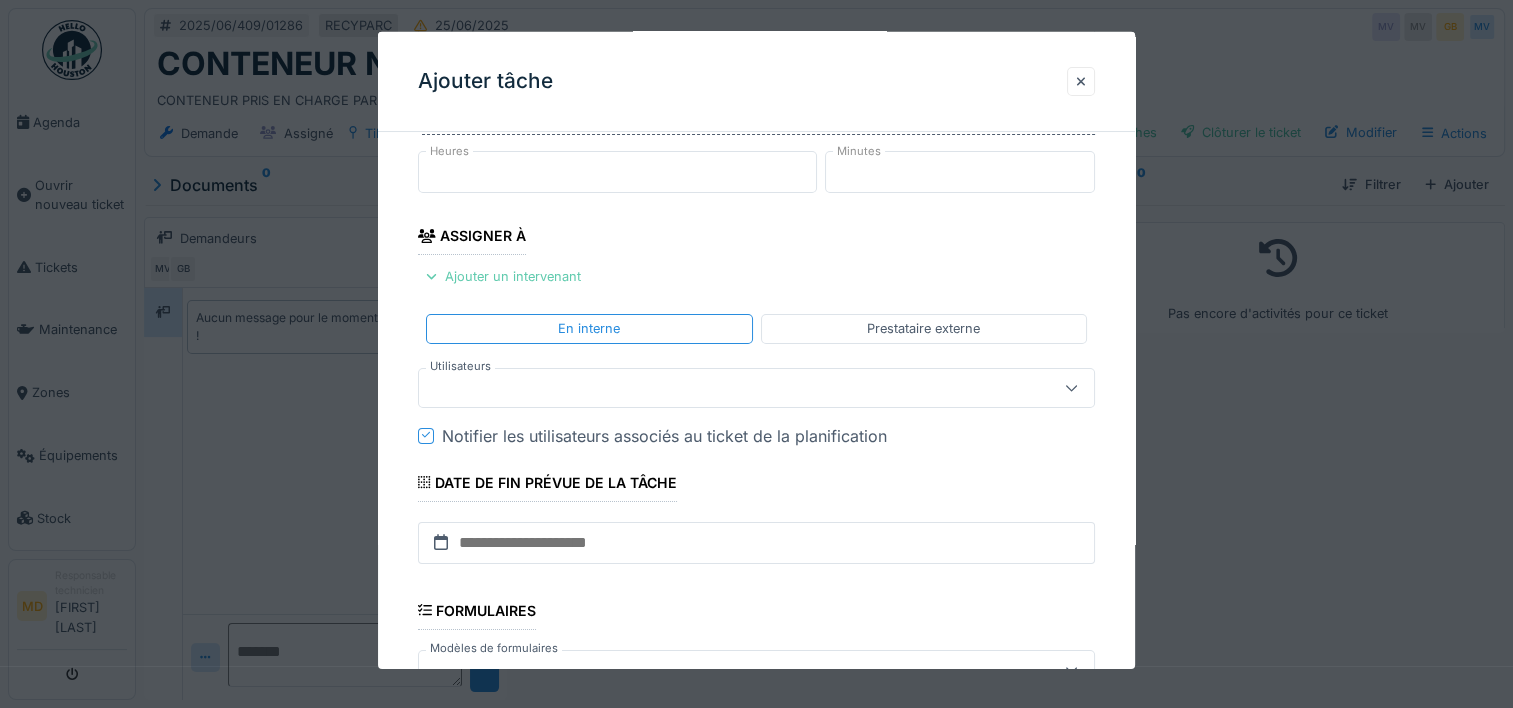 click on "Ajouter un intervenant" at bounding box center [503, 276] 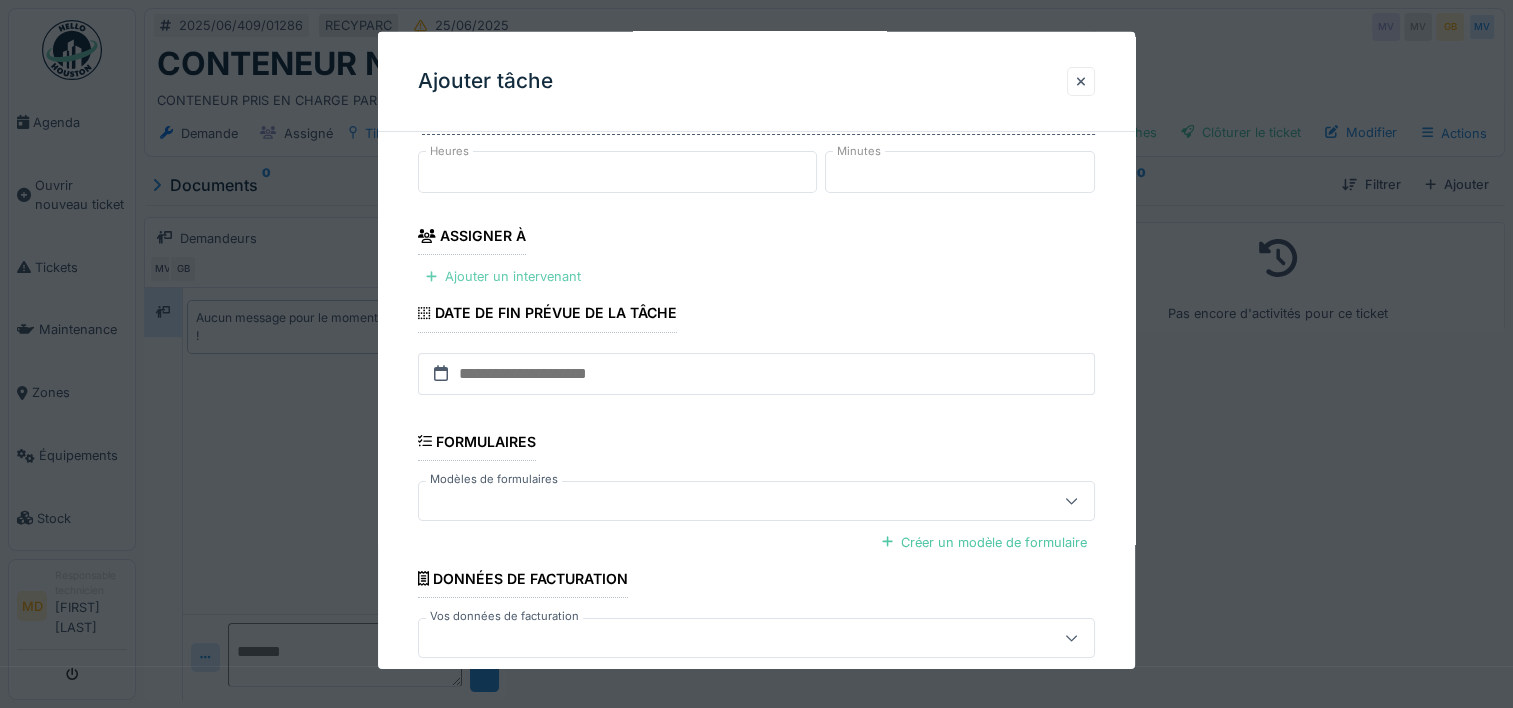 click on "Ajouter un intervenant" at bounding box center (503, 276) 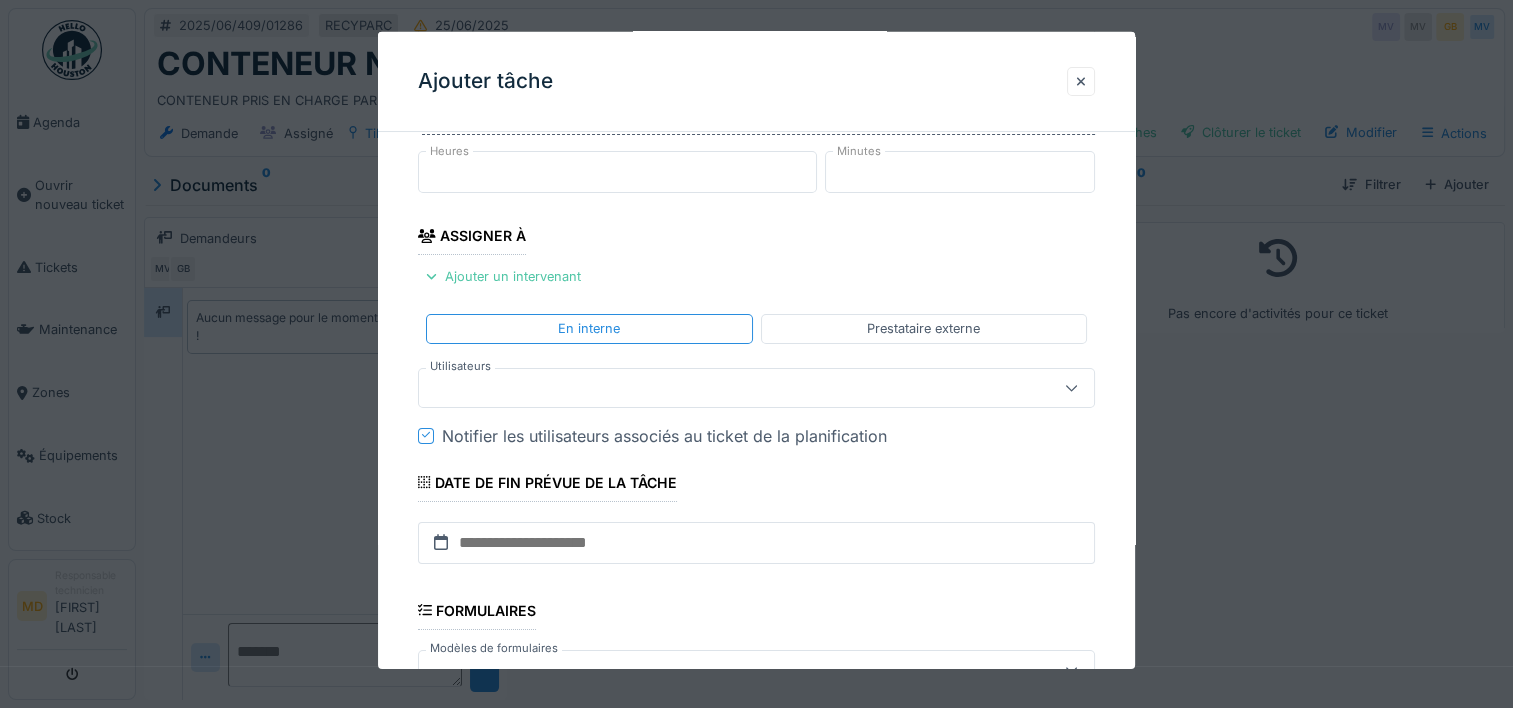 click at bounding box center (722, 387) 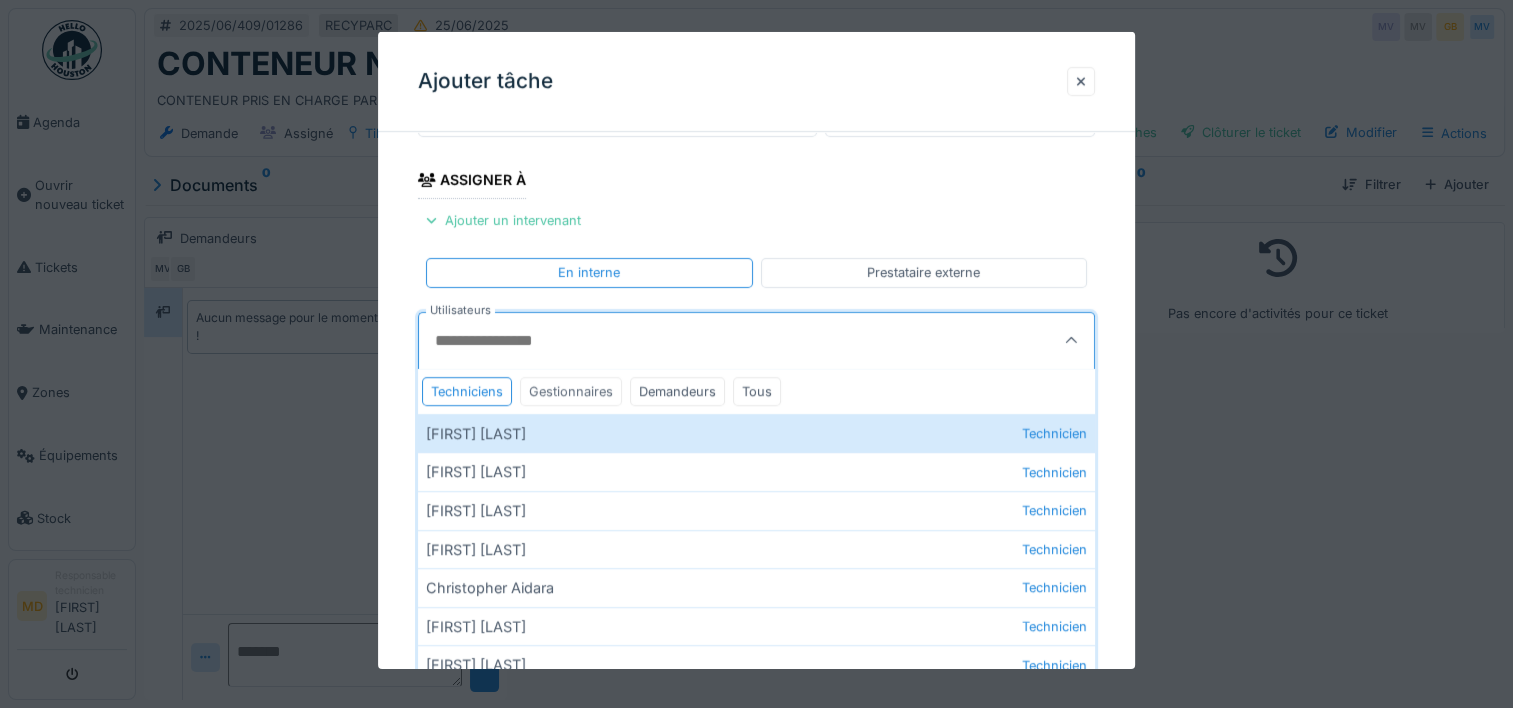 scroll, scrollTop: 284, scrollLeft: 0, axis: vertical 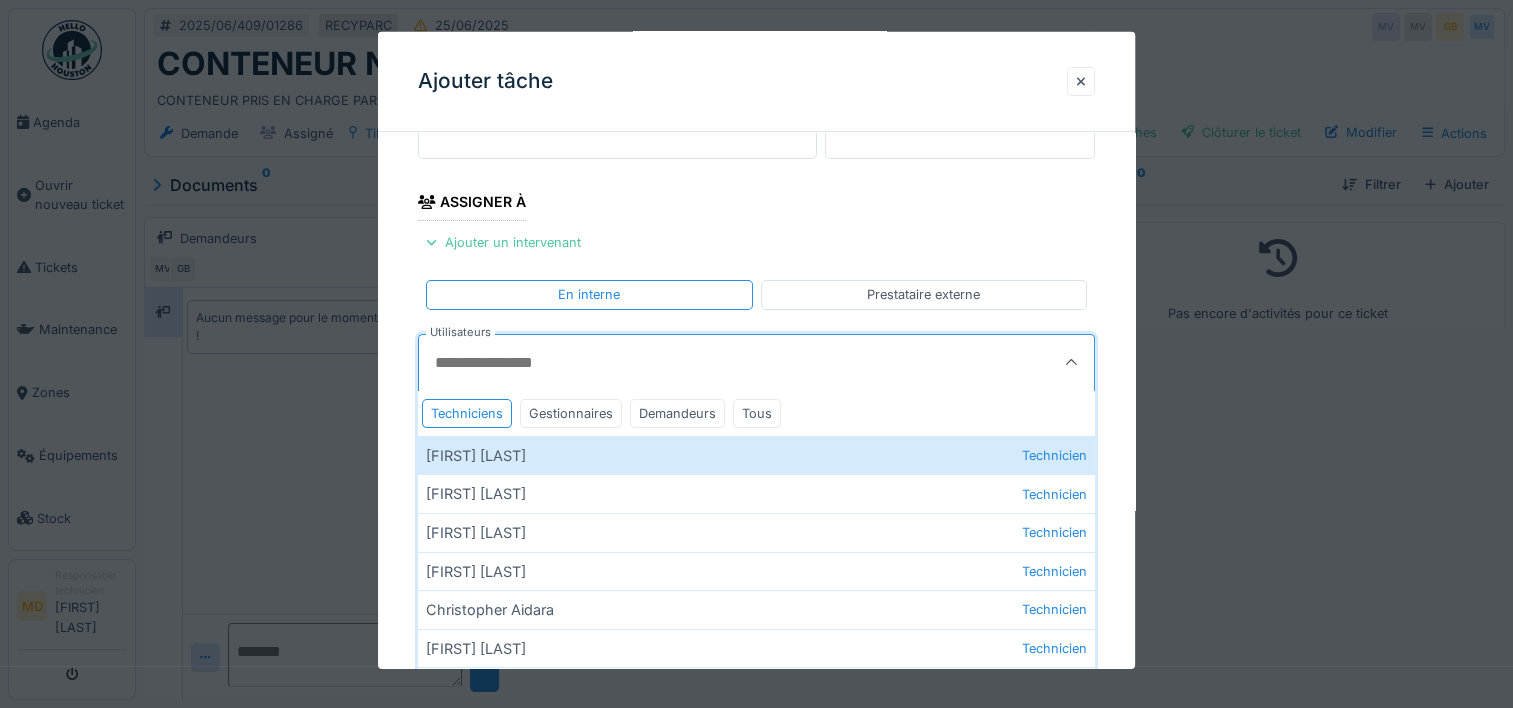 click on "**********" at bounding box center [756, 374] 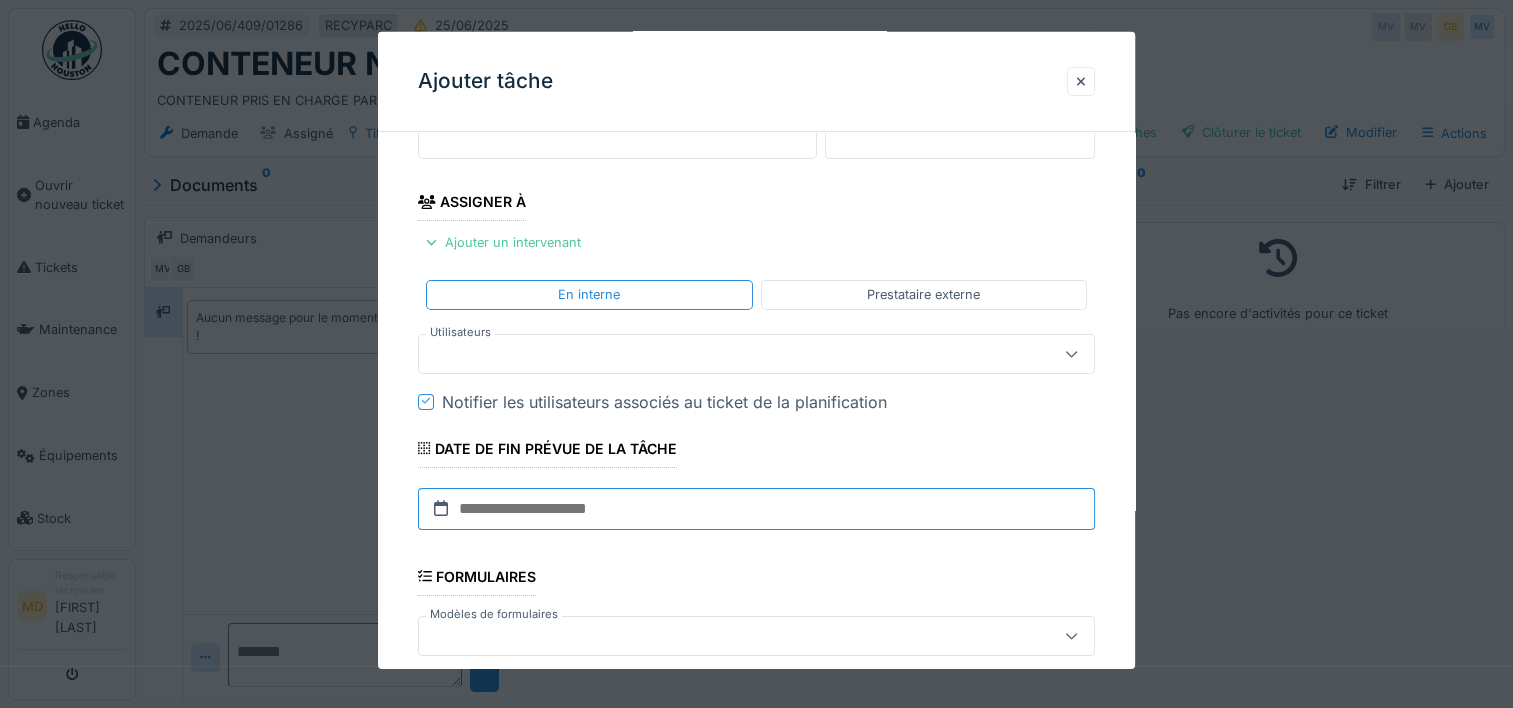 click at bounding box center (756, 509) 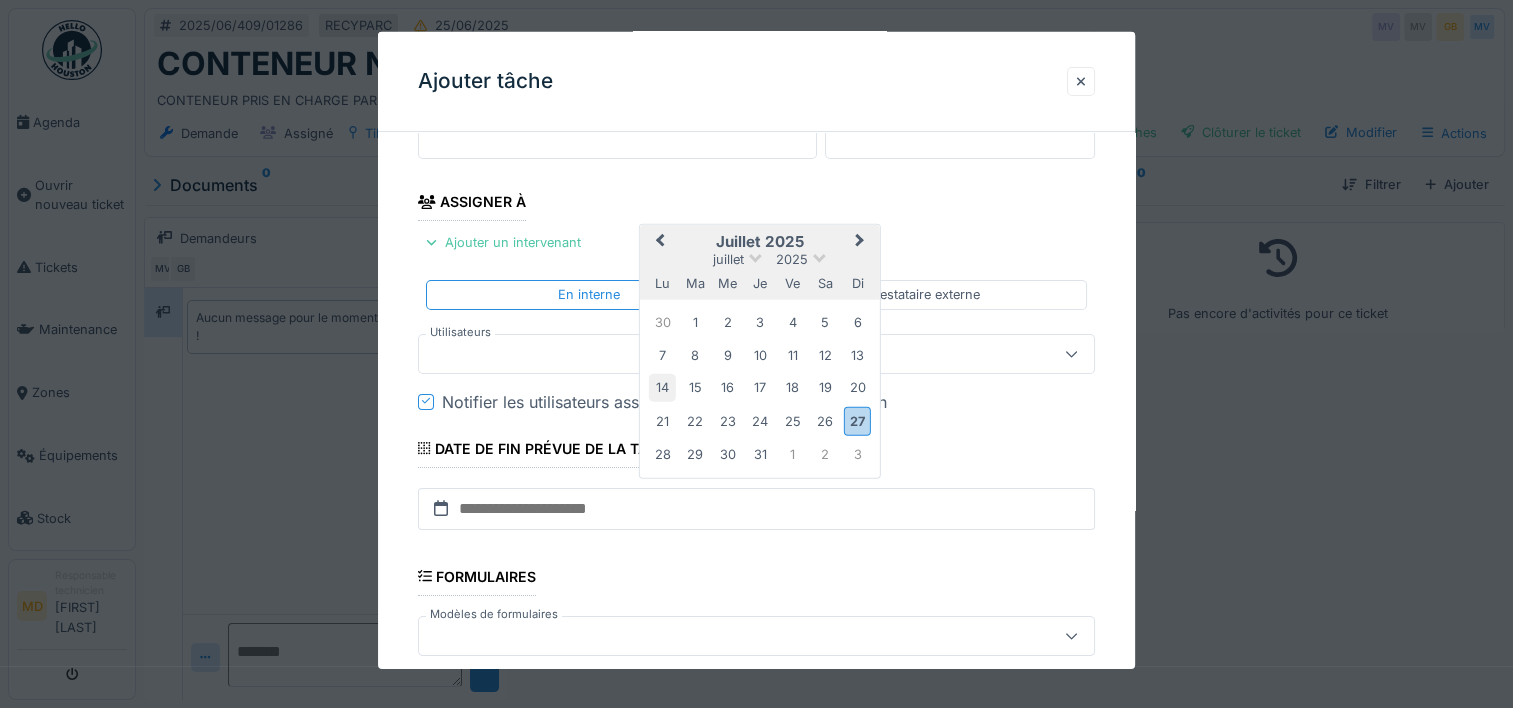 click on "14" at bounding box center (662, 387) 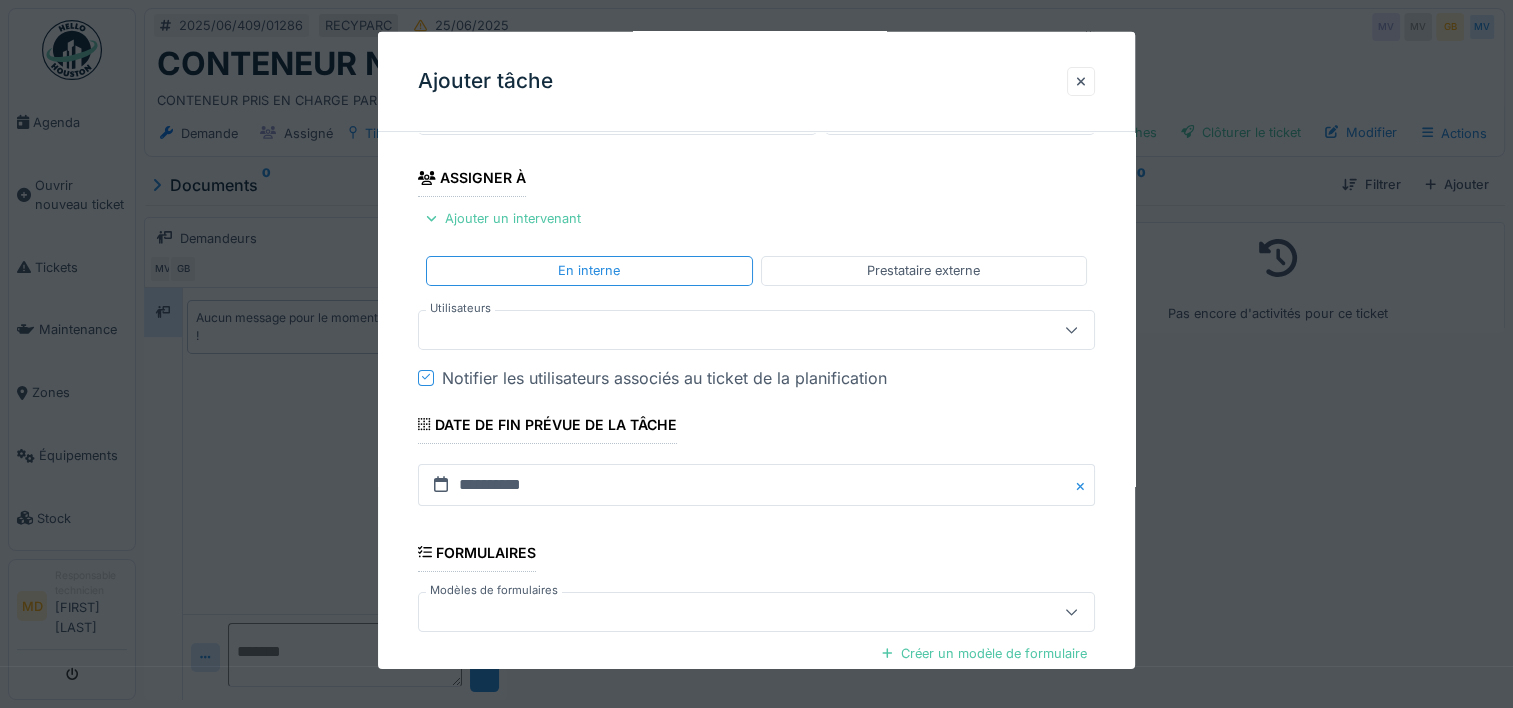 scroll, scrollTop: 308, scrollLeft: 0, axis: vertical 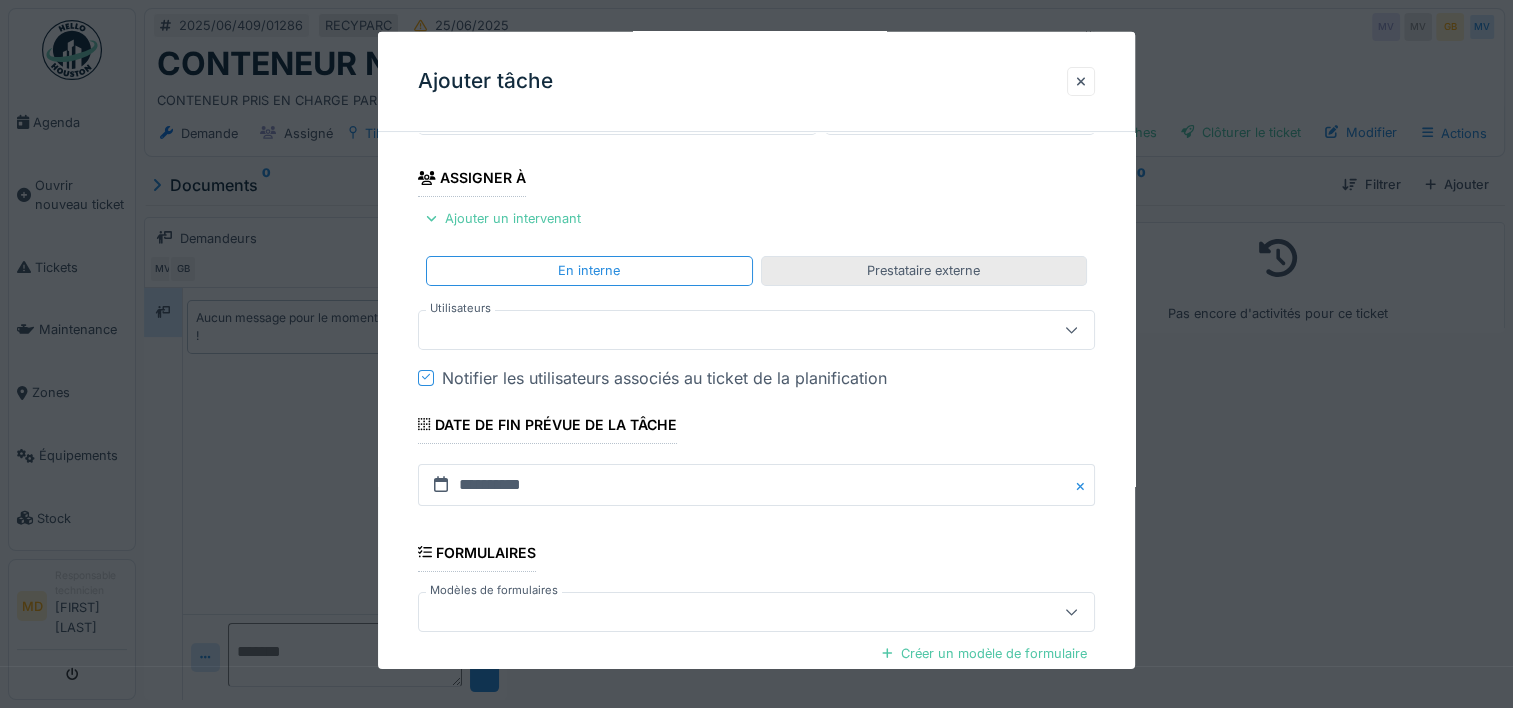 click on "Prestataire externe" at bounding box center [923, 270] 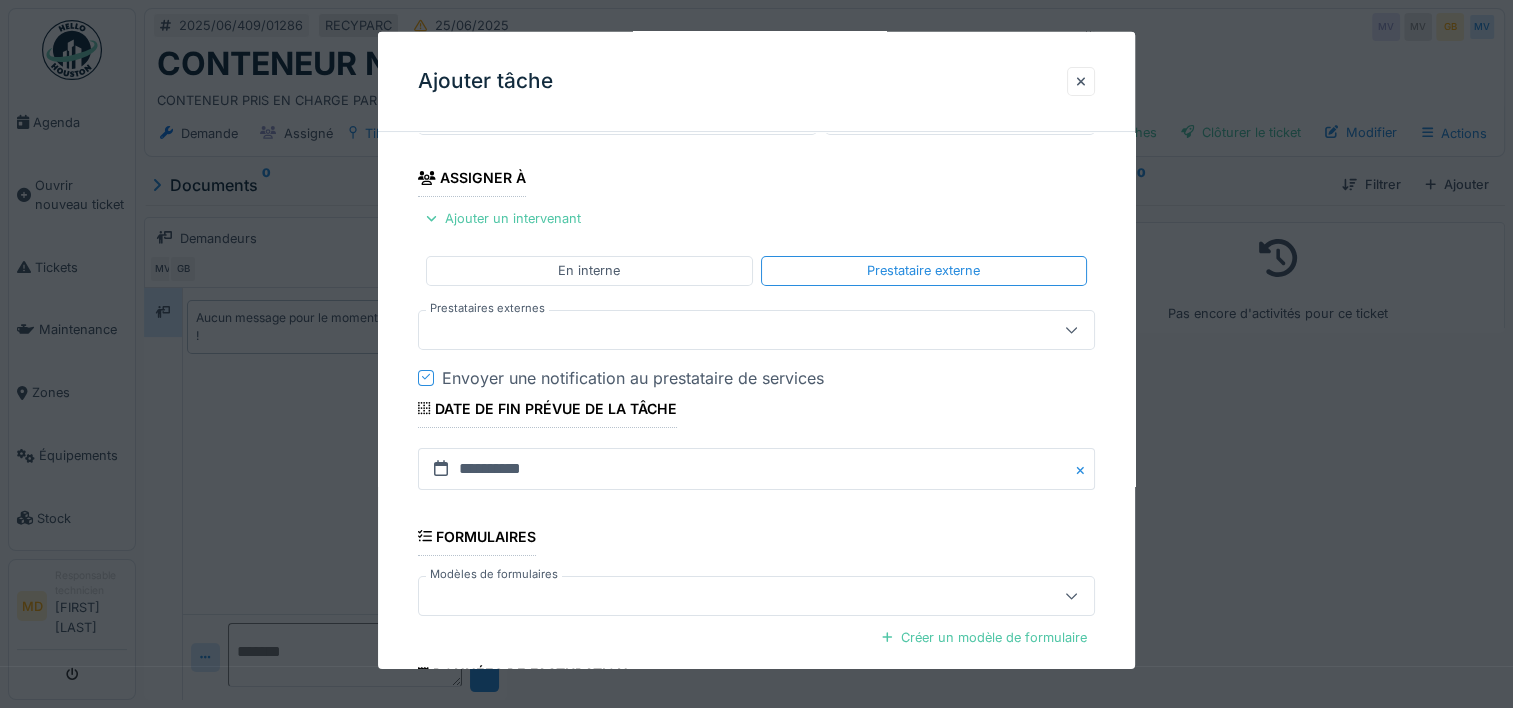 click at bounding box center (722, 329) 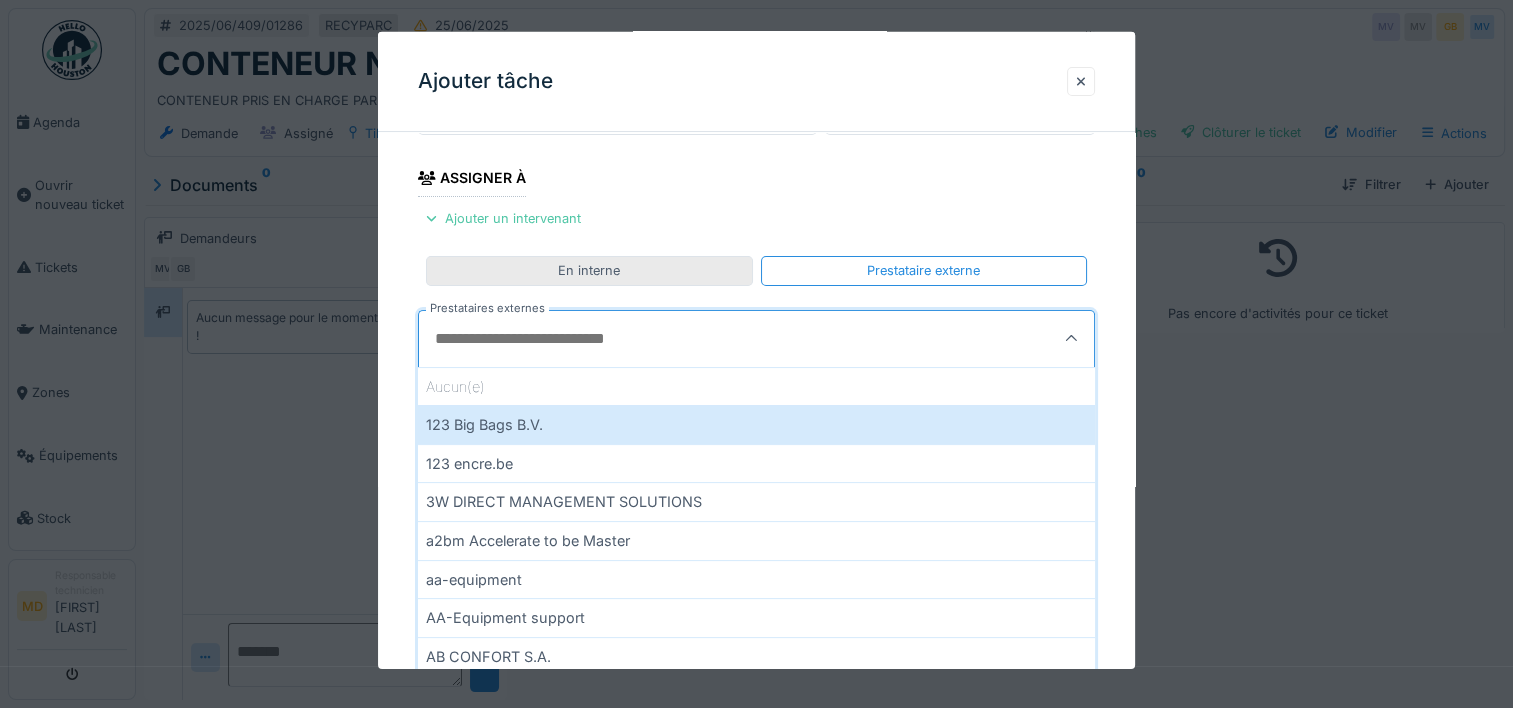 click on "En interne" at bounding box center [589, 270] 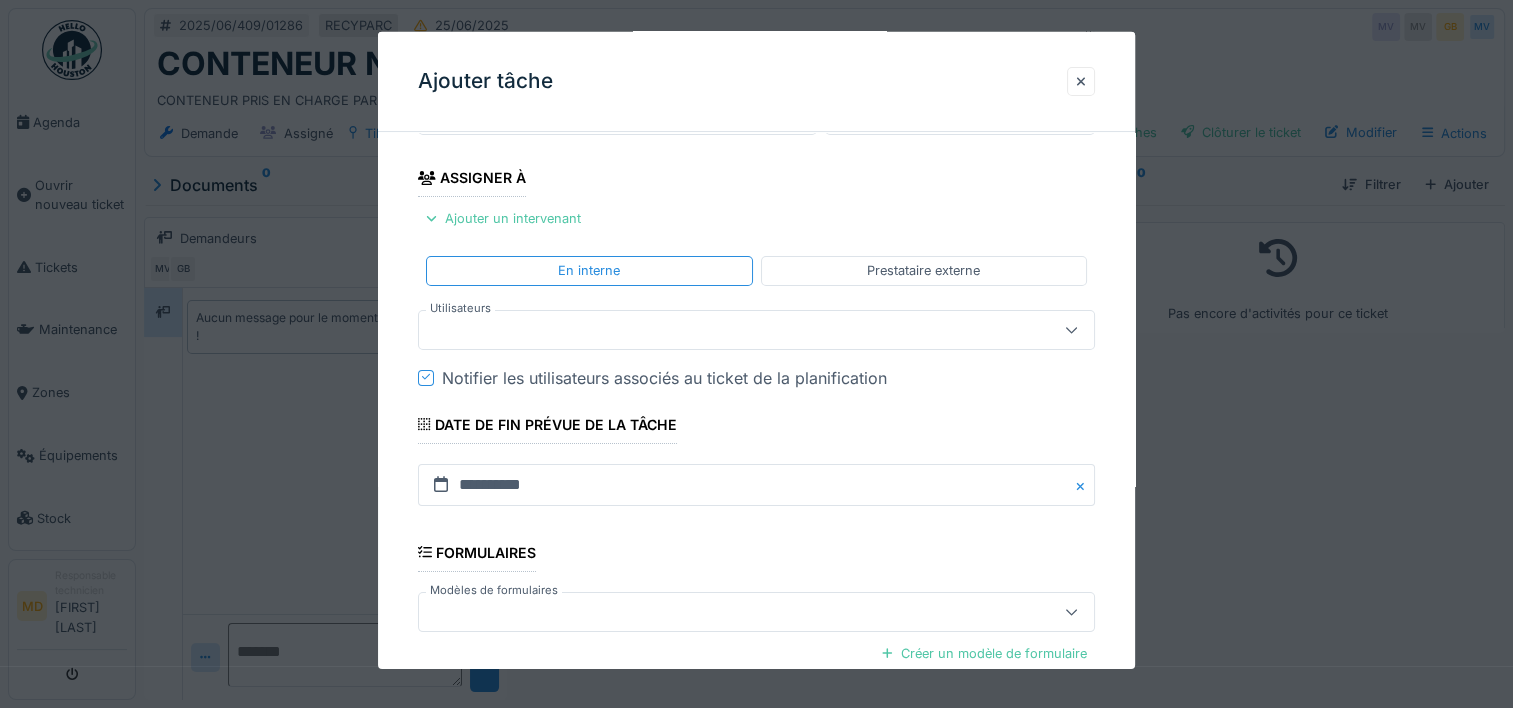 scroll, scrollTop: 517, scrollLeft: 0, axis: vertical 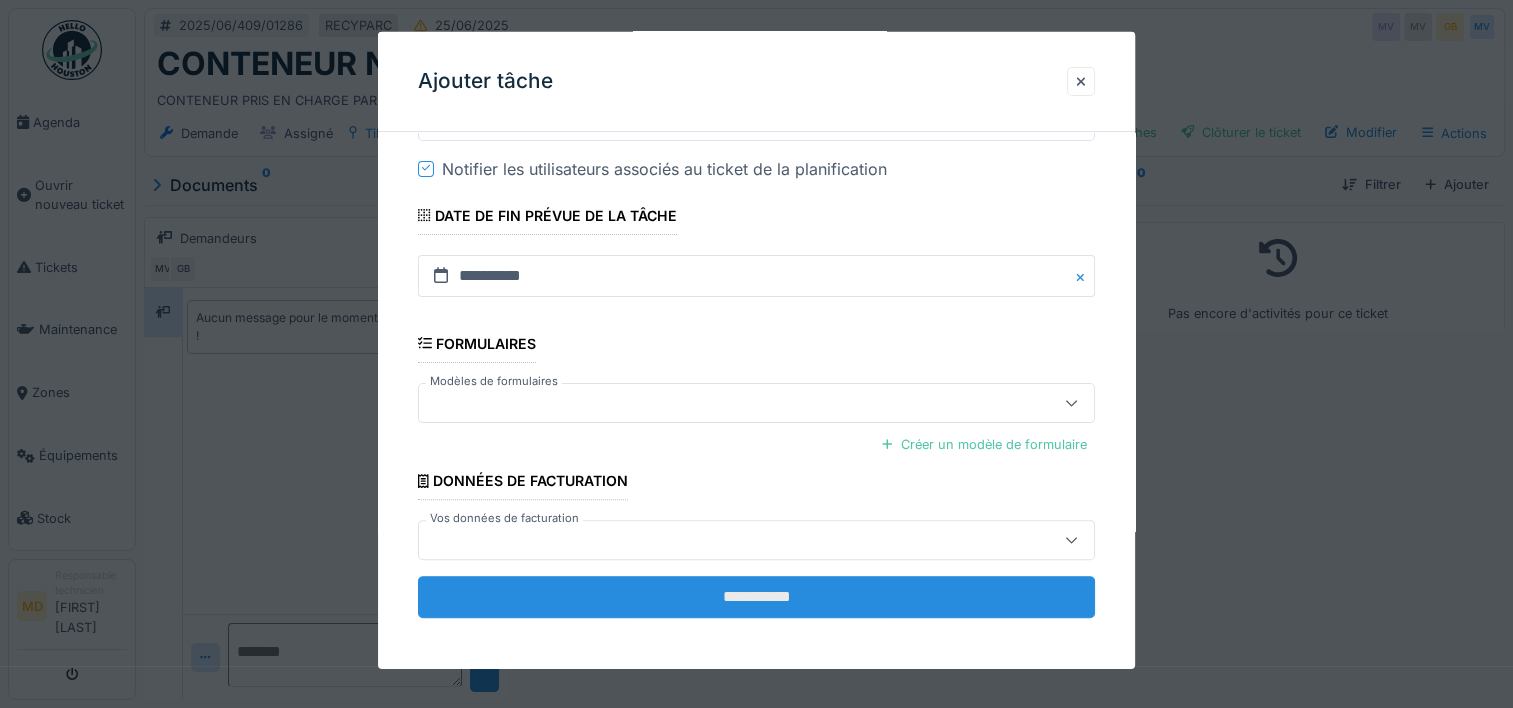 click on "**********" at bounding box center [756, 597] 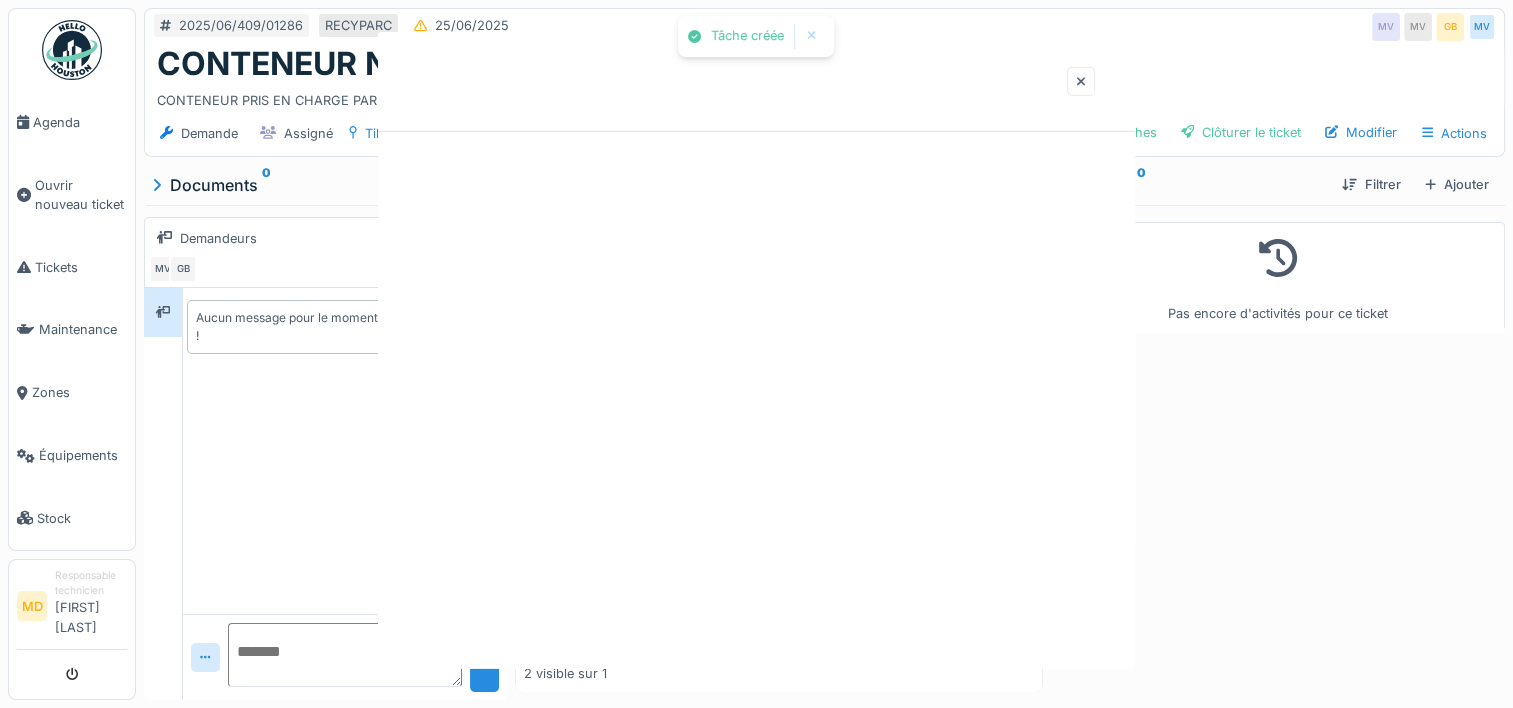 scroll, scrollTop: 0, scrollLeft: 0, axis: both 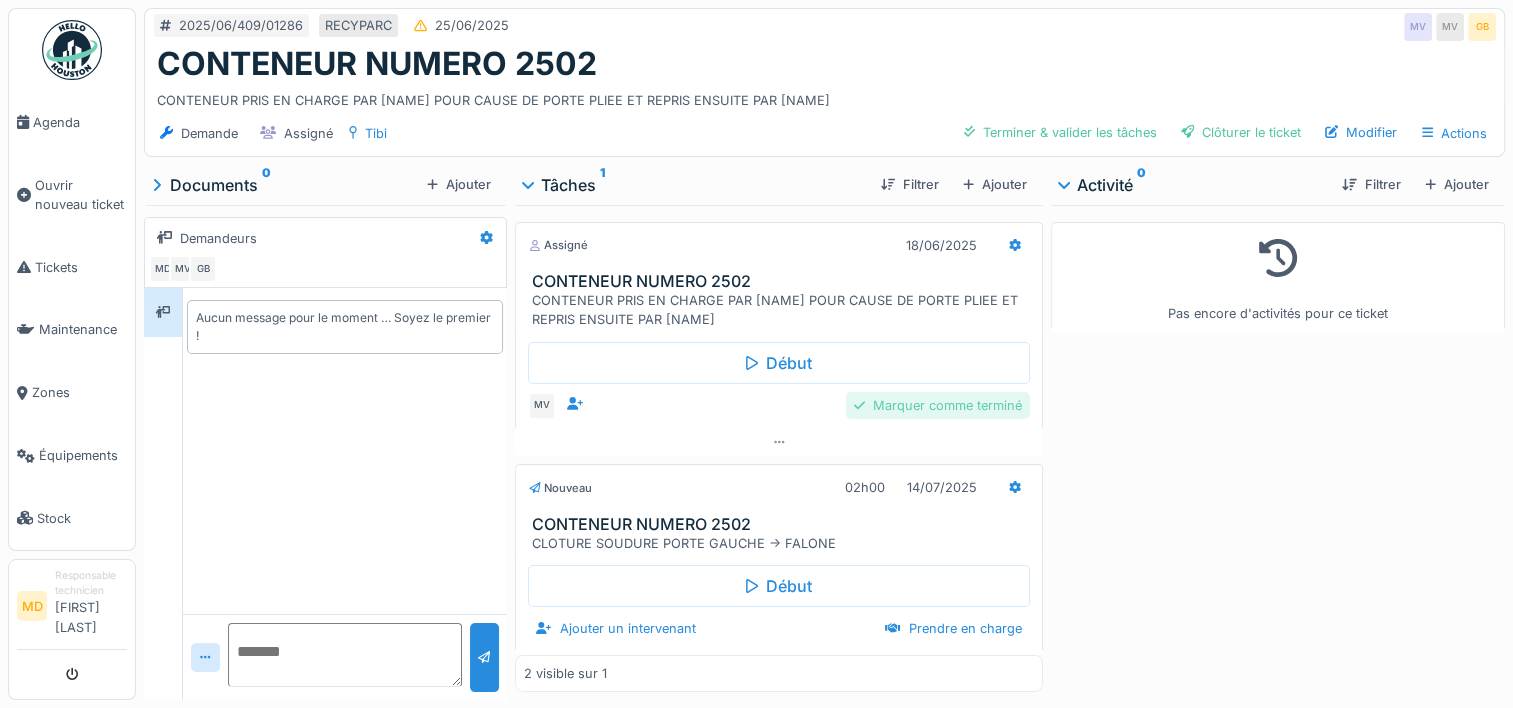 click on "Marquer comme terminé" at bounding box center (938, 405) 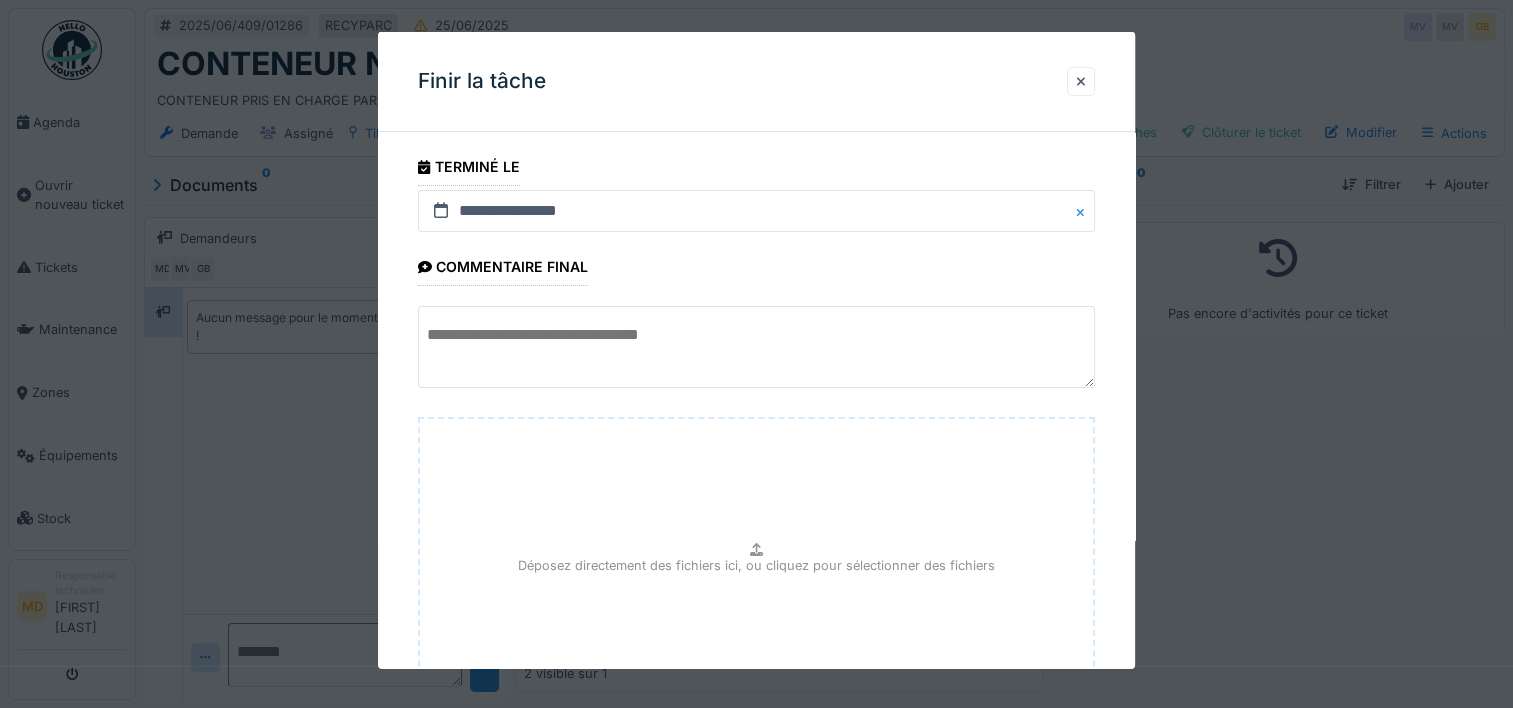 scroll, scrollTop: 176, scrollLeft: 0, axis: vertical 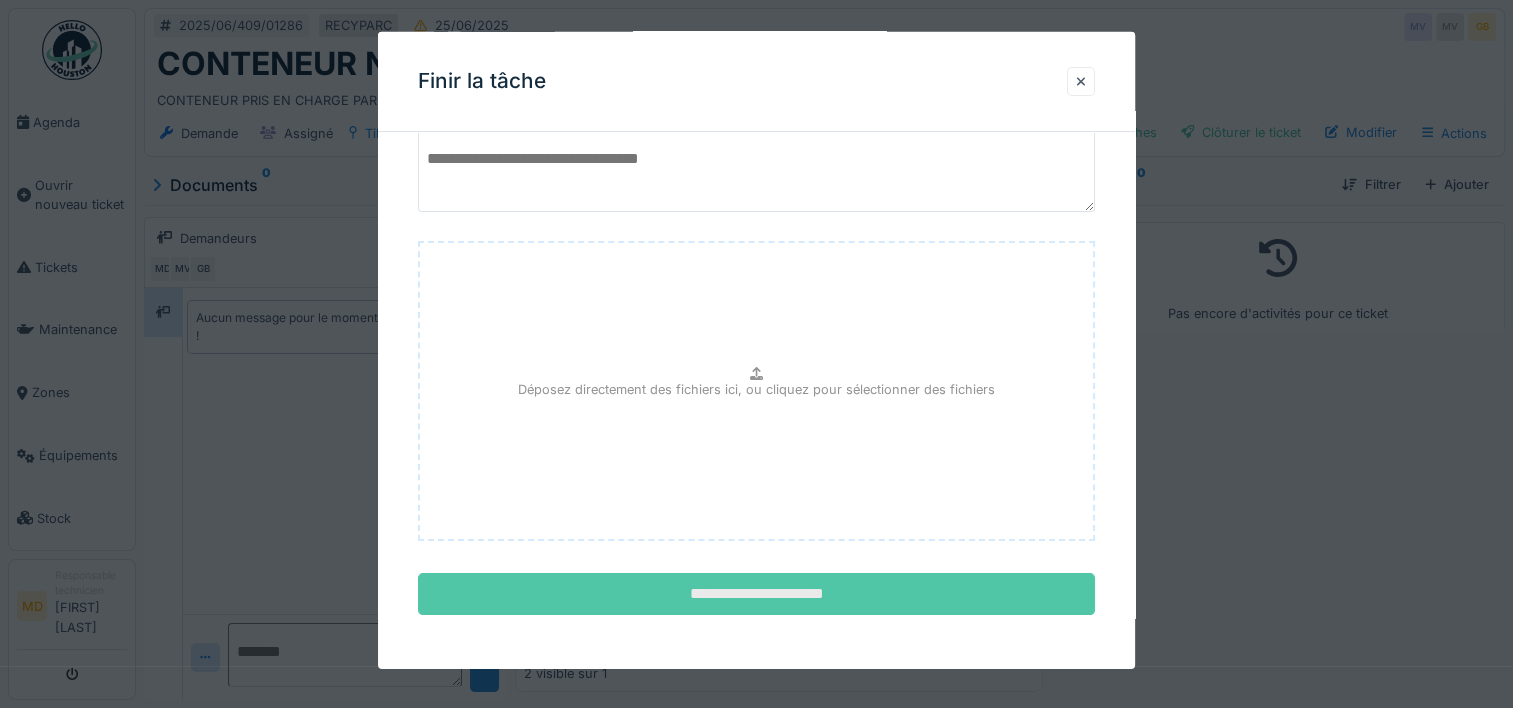click on "**********" at bounding box center (756, 594) 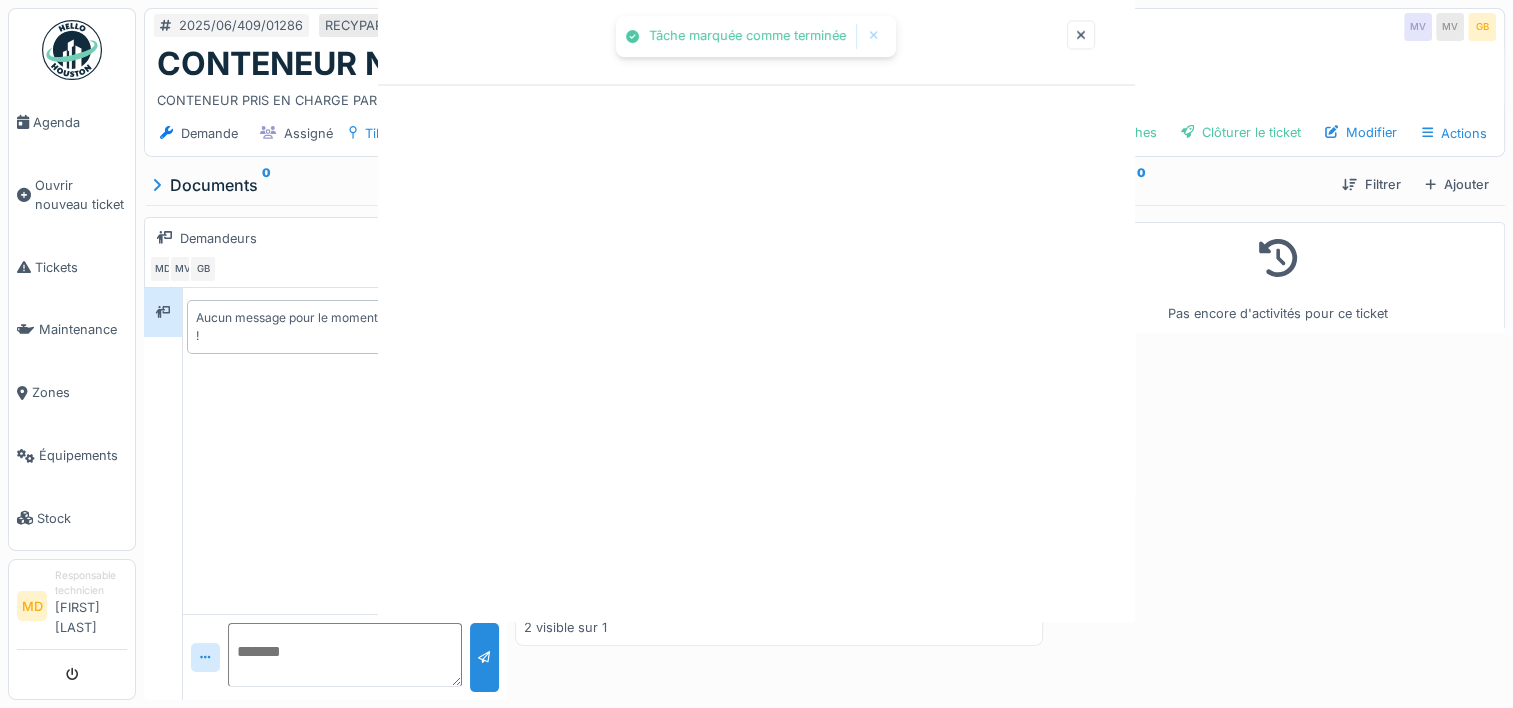 scroll, scrollTop: 0, scrollLeft: 0, axis: both 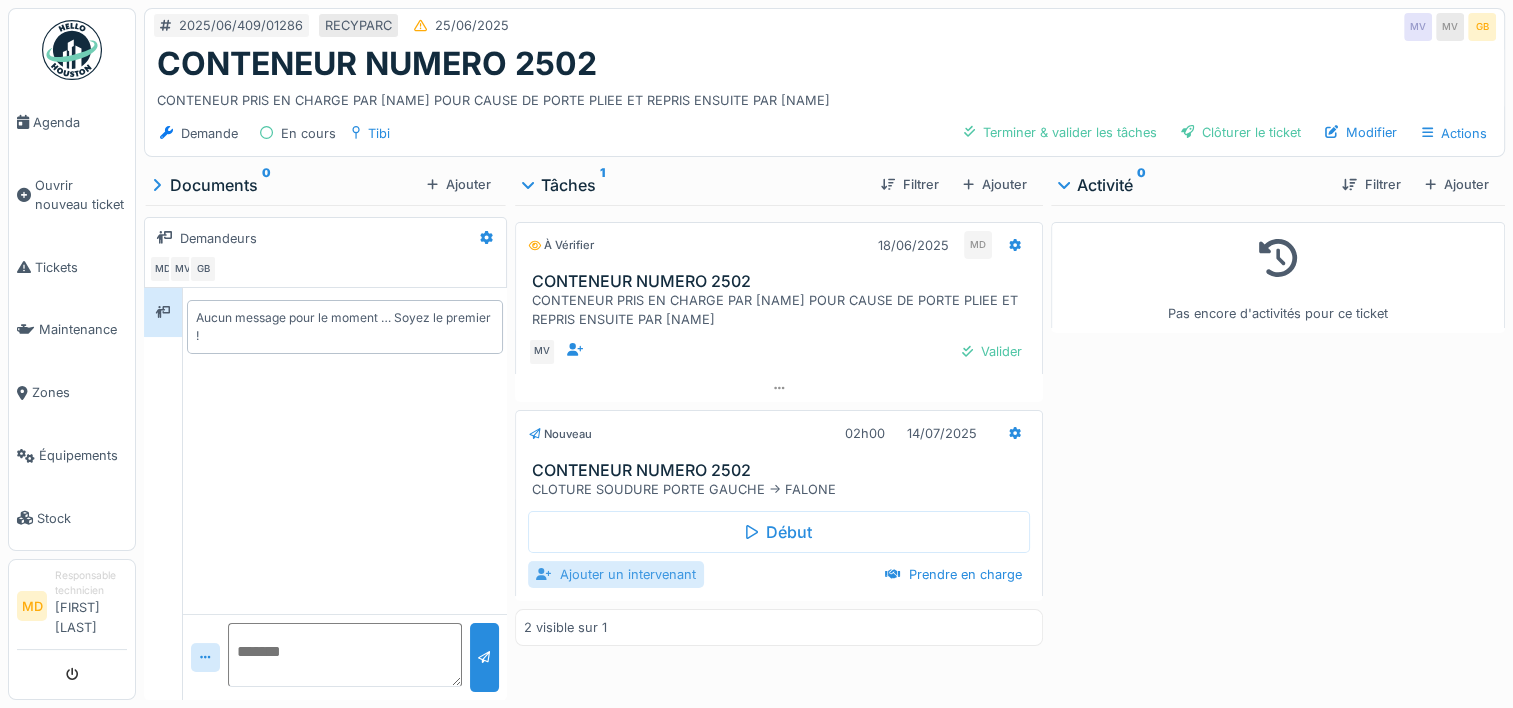 click on "Ajouter un intervenant" at bounding box center (616, 574) 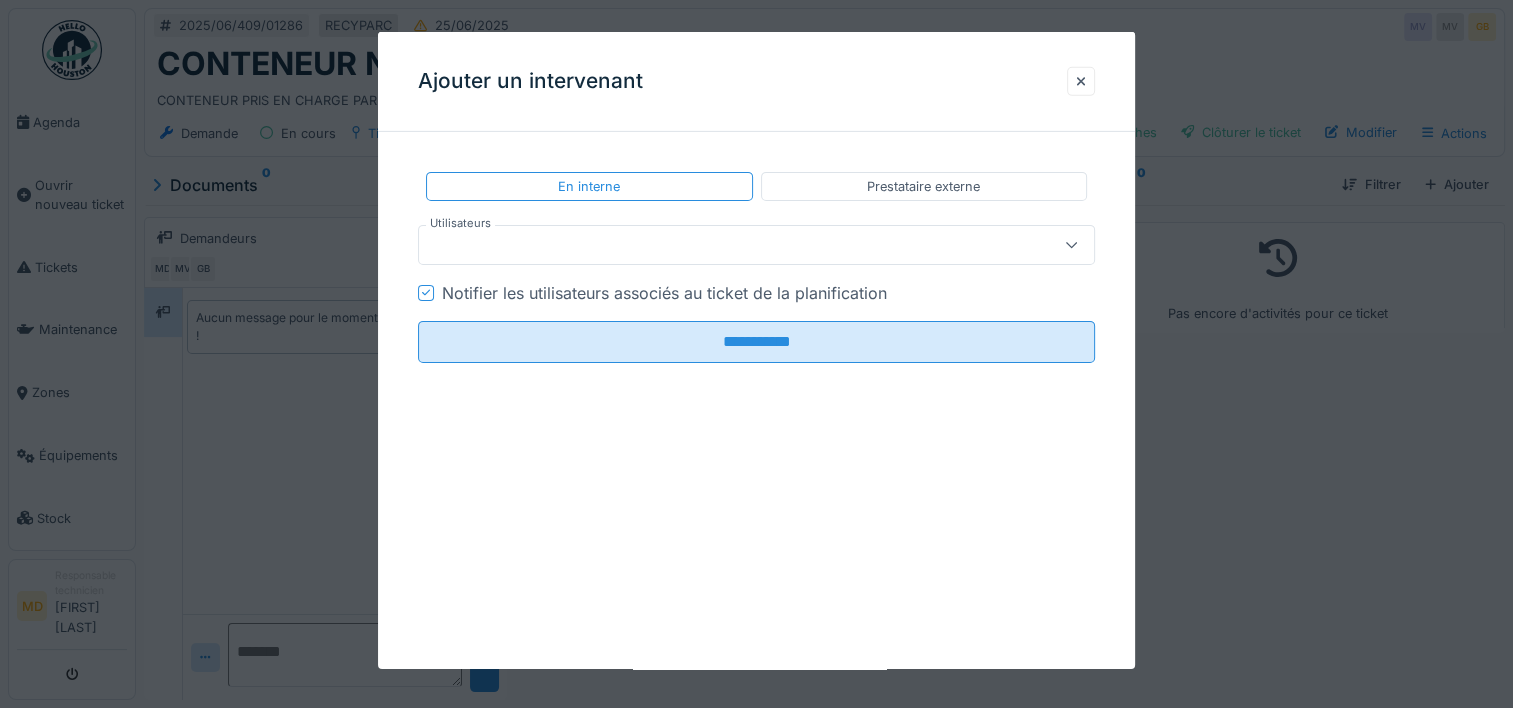 click at bounding box center [722, 245] 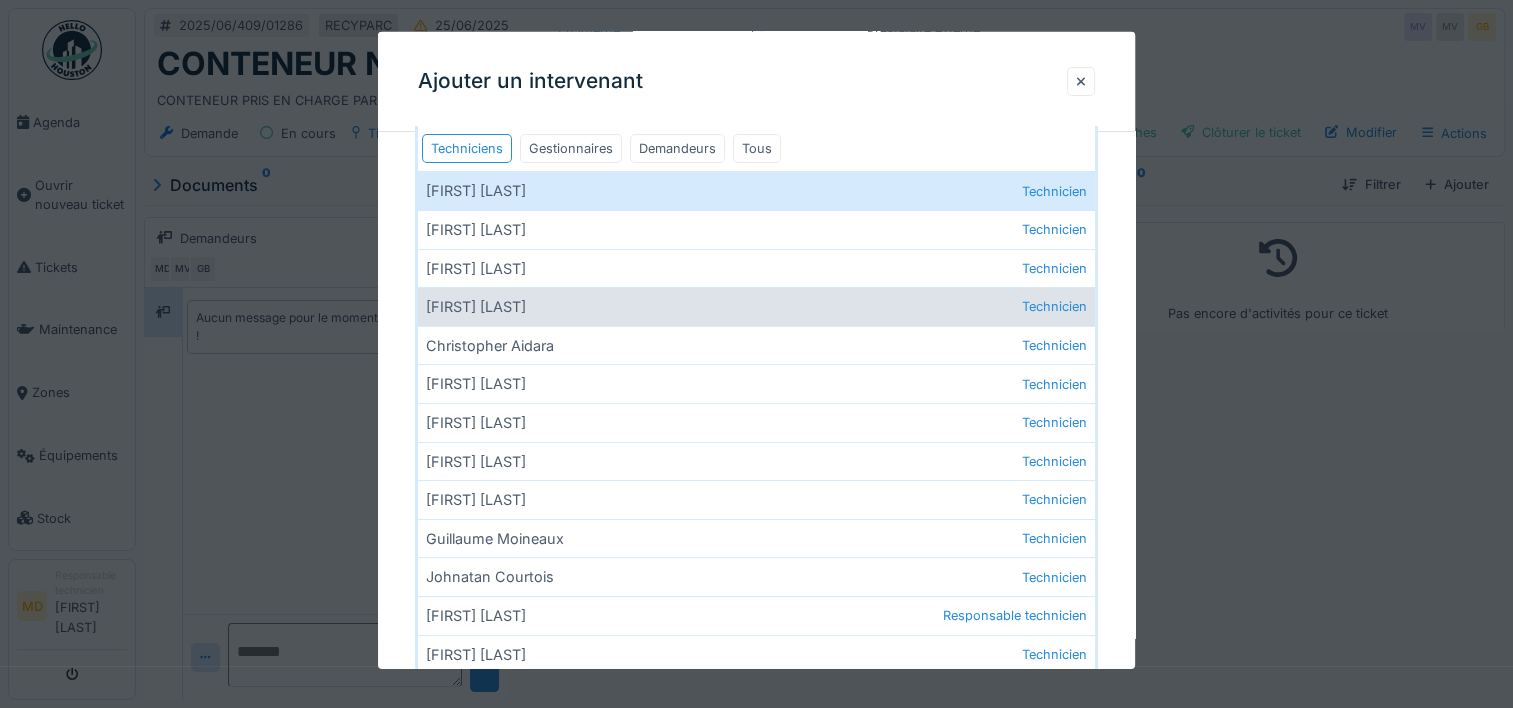 scroll, scrollTop: 156, scrollLeft: 0, axis: vertical 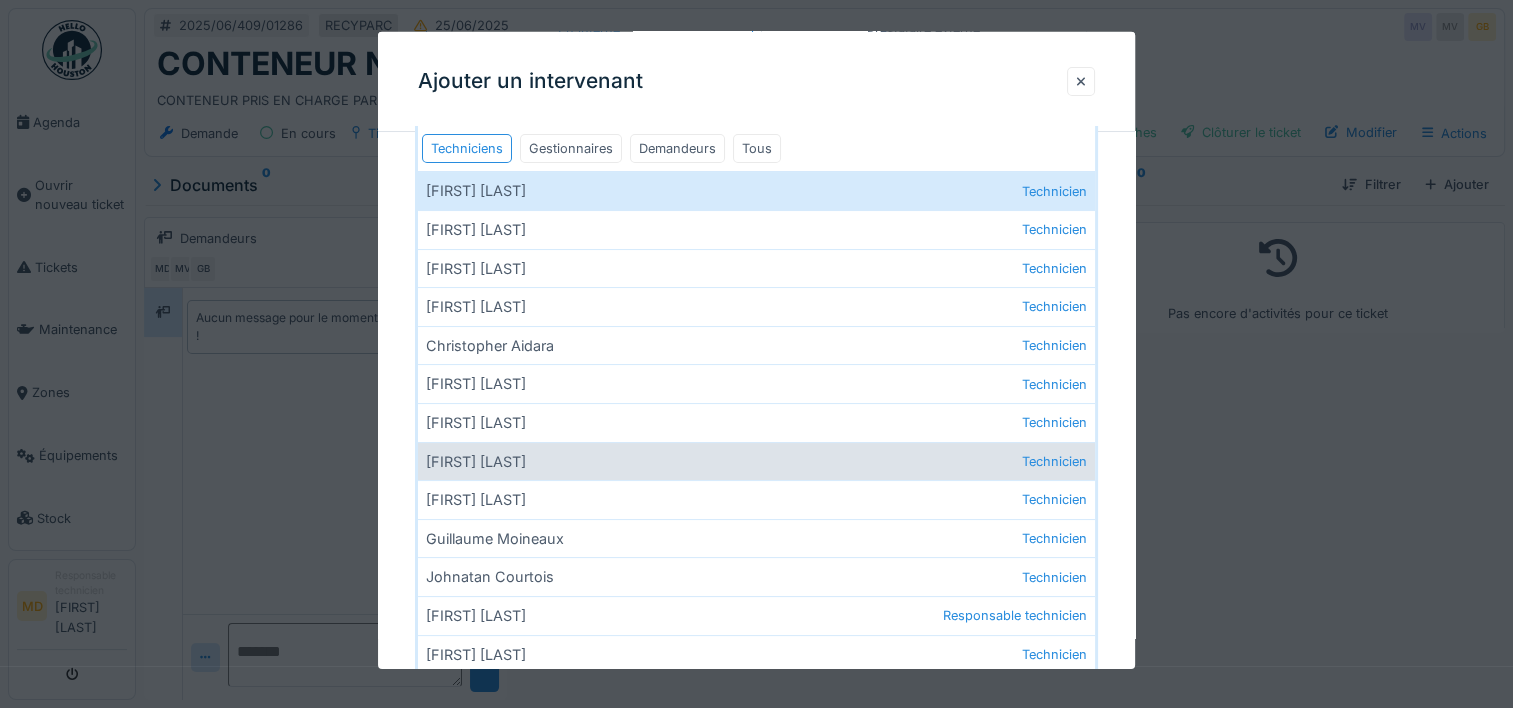 click on "Fabien Winquelaire   Technicien" at bounding box center (756, 461) 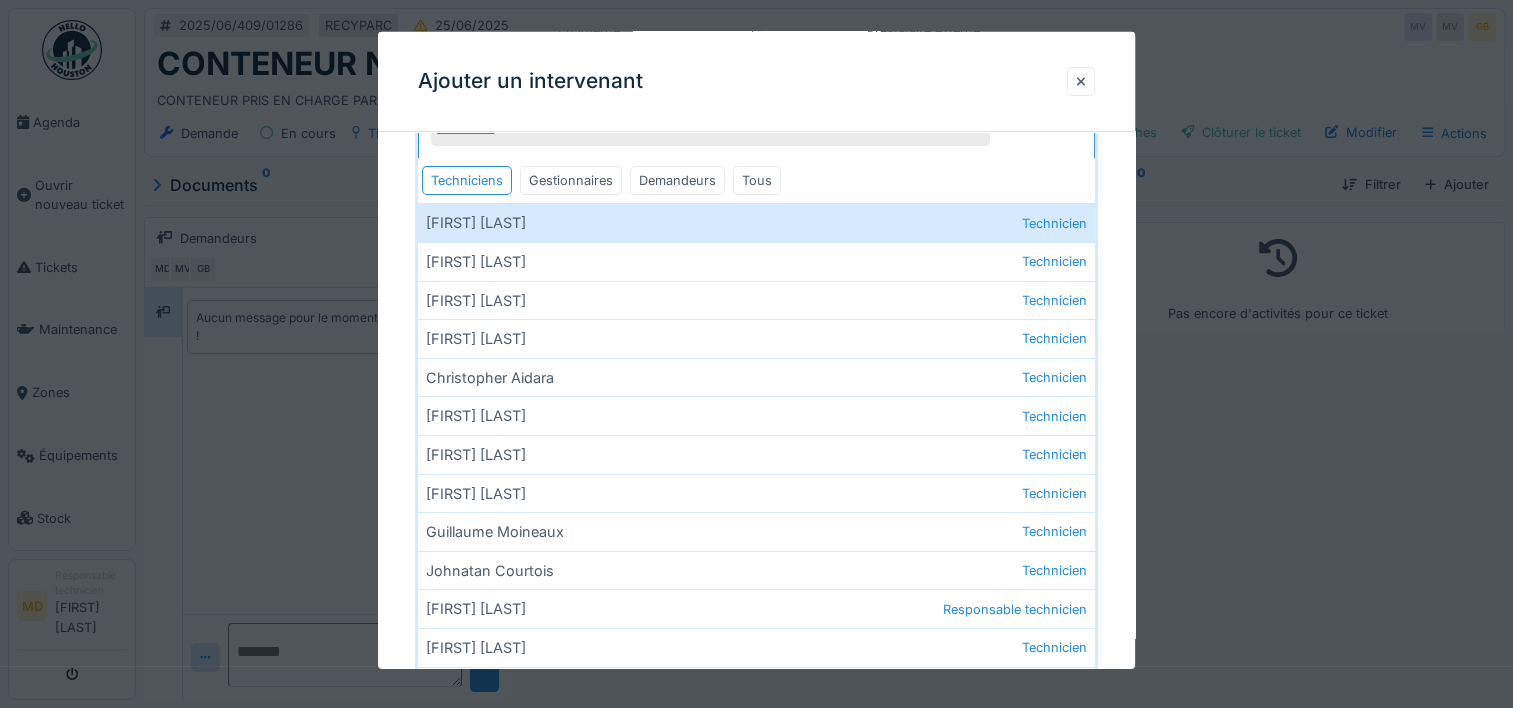 click on "Ajouter un intervenant" at bounding box center [756, 82] 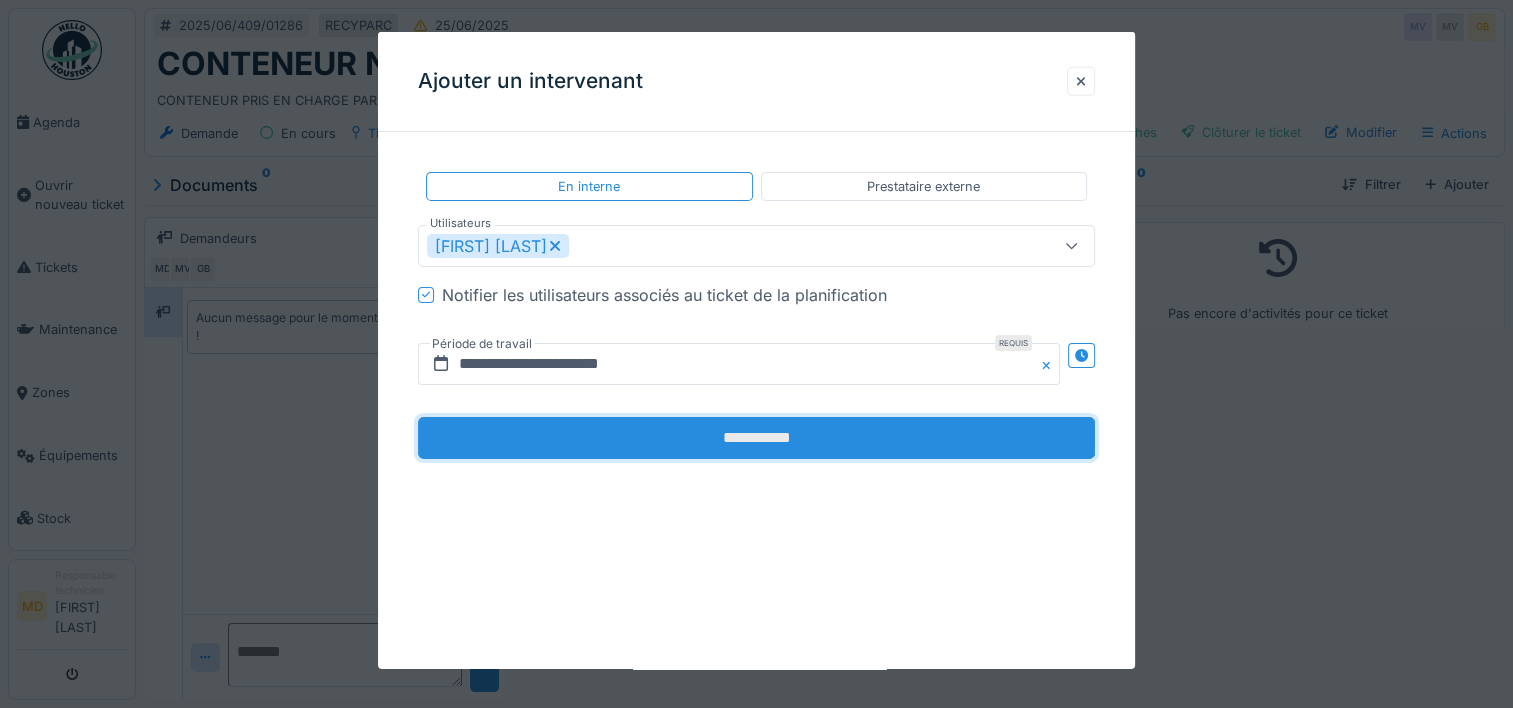 click on "**********" at bounding box center [756, 438] 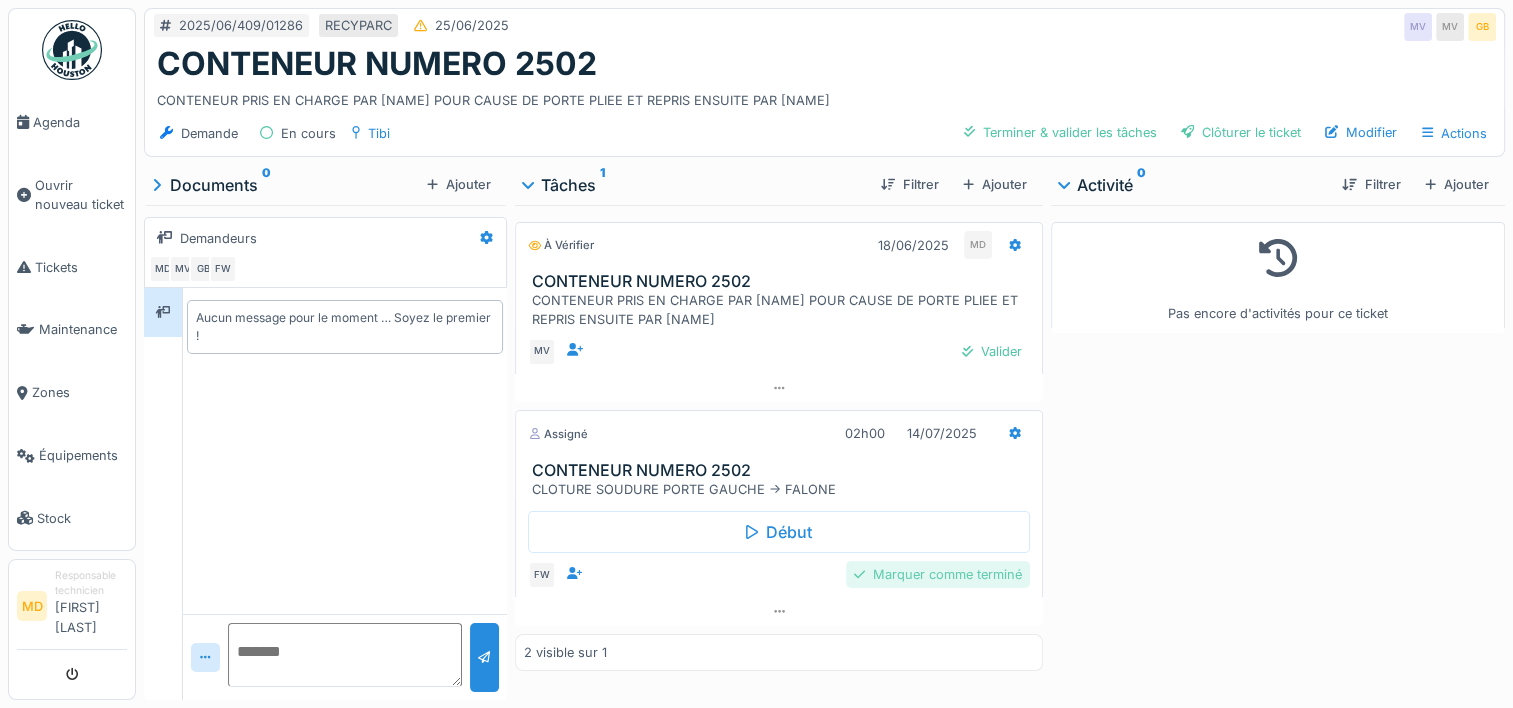 click on "Marquer comme terminé" at bounding box center (938, 574) 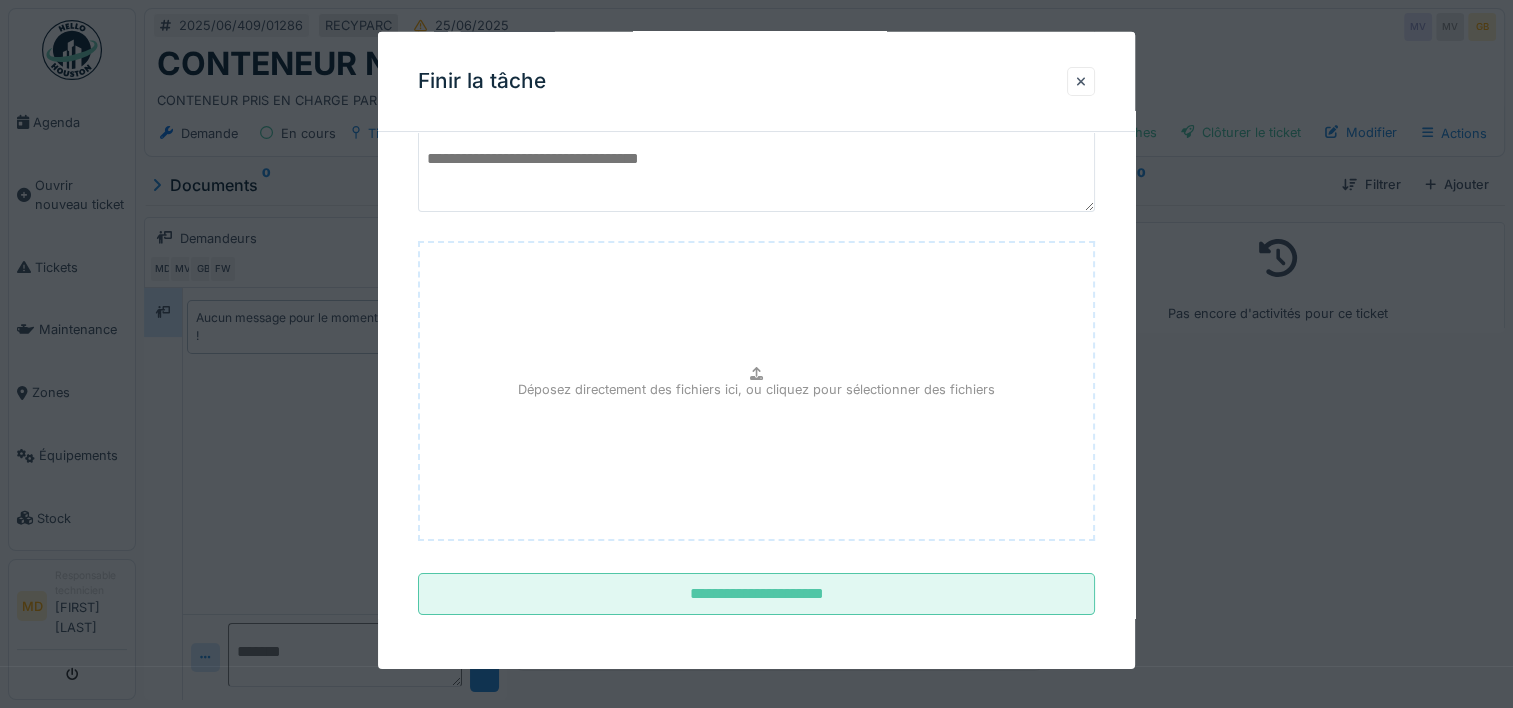 scroll, scrollTop: 0, scrollLeft: 0, axis: both 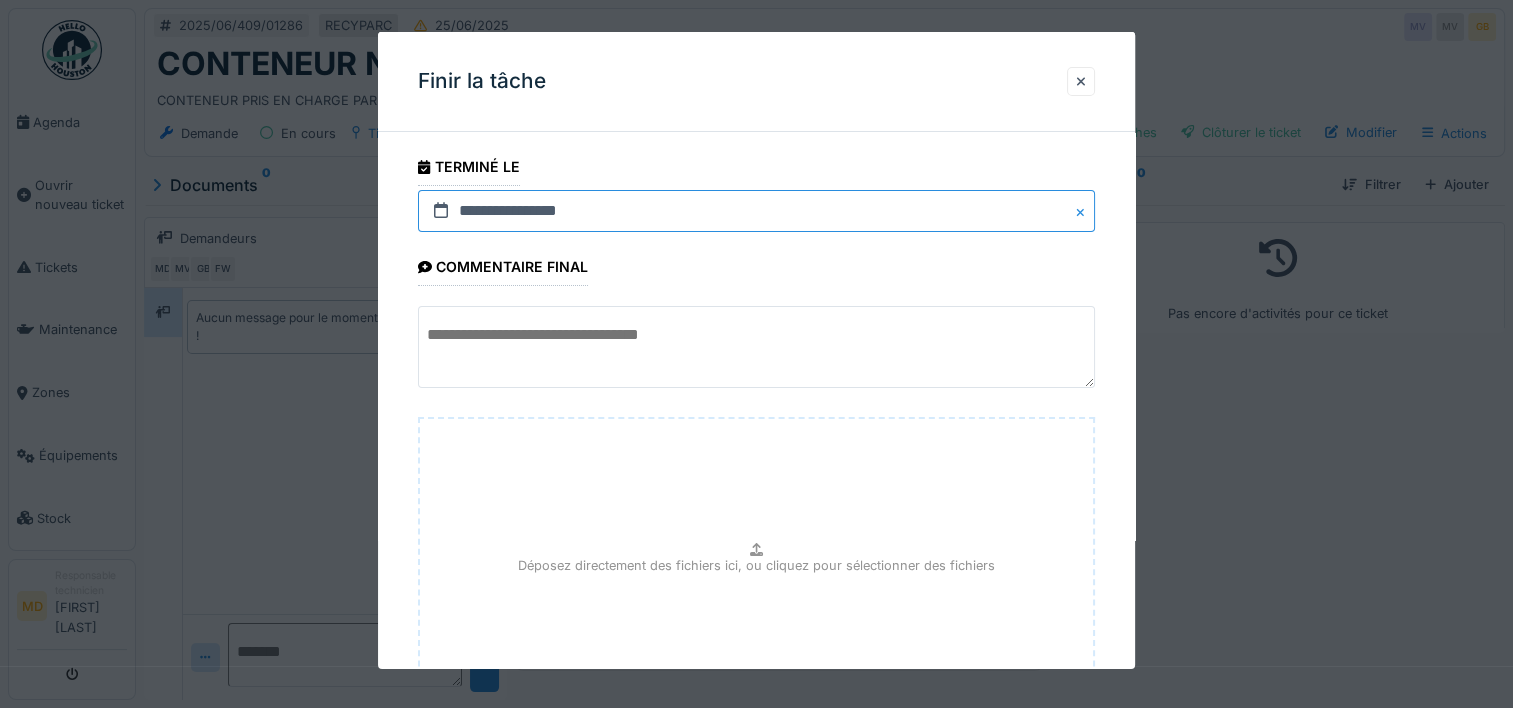 click on "**********" at bounding box center (756, 211) 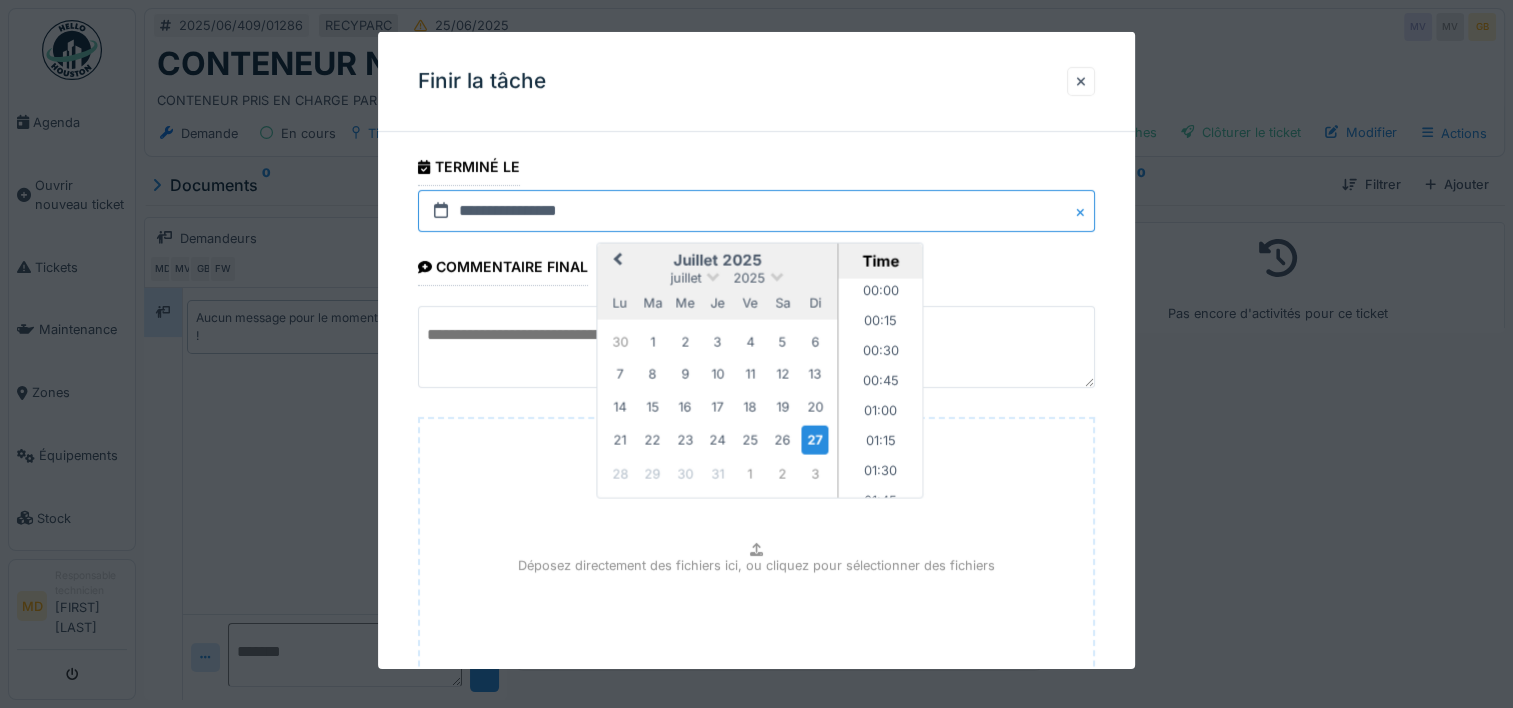 scroll, scrollTop: 1045, scrollLeft: 0, axis: vertical 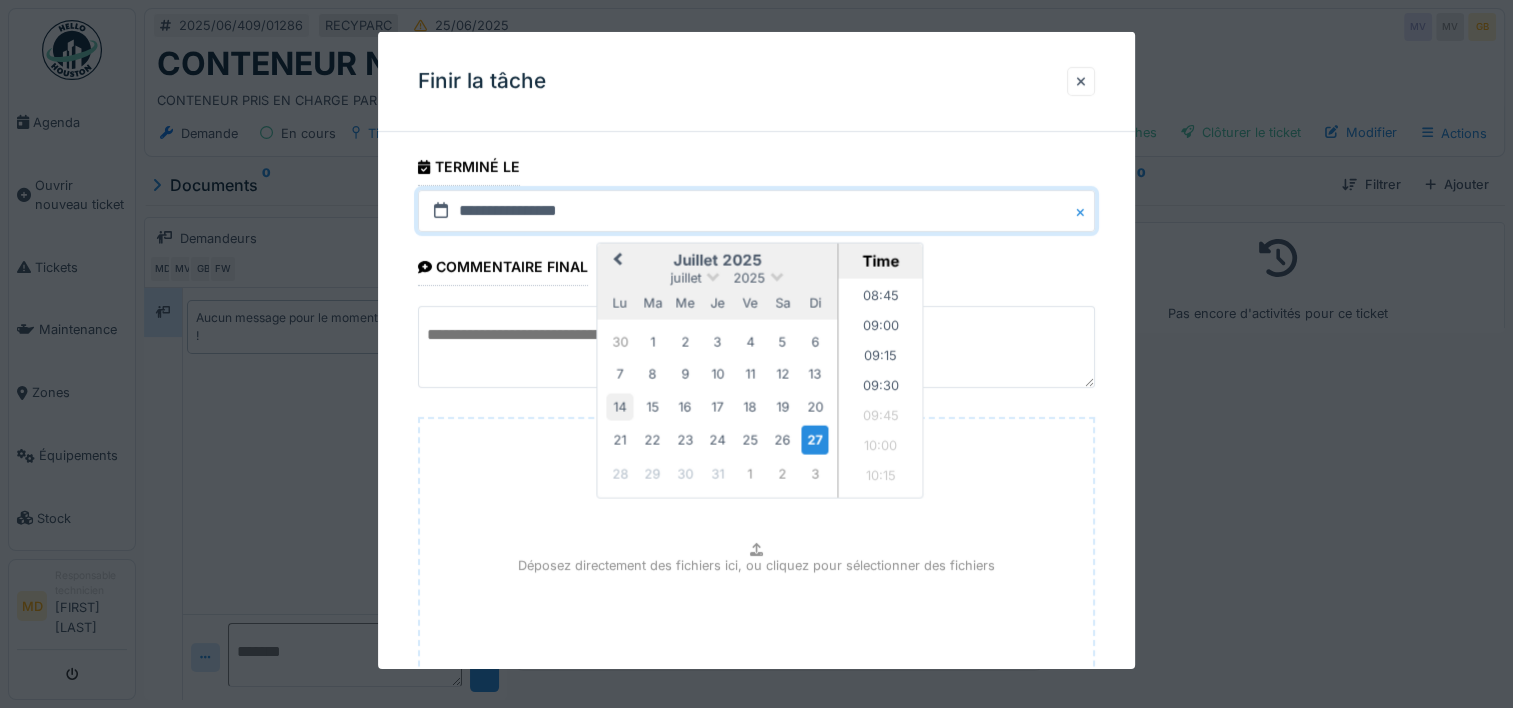 click on "14" at bounding box center (620, 406) 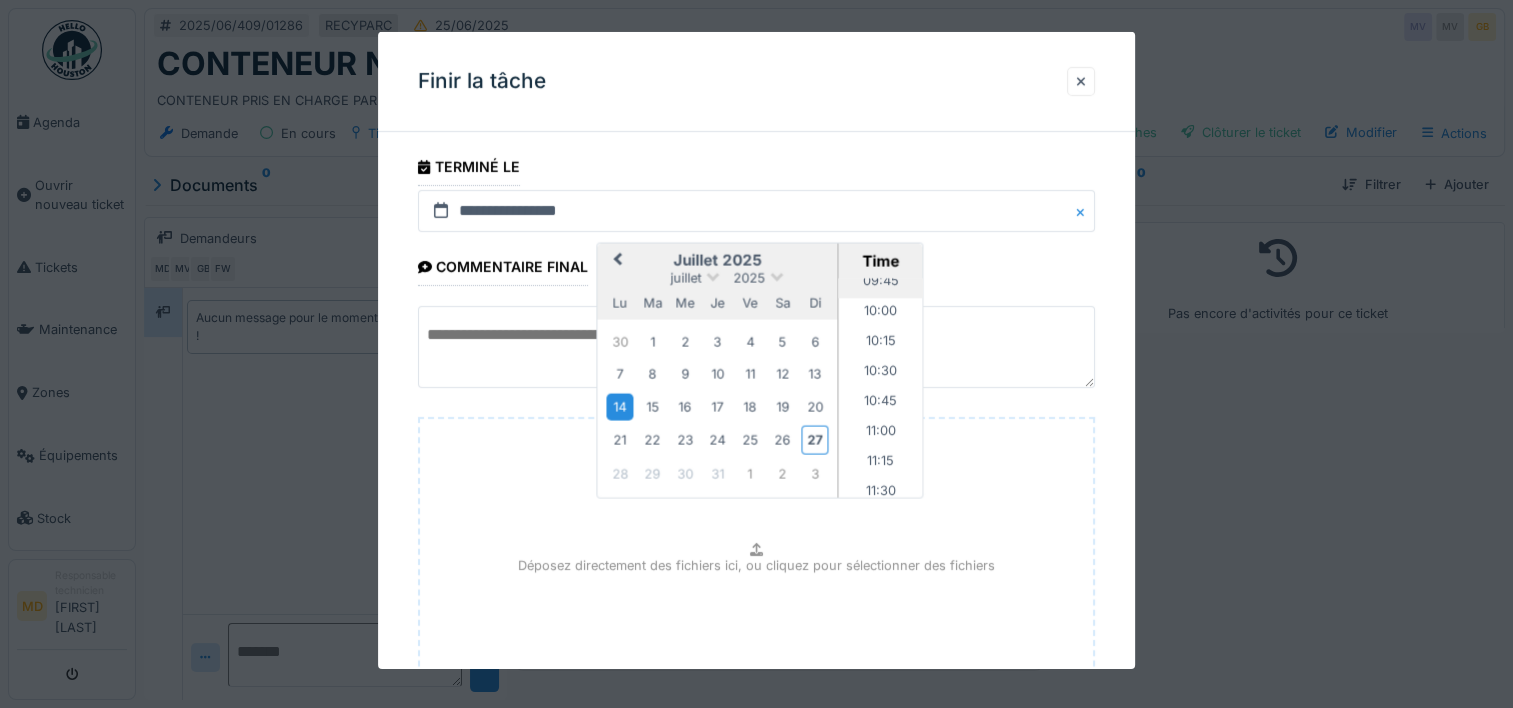 scroll, scrollTop: 1181, scrollLeft: 0, axis: vertical 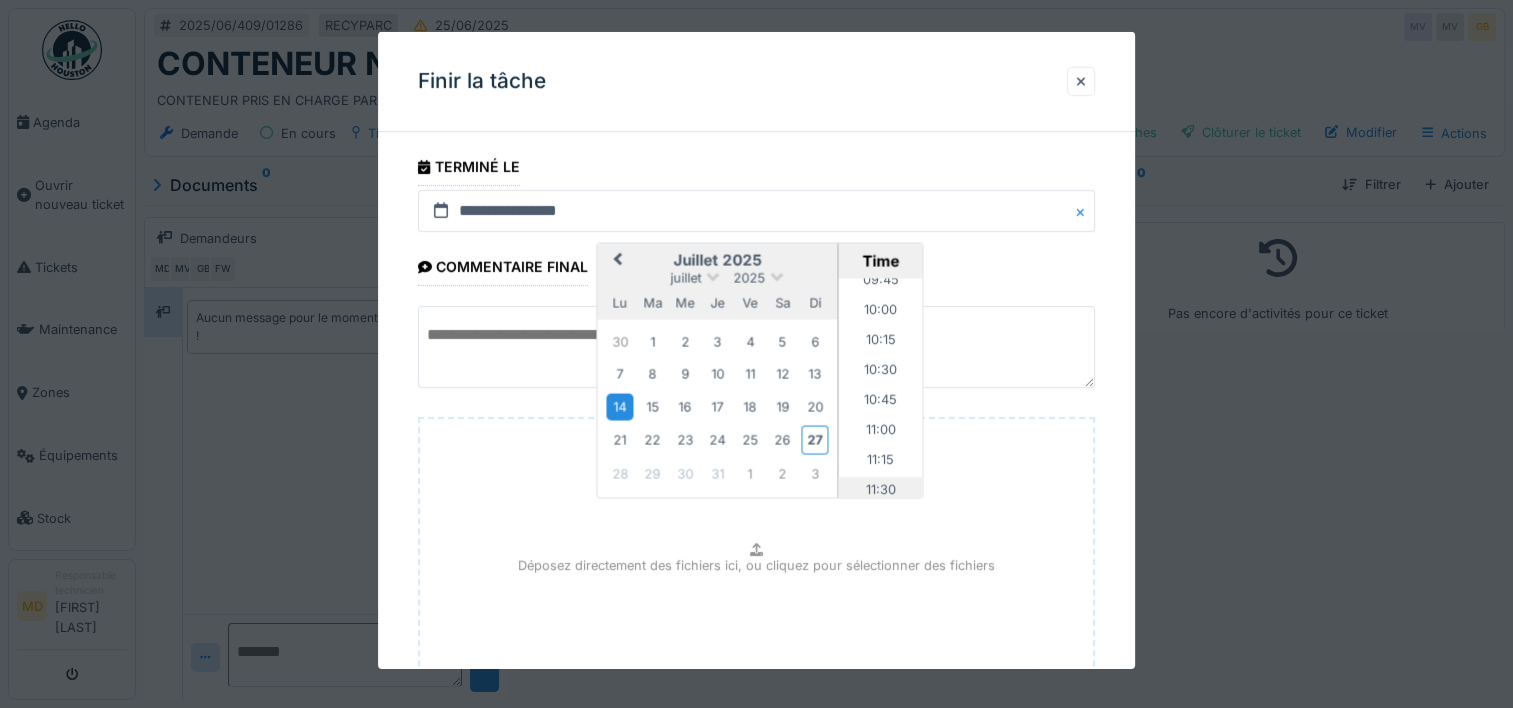click on "11:30" at bounding box center (881, 492) 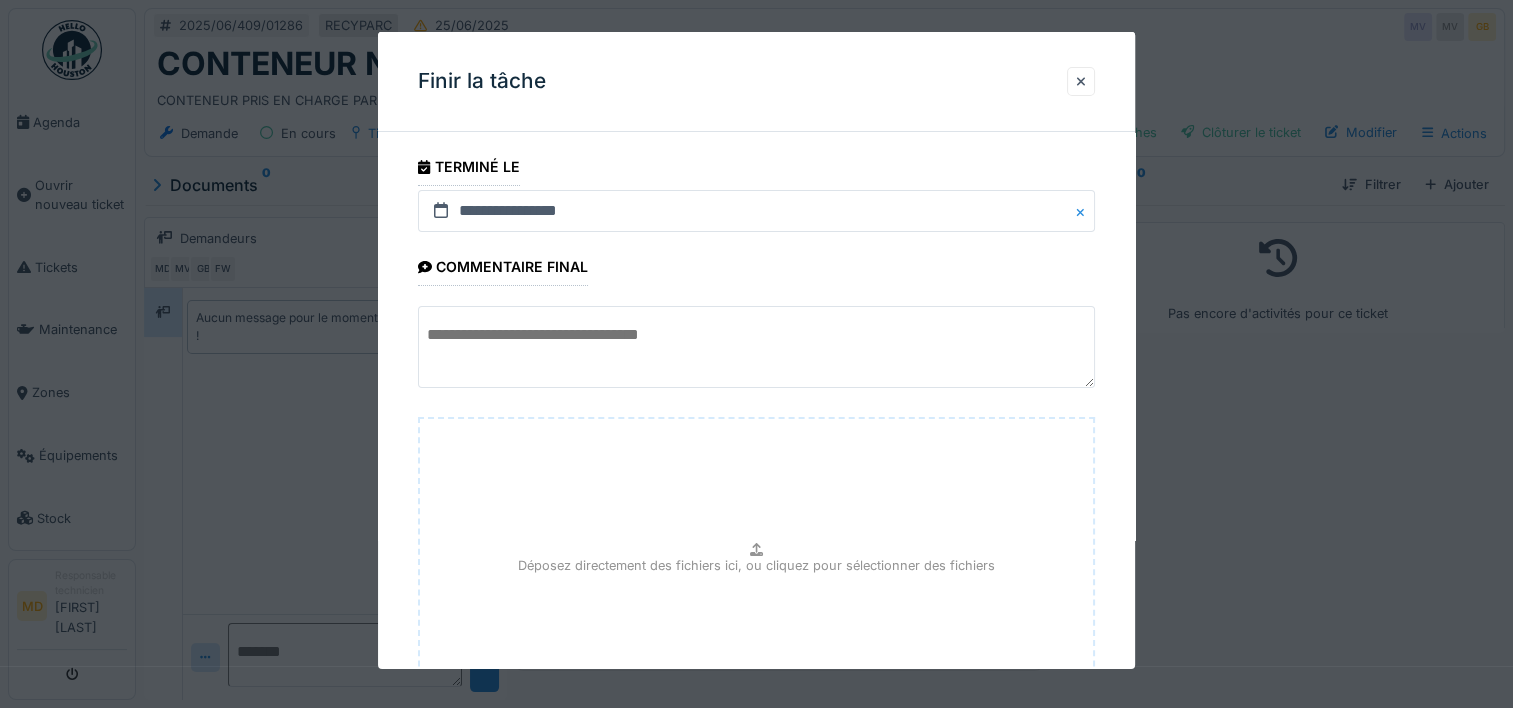 scroll, scrollTop: 176, scrollLeft: 0, axis: vertical 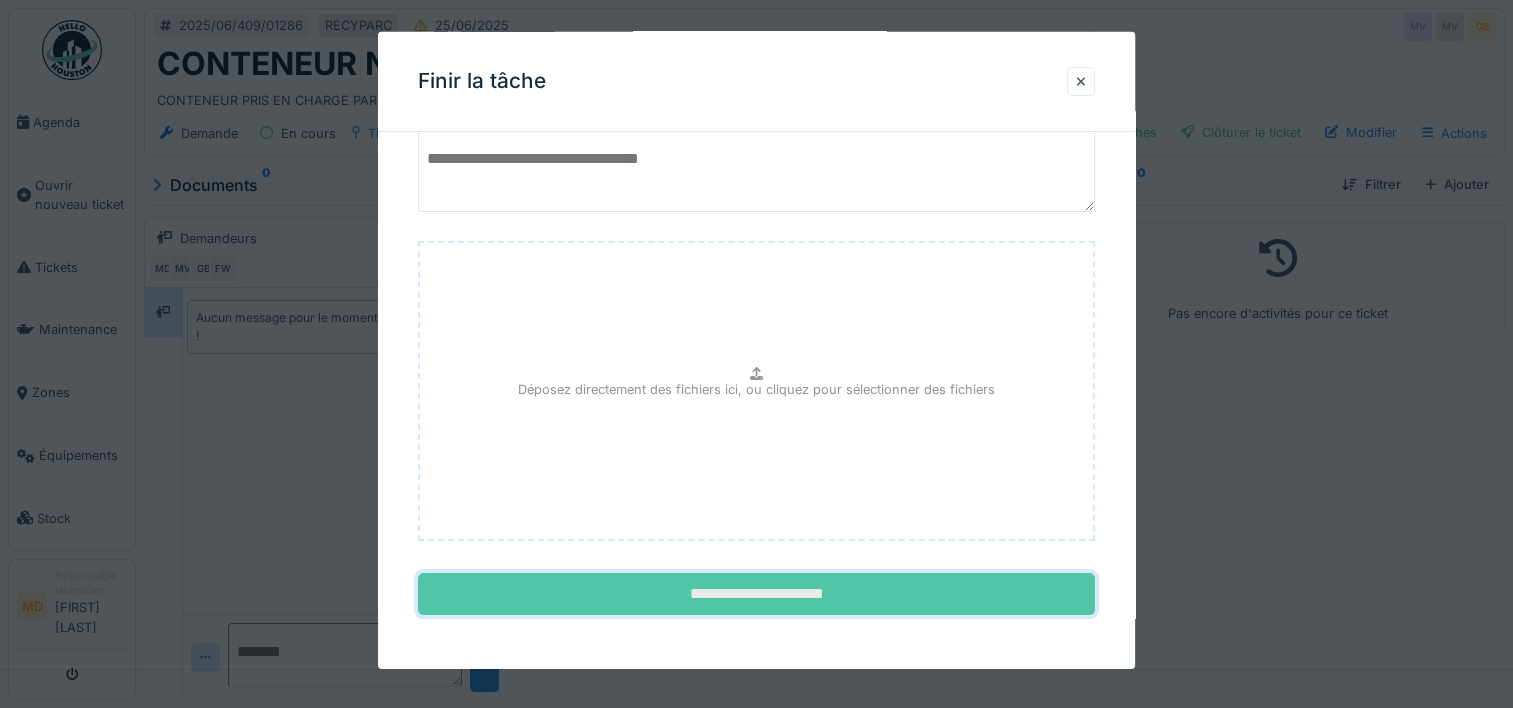 click on "**********" at bounding box center (756, 594) 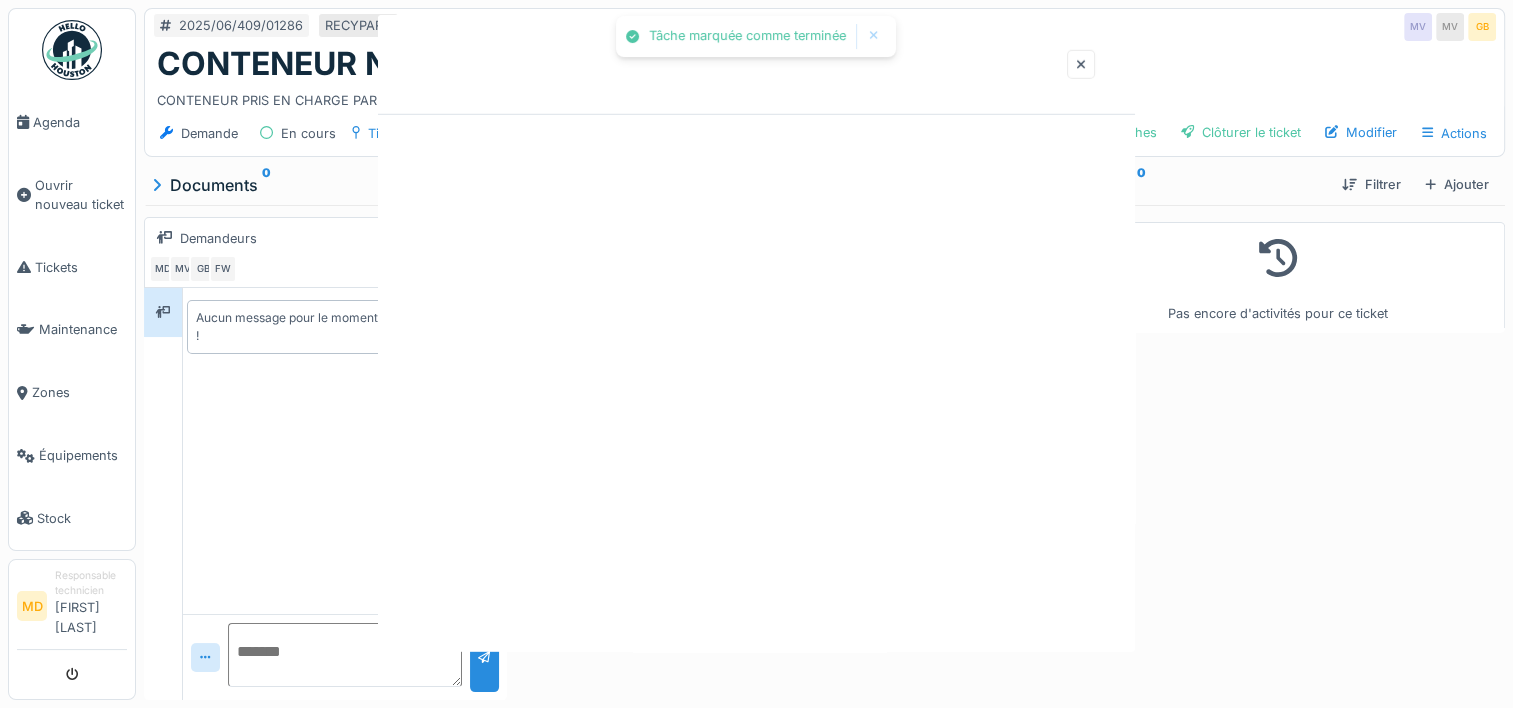 scroll, scrollTop: 0, scrollLeft: 0, axis: both 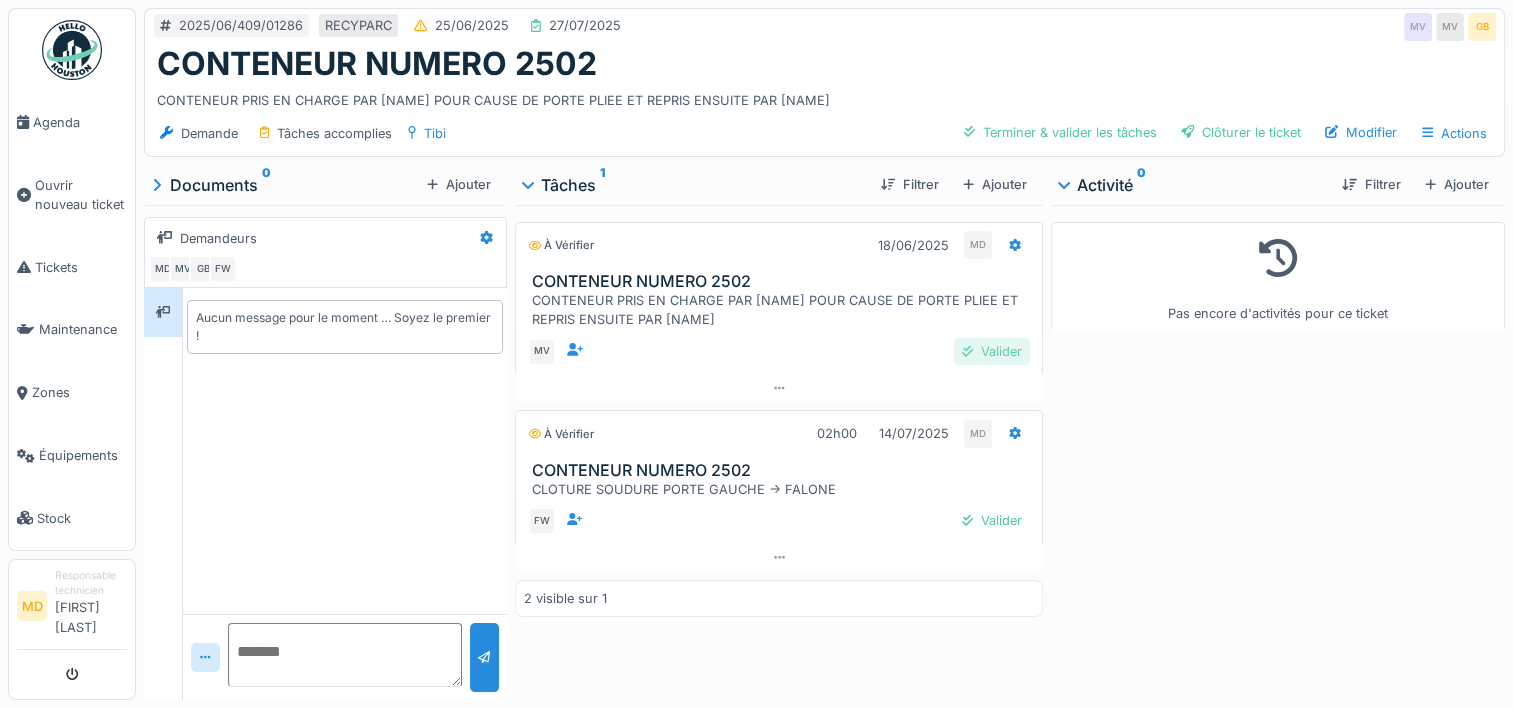 click on "Valider" at bounding box center (992, 351) 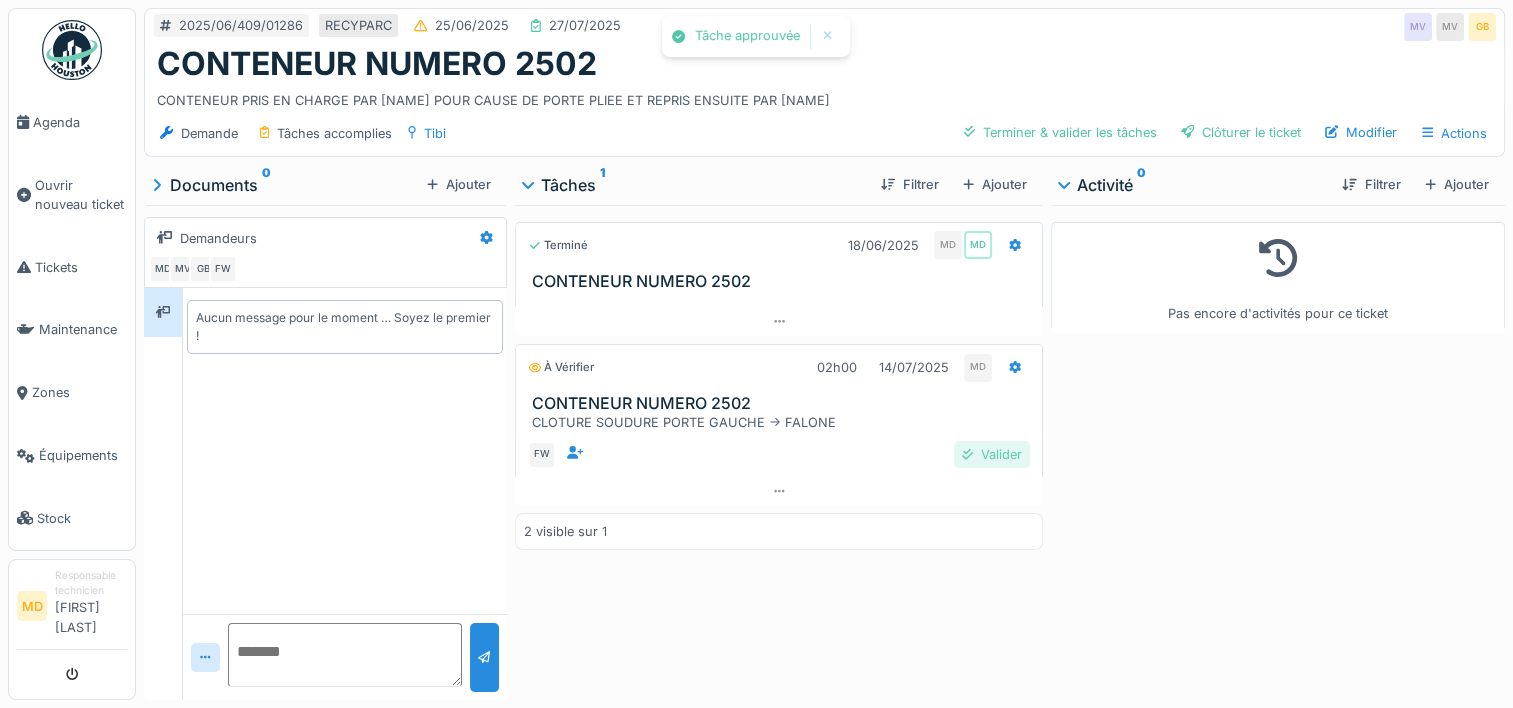 click on "Valider" at bounding box center [992, 454] 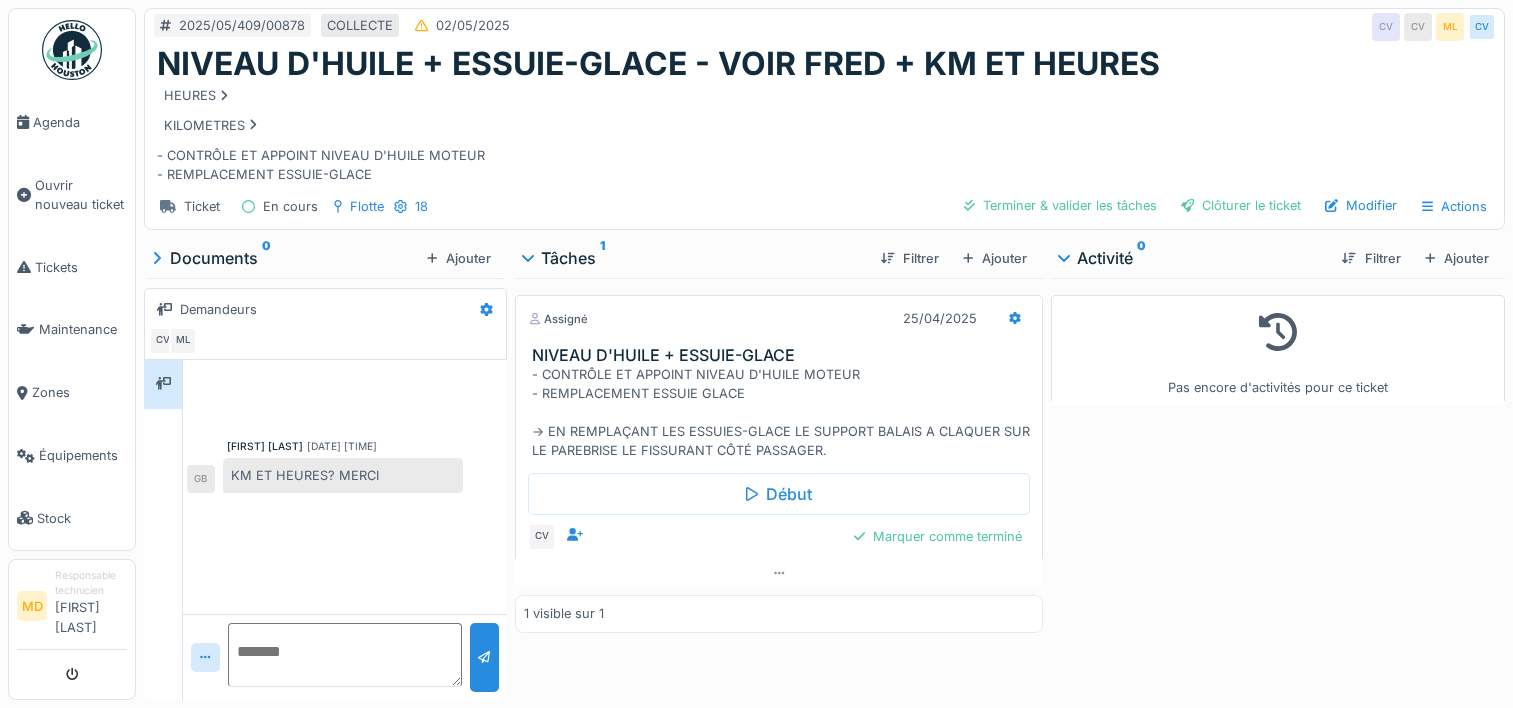 scroll, scrollTop: 0, scrollLeft: 0, axis: both 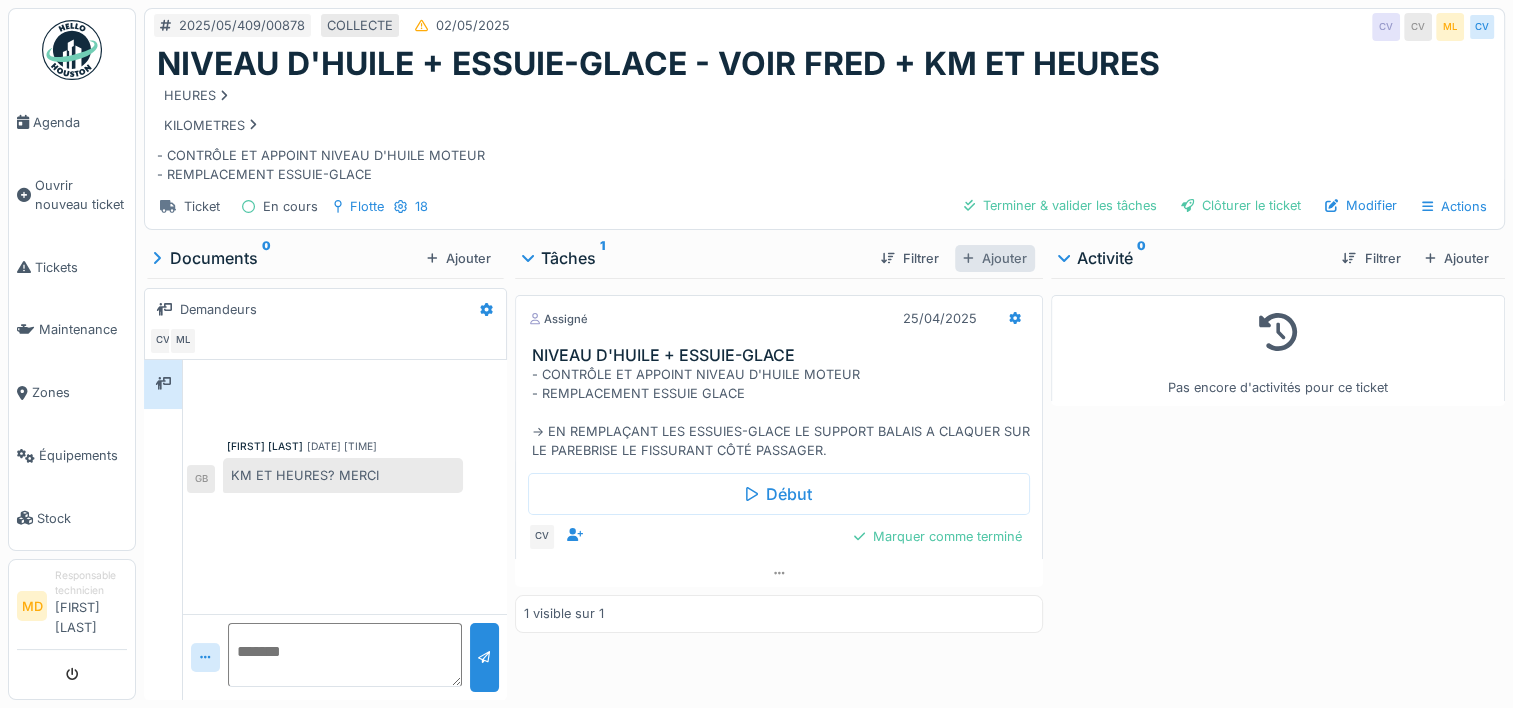 click on "Ajouter" at bounding box center [995, 258] 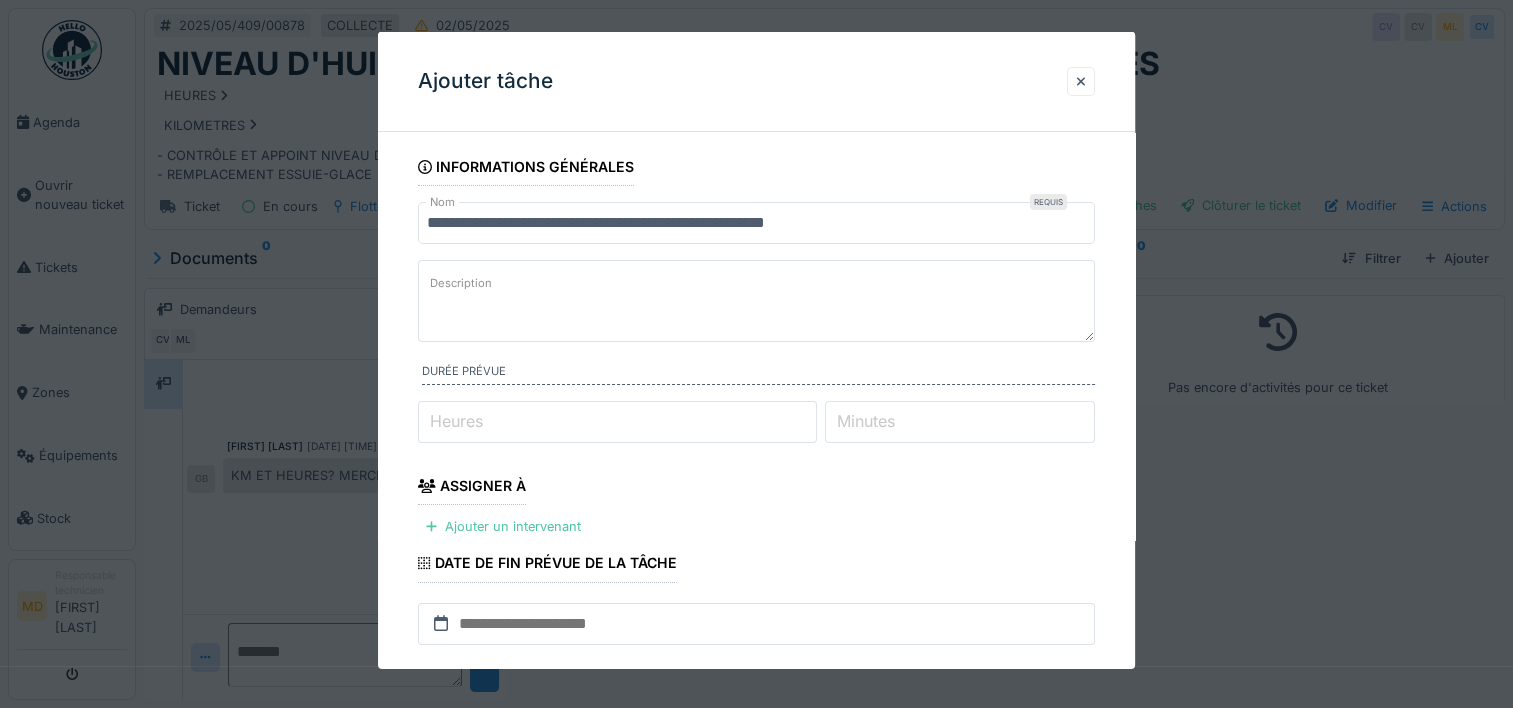 click on "Description" at bounding box center (461, 283) 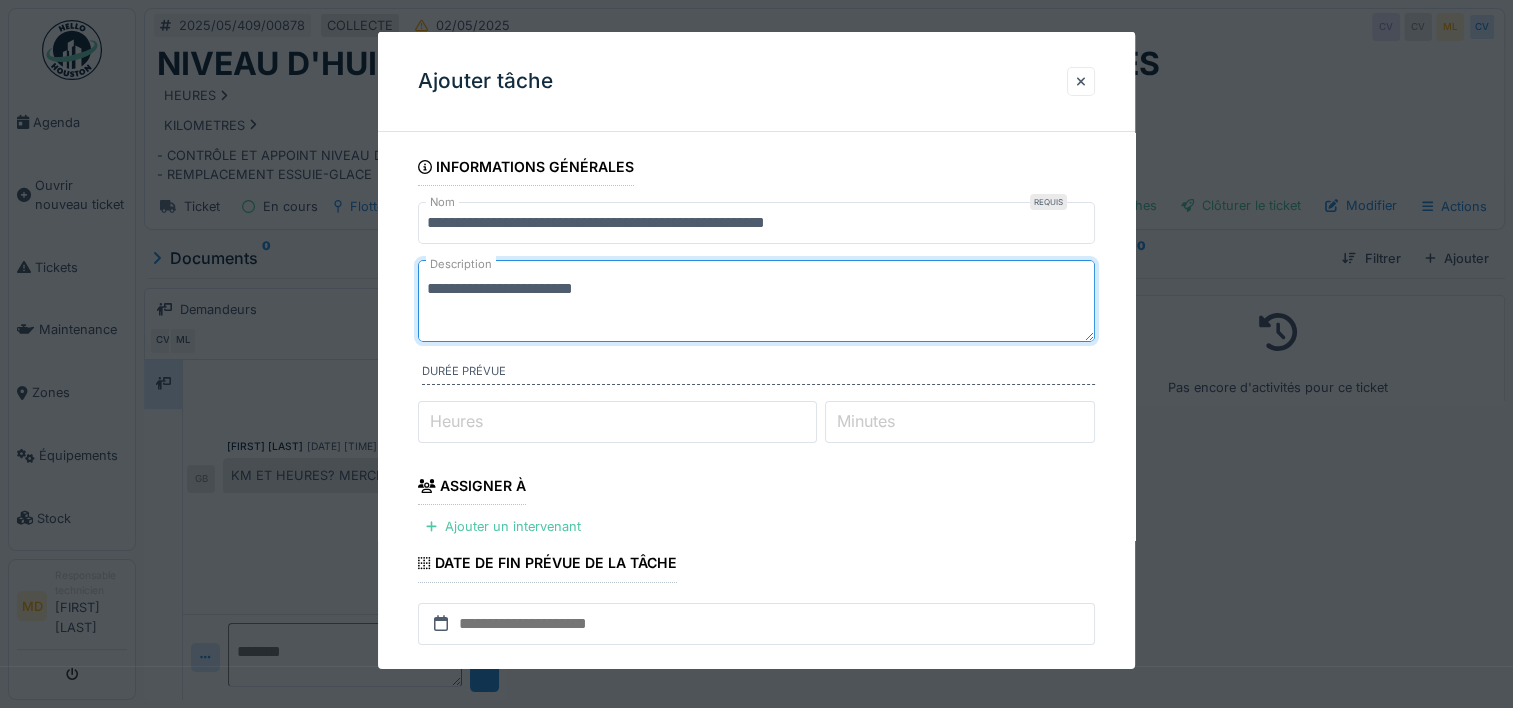 click on "**********" at bounding box center [756, 301] 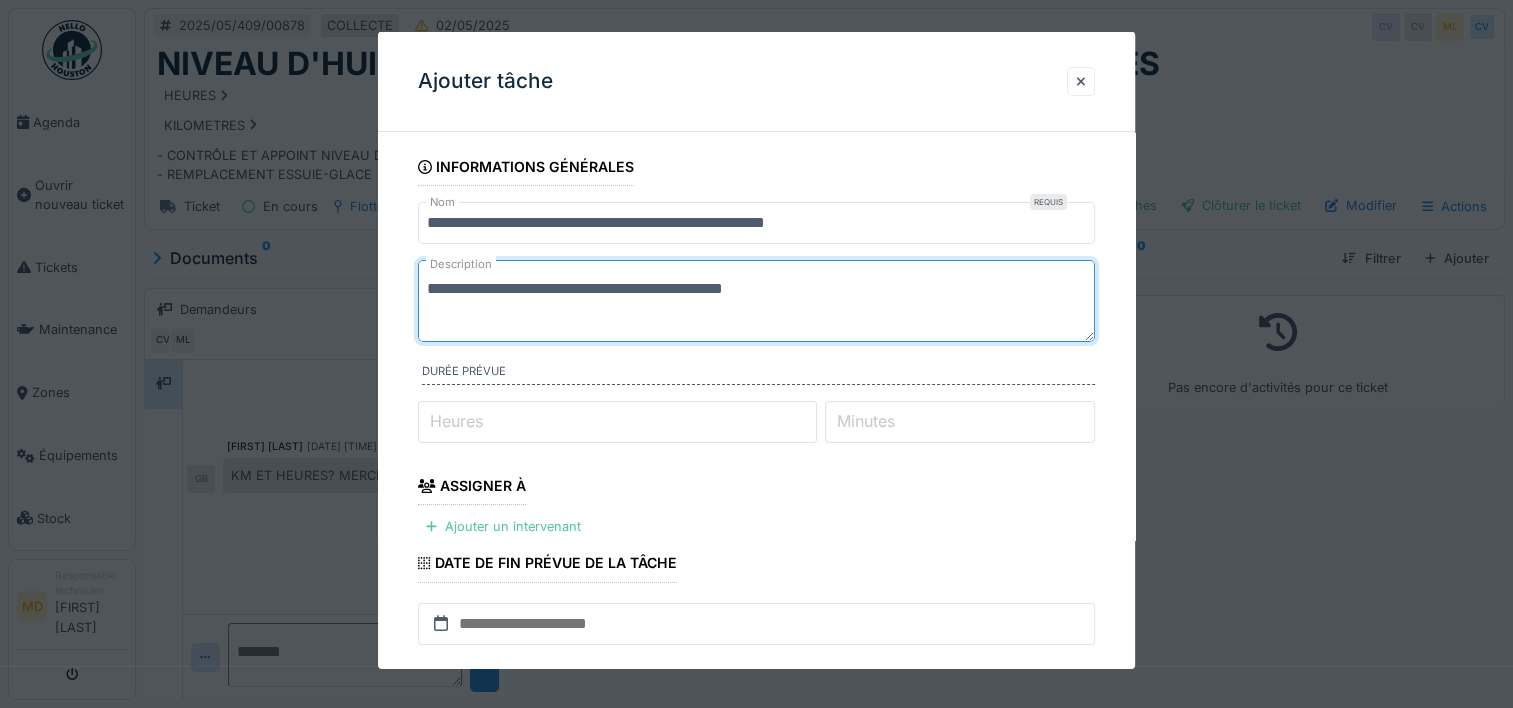 click on "**********" at bounding box center (756, 301) 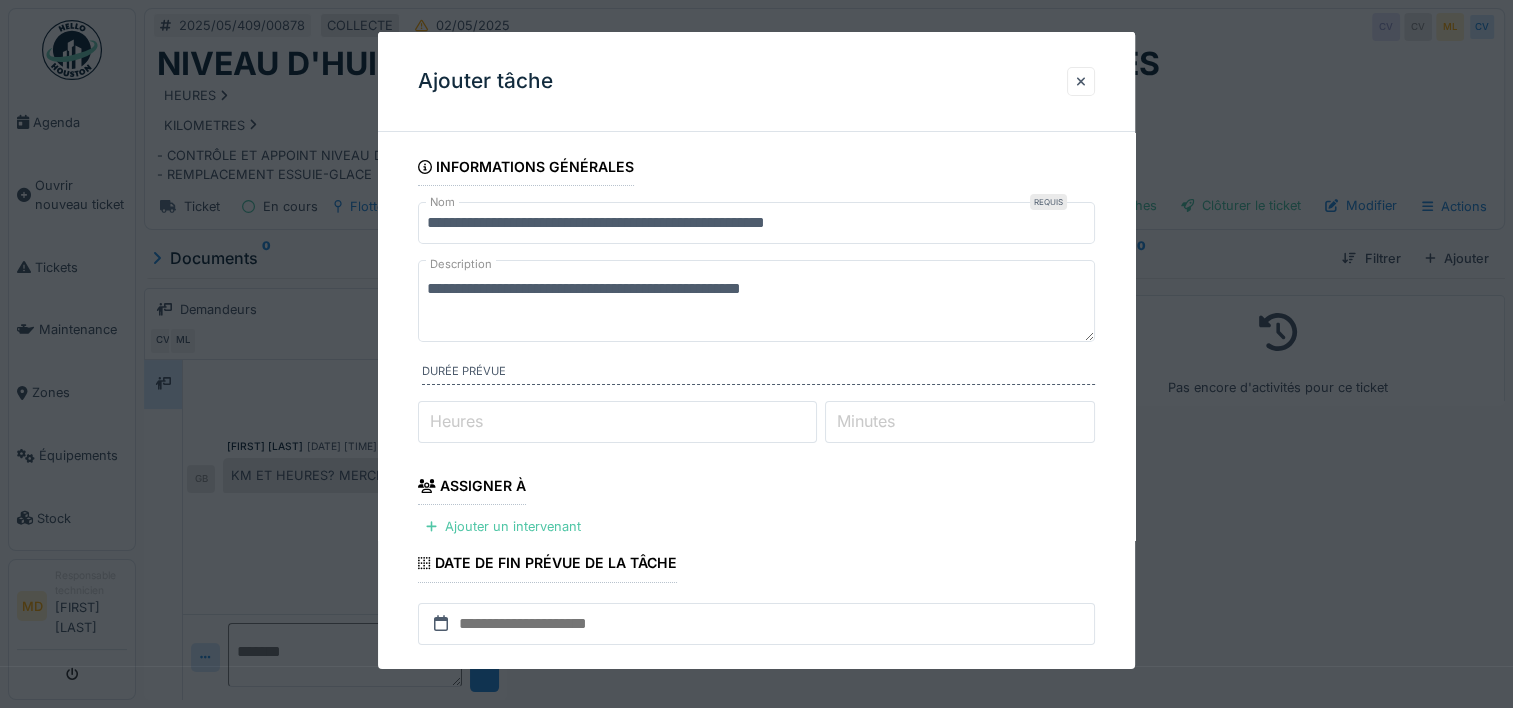 click on "**********" at bounding box center [756, 301] 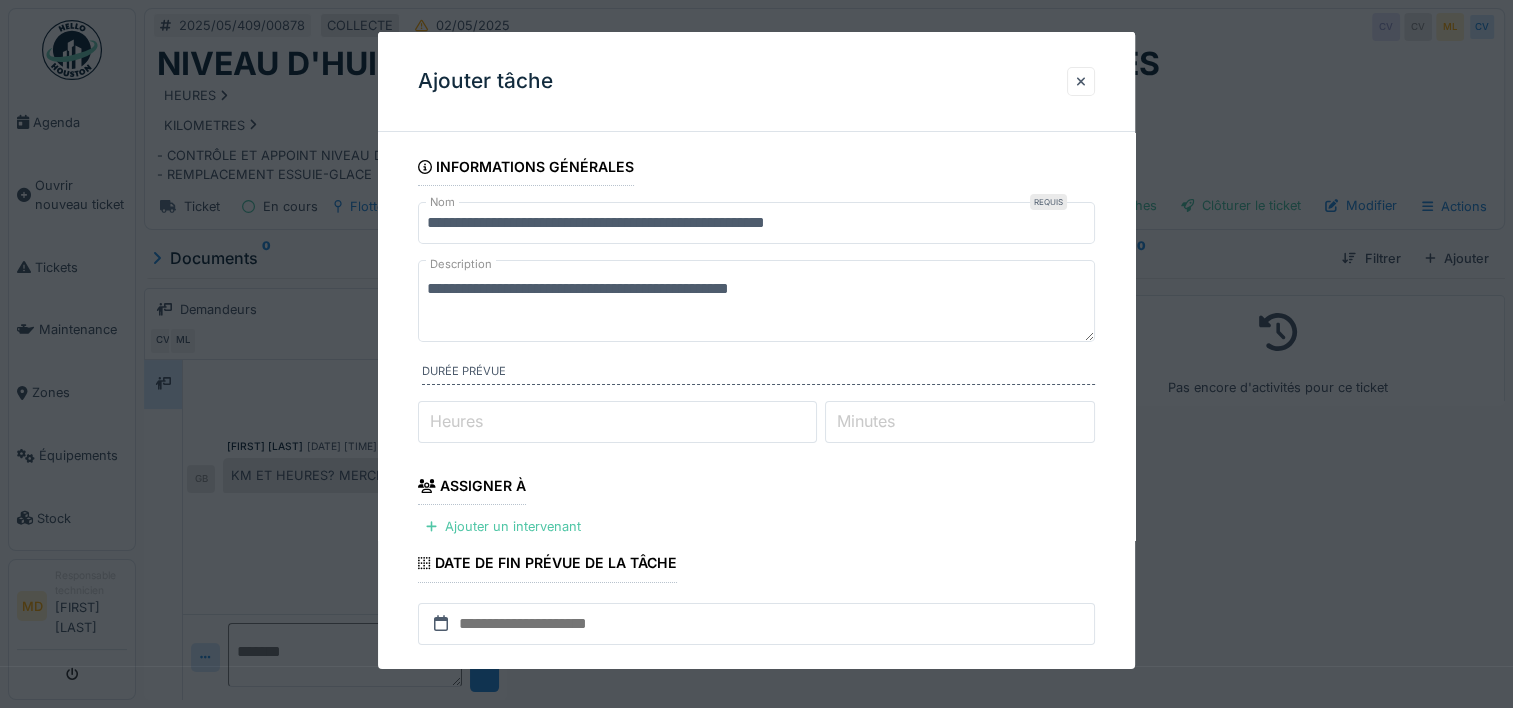 click on "**********" at bounding box center (756, 301) 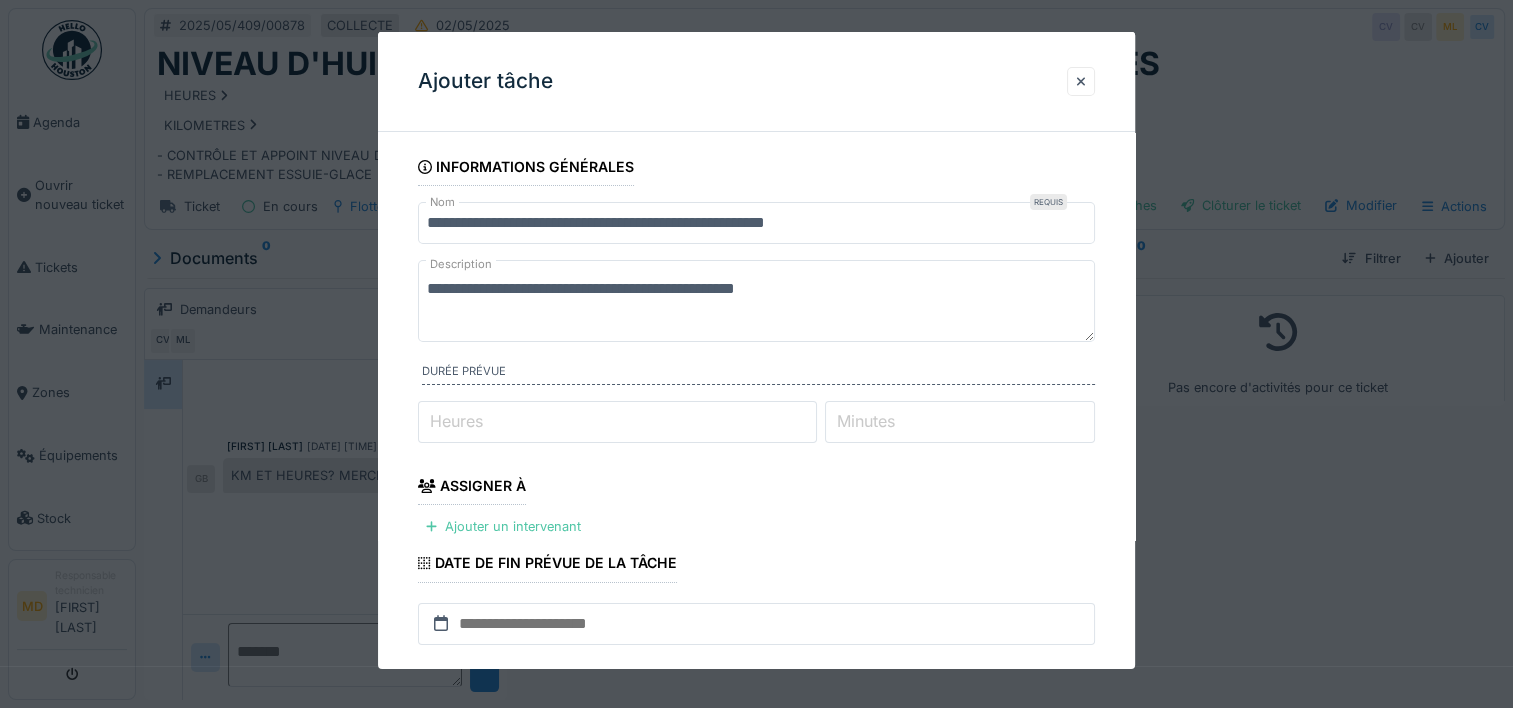 type on "**********" 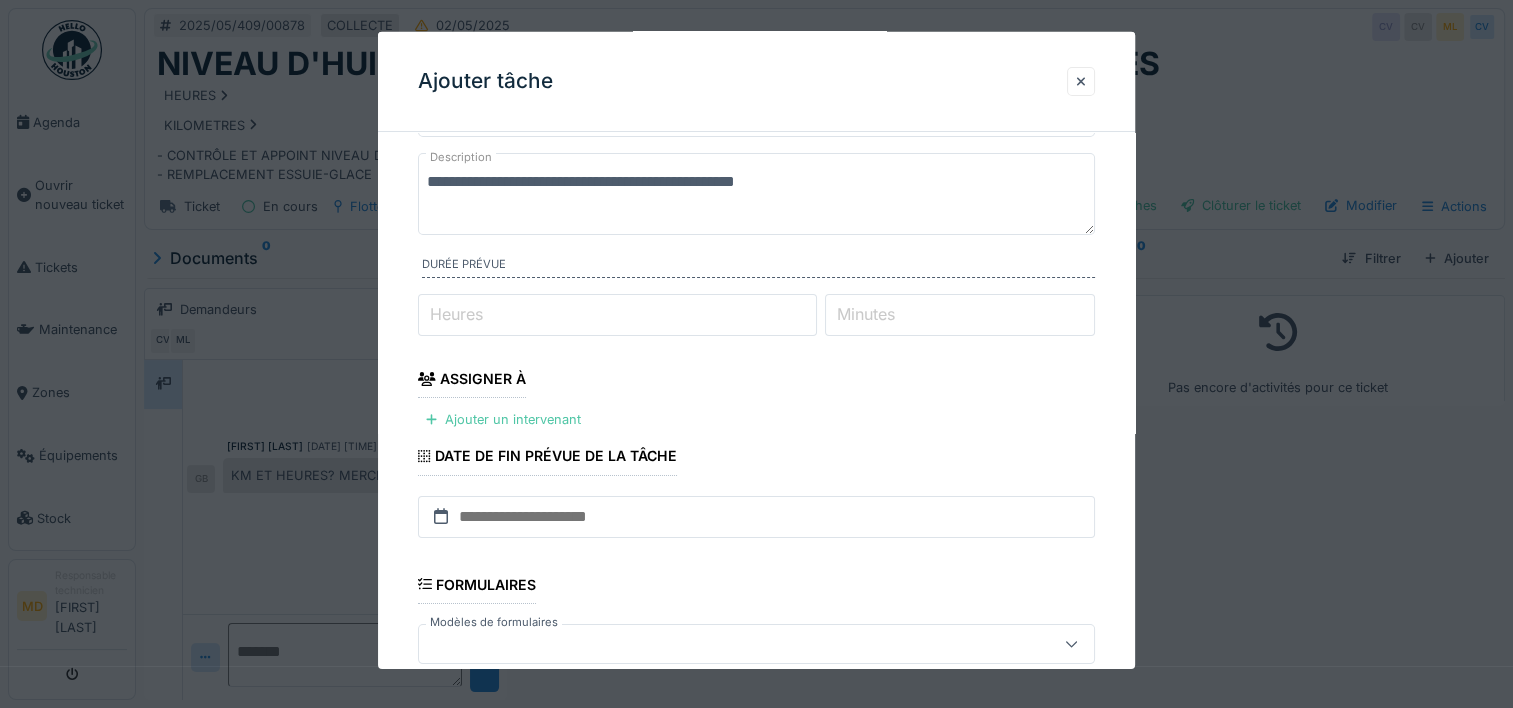 scroll, scrollTop: 131, scrollLeft: 0, axis: vertical 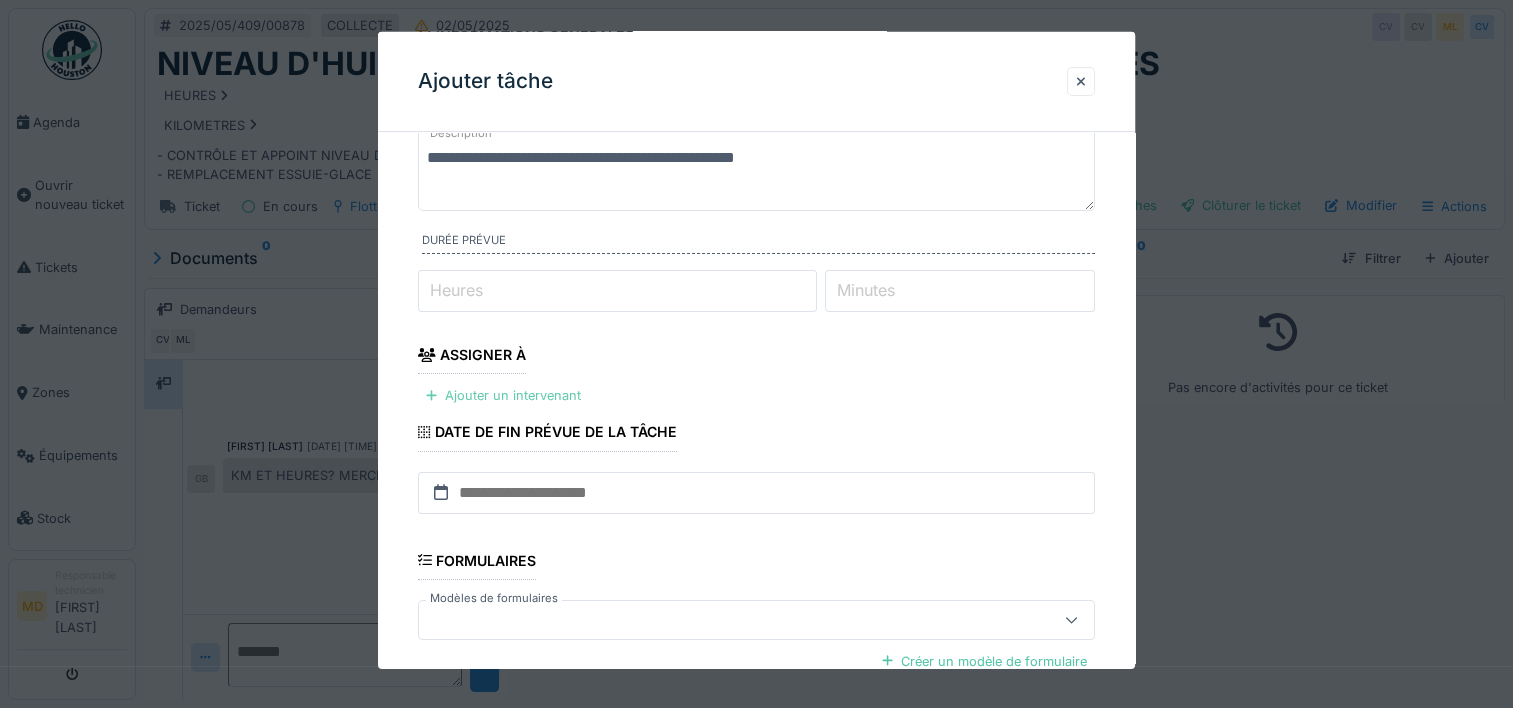click on "Ajouter un intervenant" at bounding box center [503, 395] 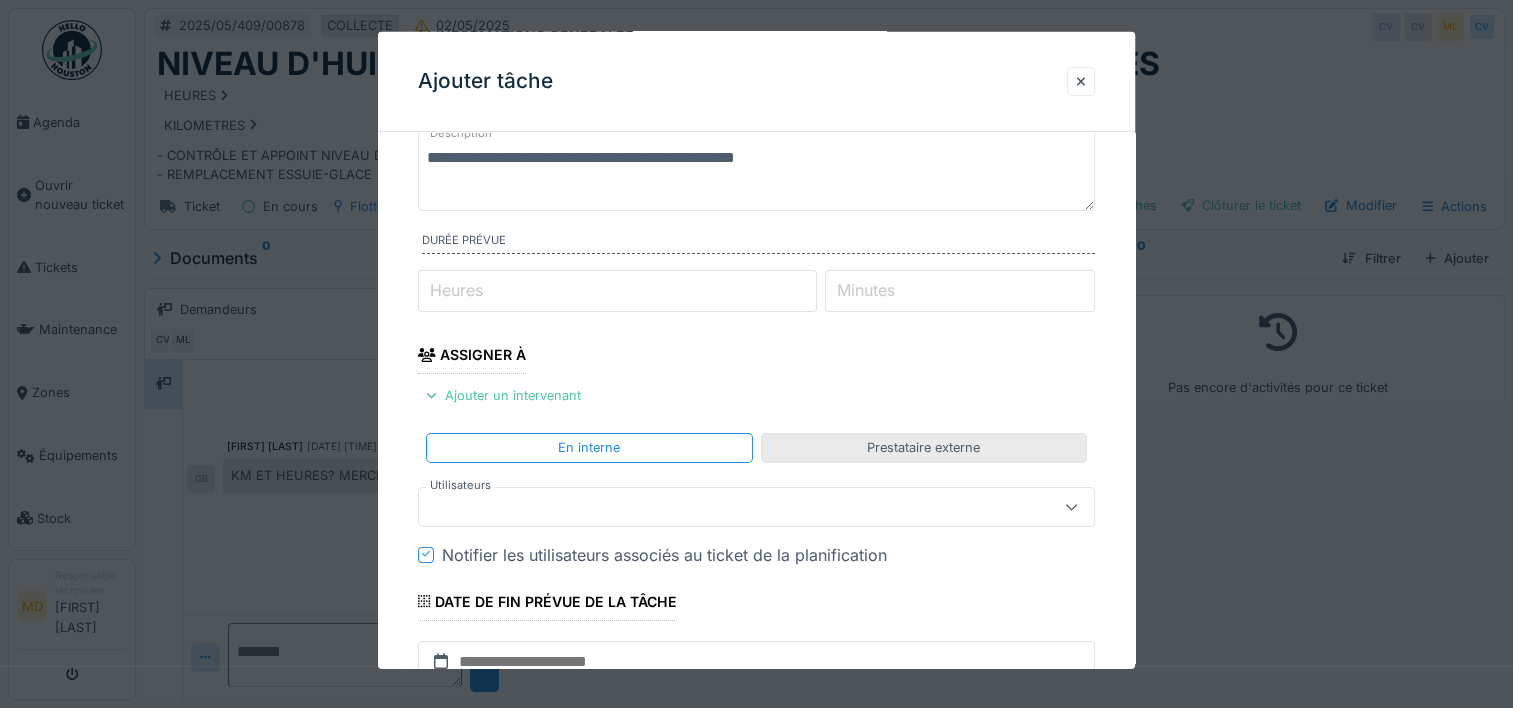 click on "Prestataire externe" at bounding box center (923, 447) 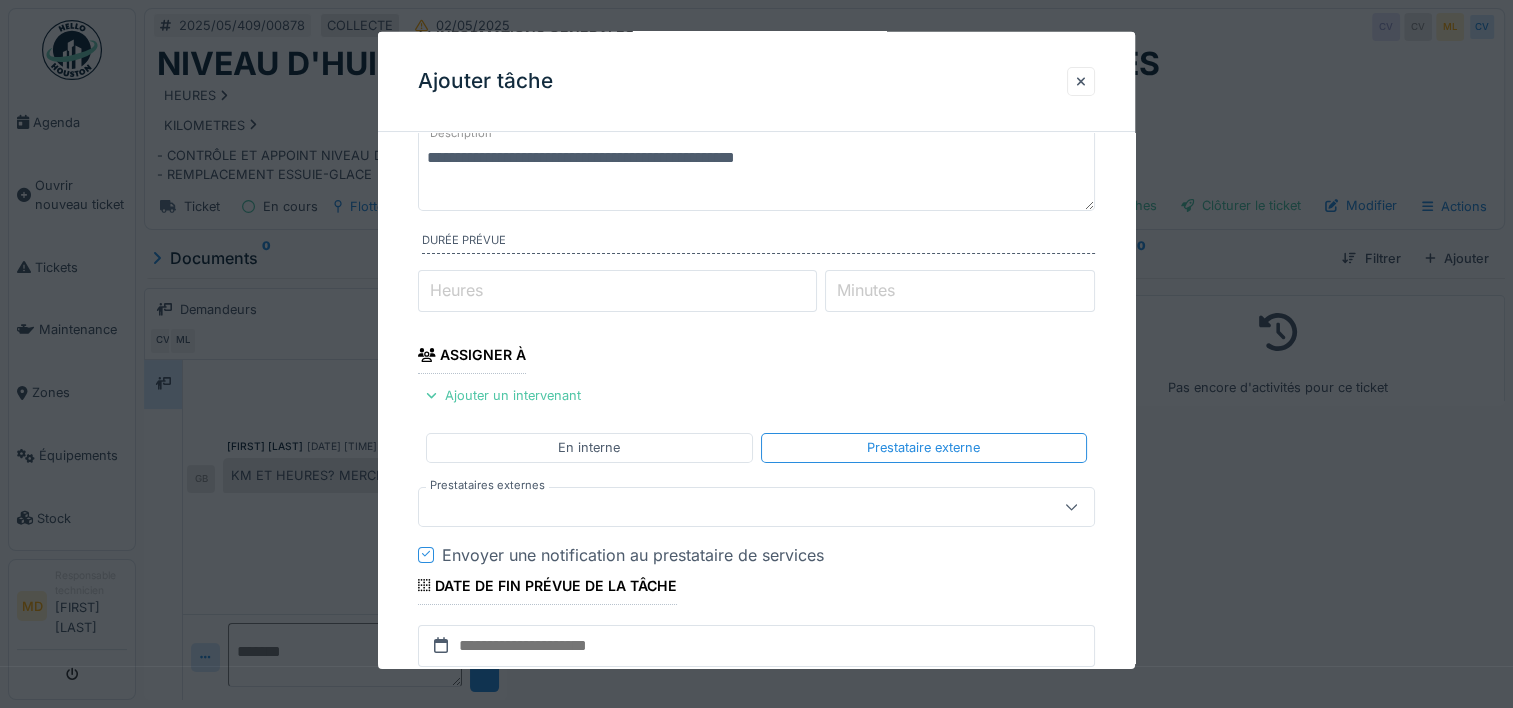 click at bounding box center (722, 506) 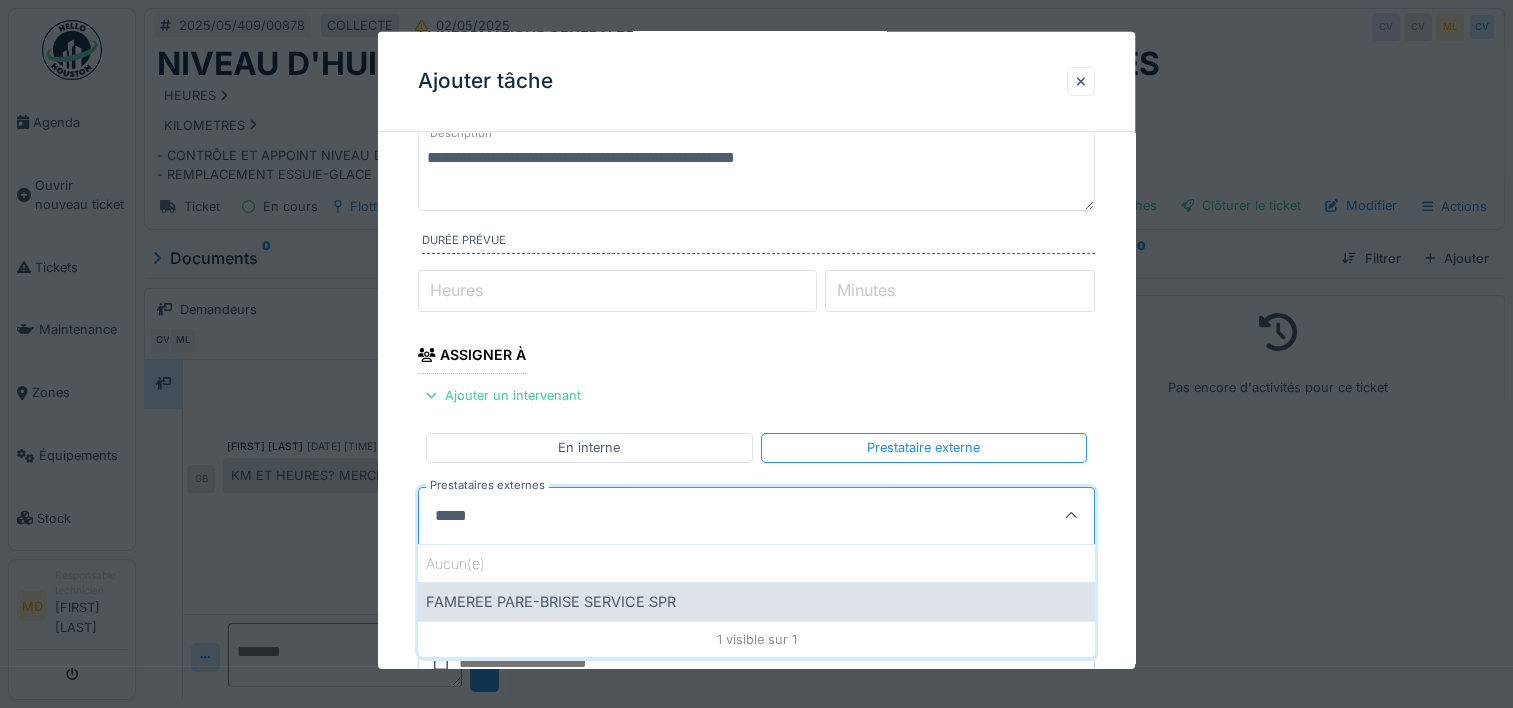 type on "*****" 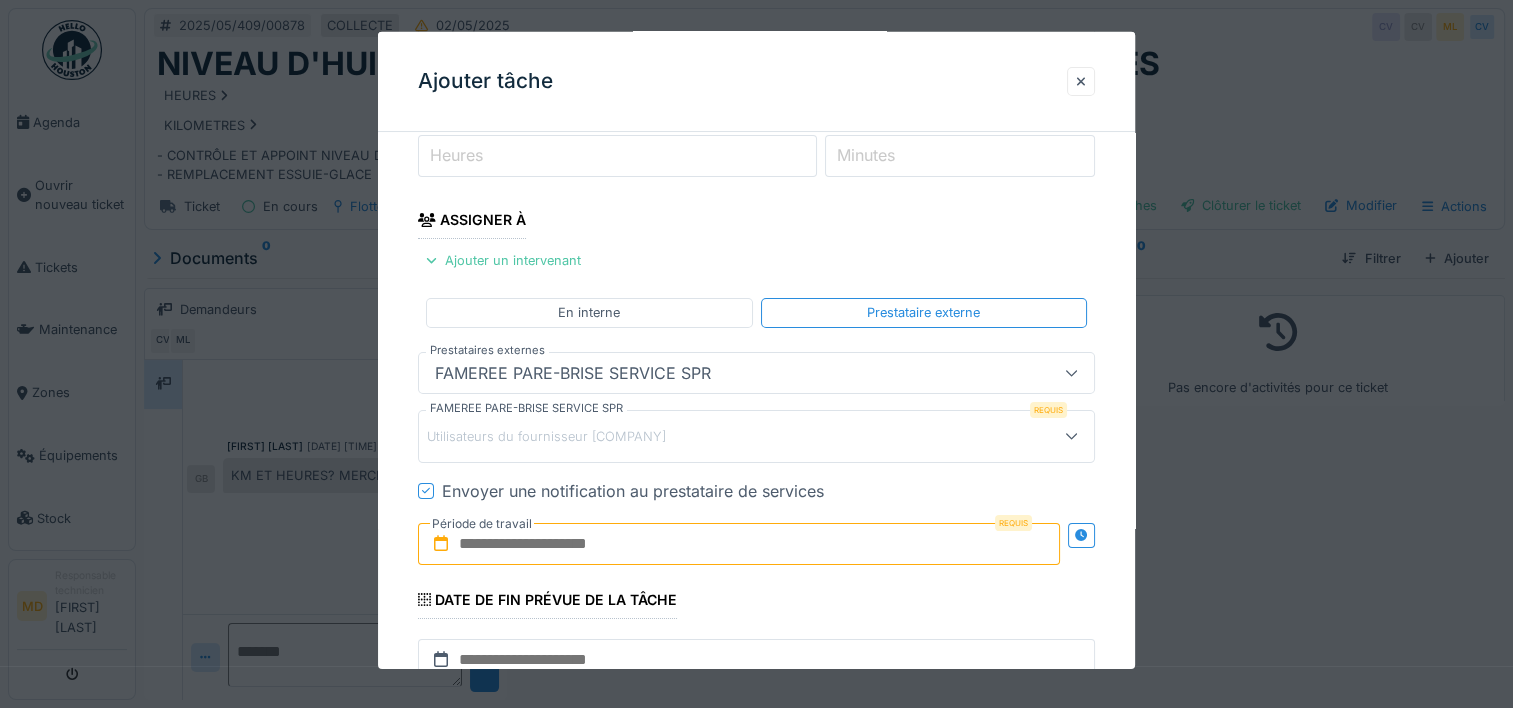 scroll, scrollTop: 282, scrollLeft: 0, axis: vertical 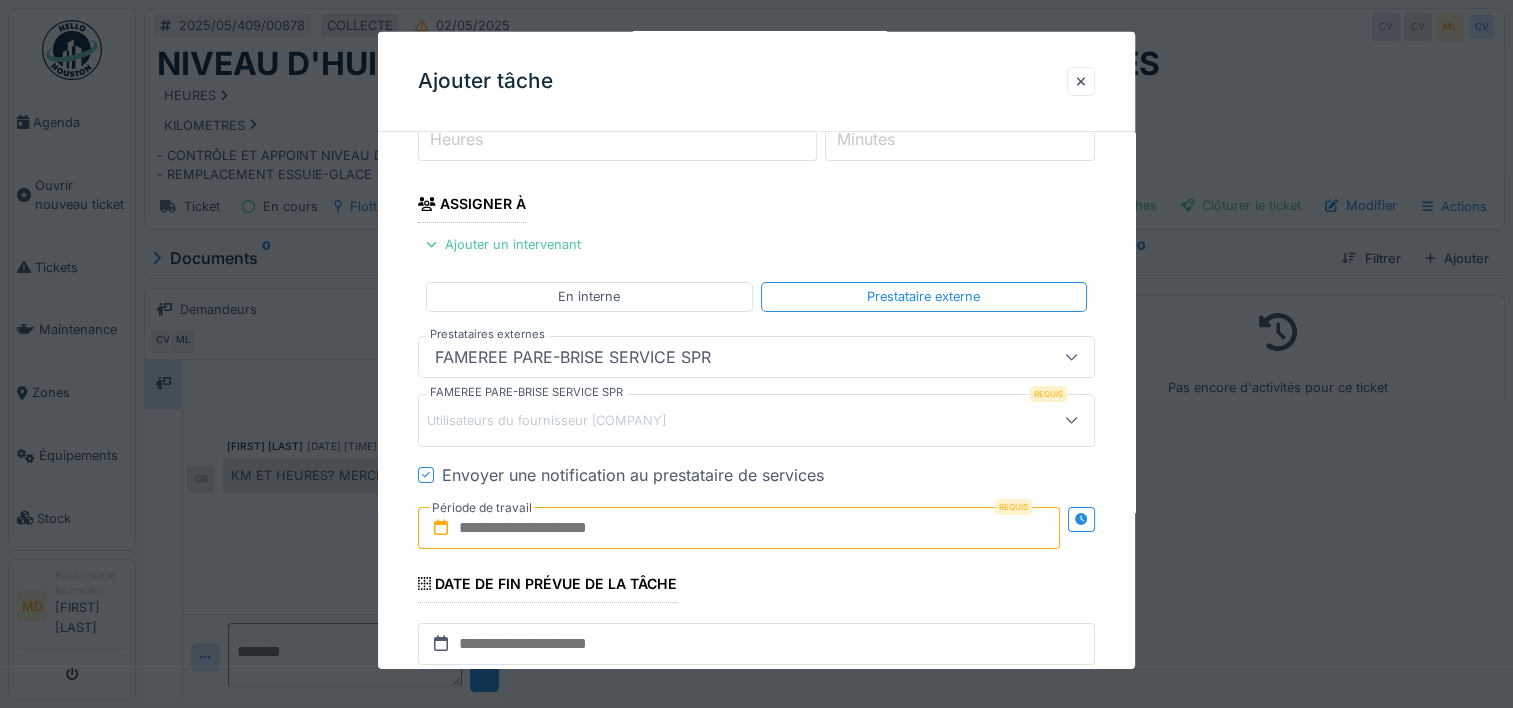 click 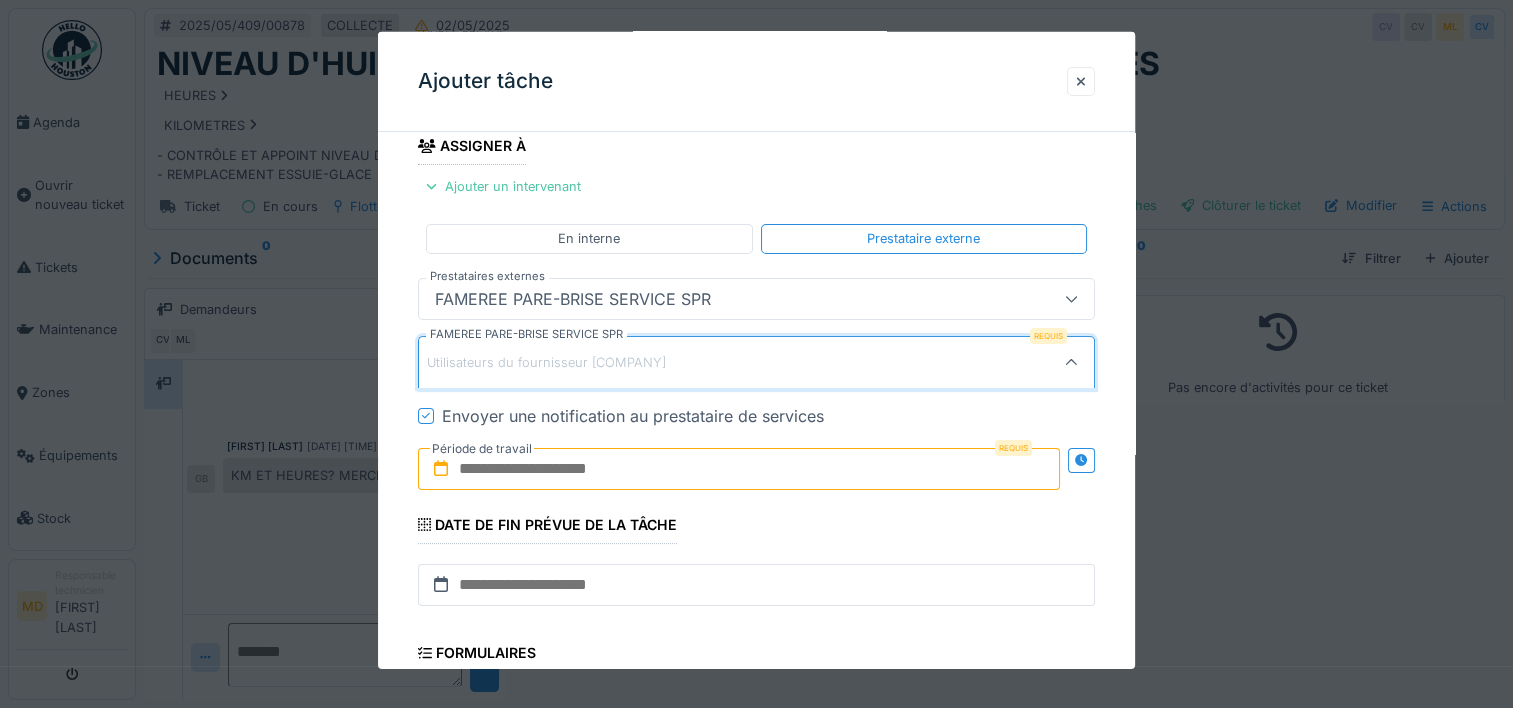 scroll, scrollTop: 348, scrollLeft: 0, axis: vertical 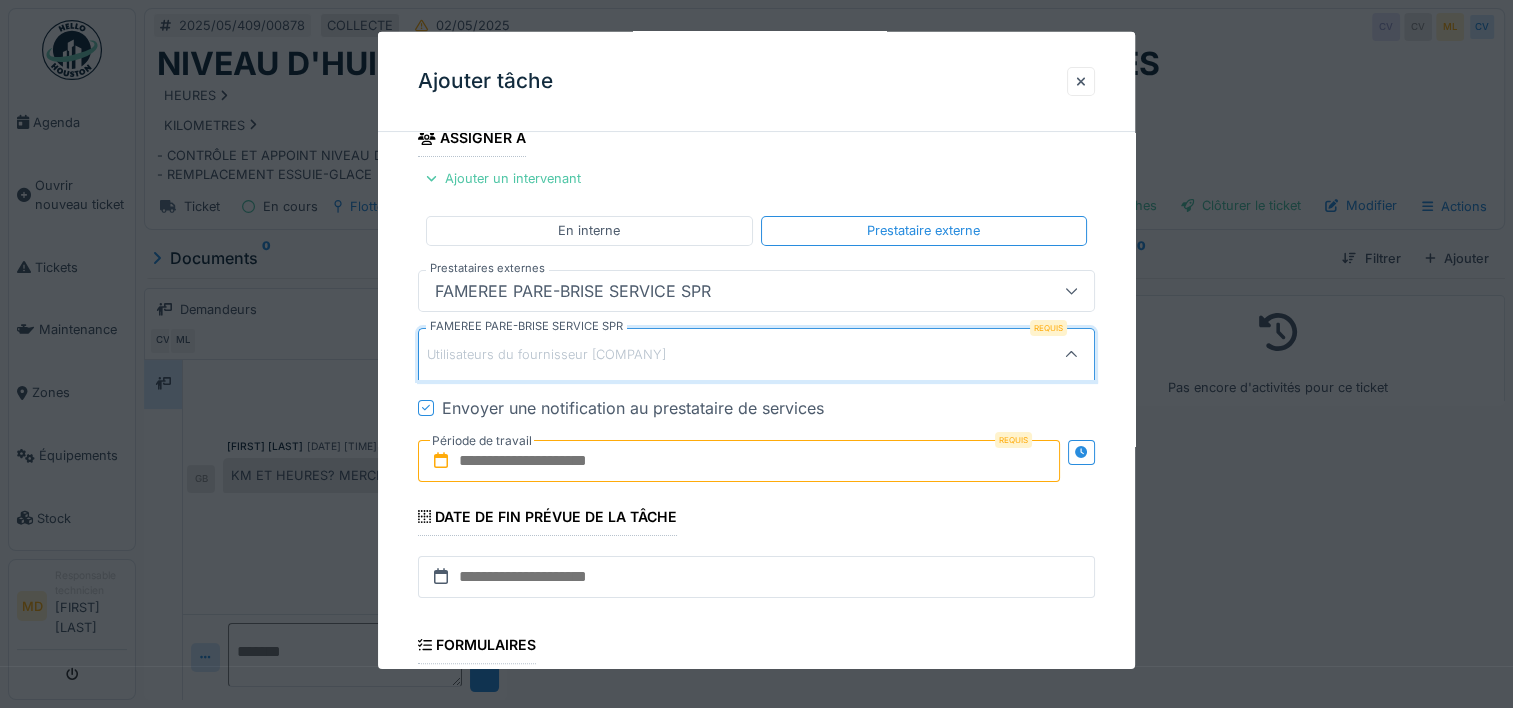 click 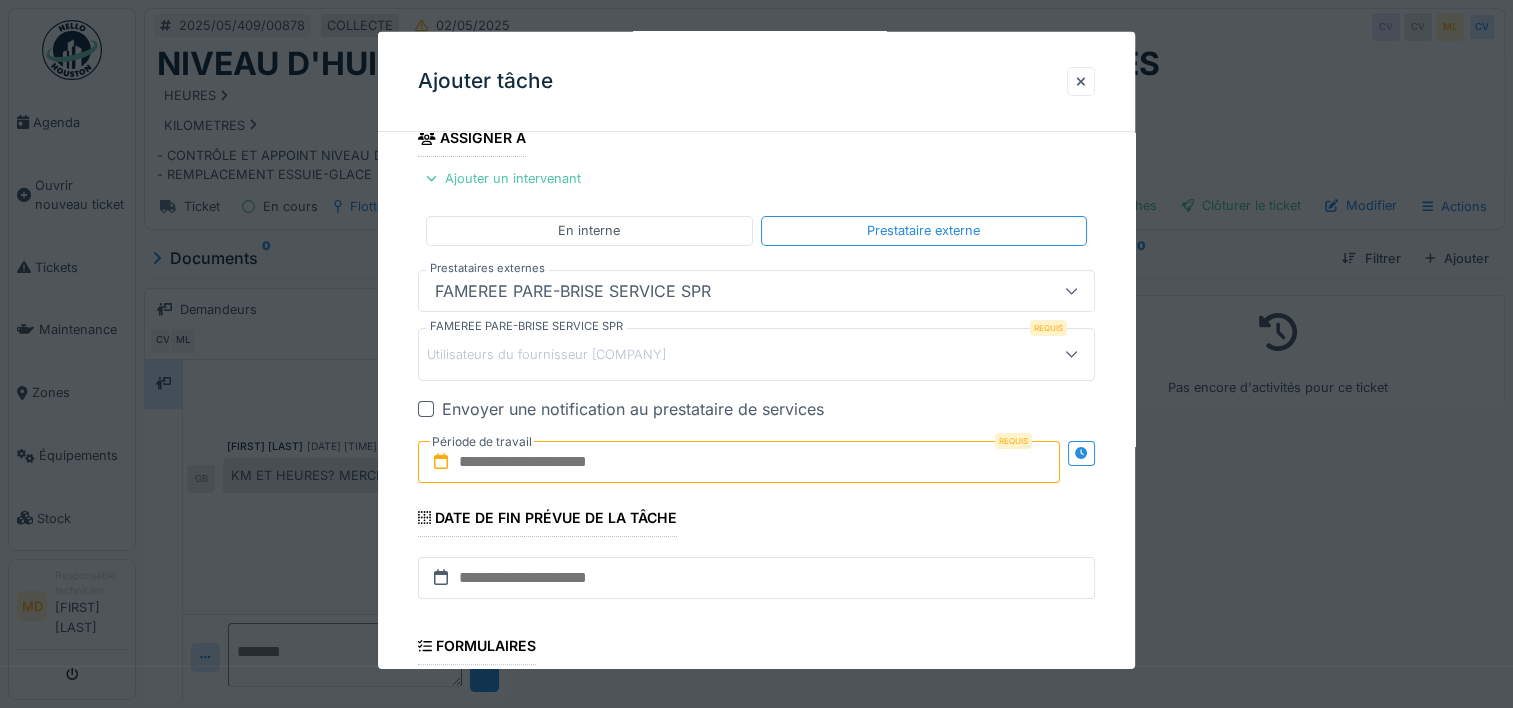 click on "Utilisateurs du fournisseur FAMEREE PARE-BRISE SERVICE SPR" at bounding box center (546, 353) 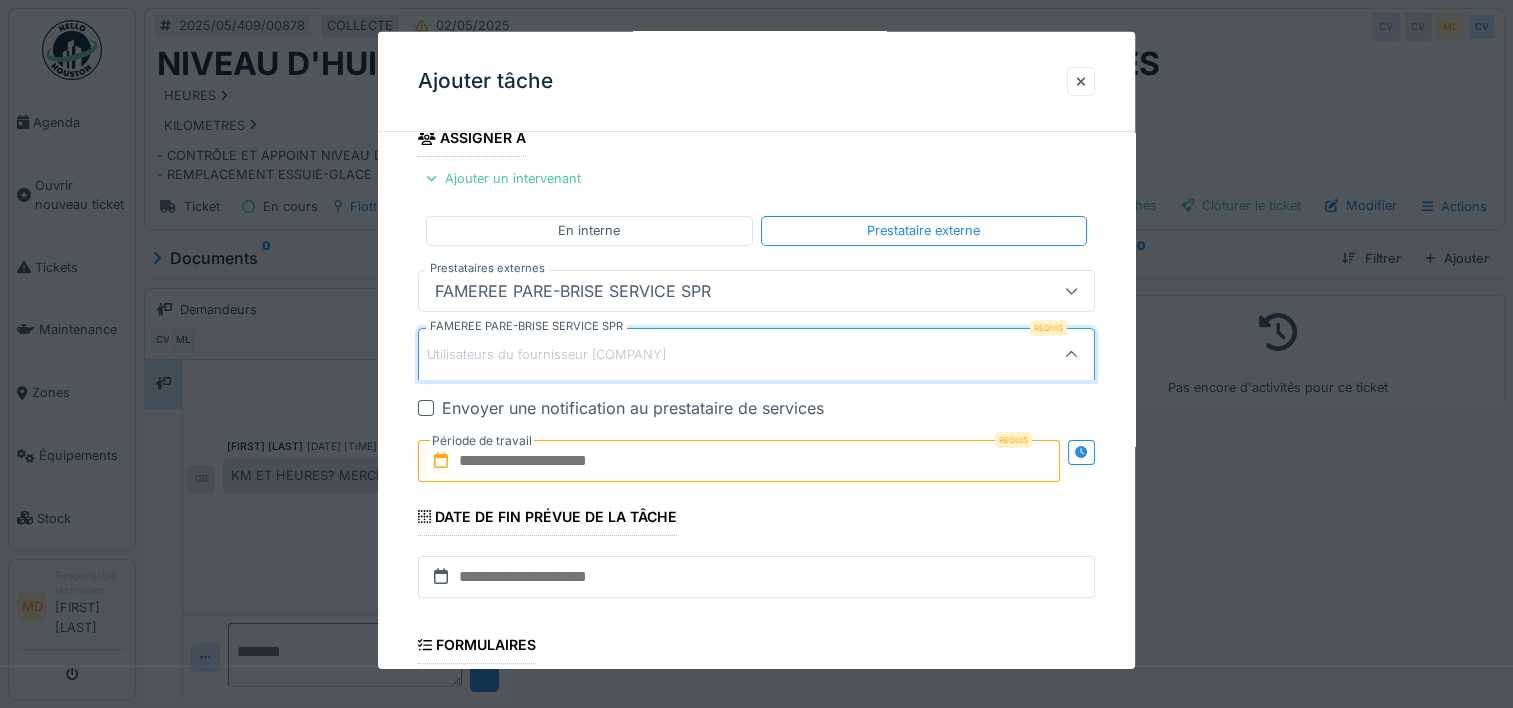 click 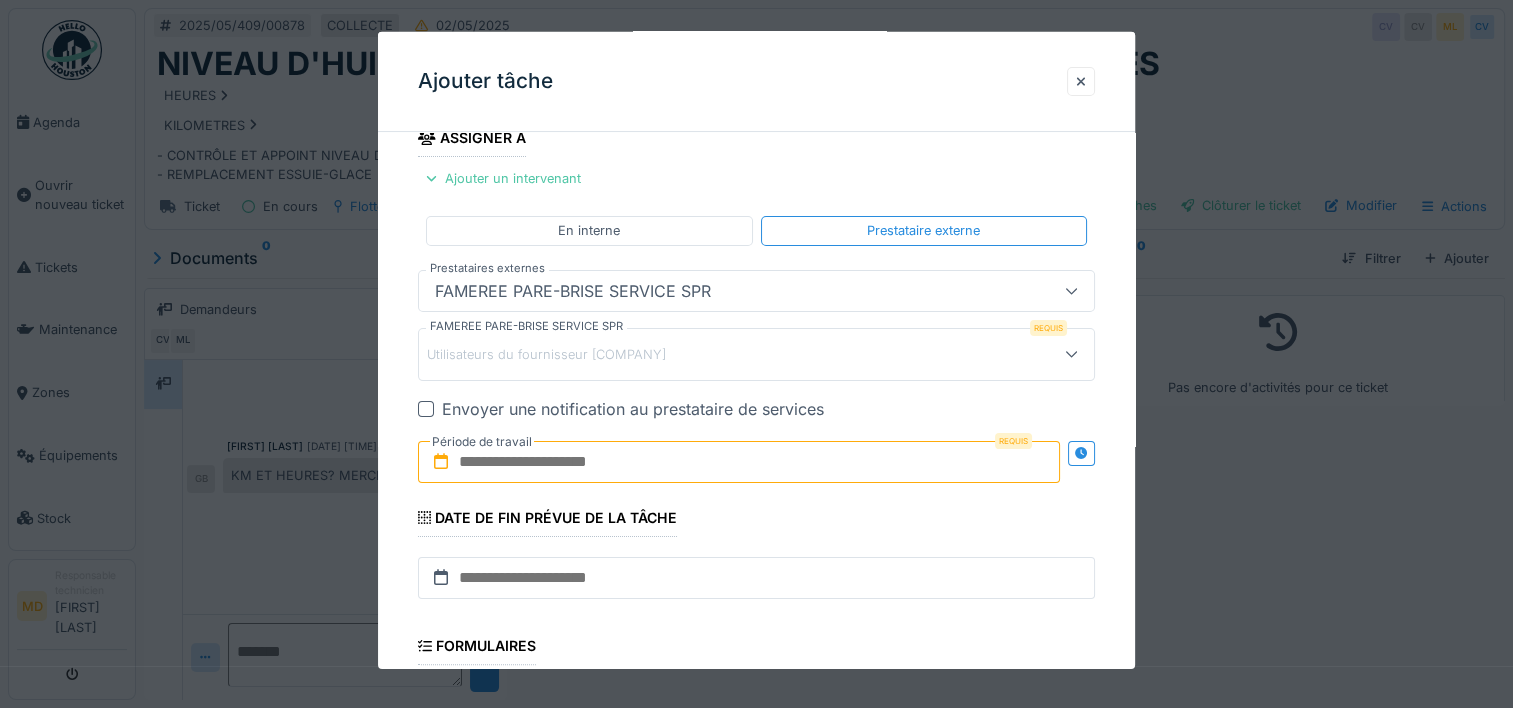 click at bounding box center (739, 462) 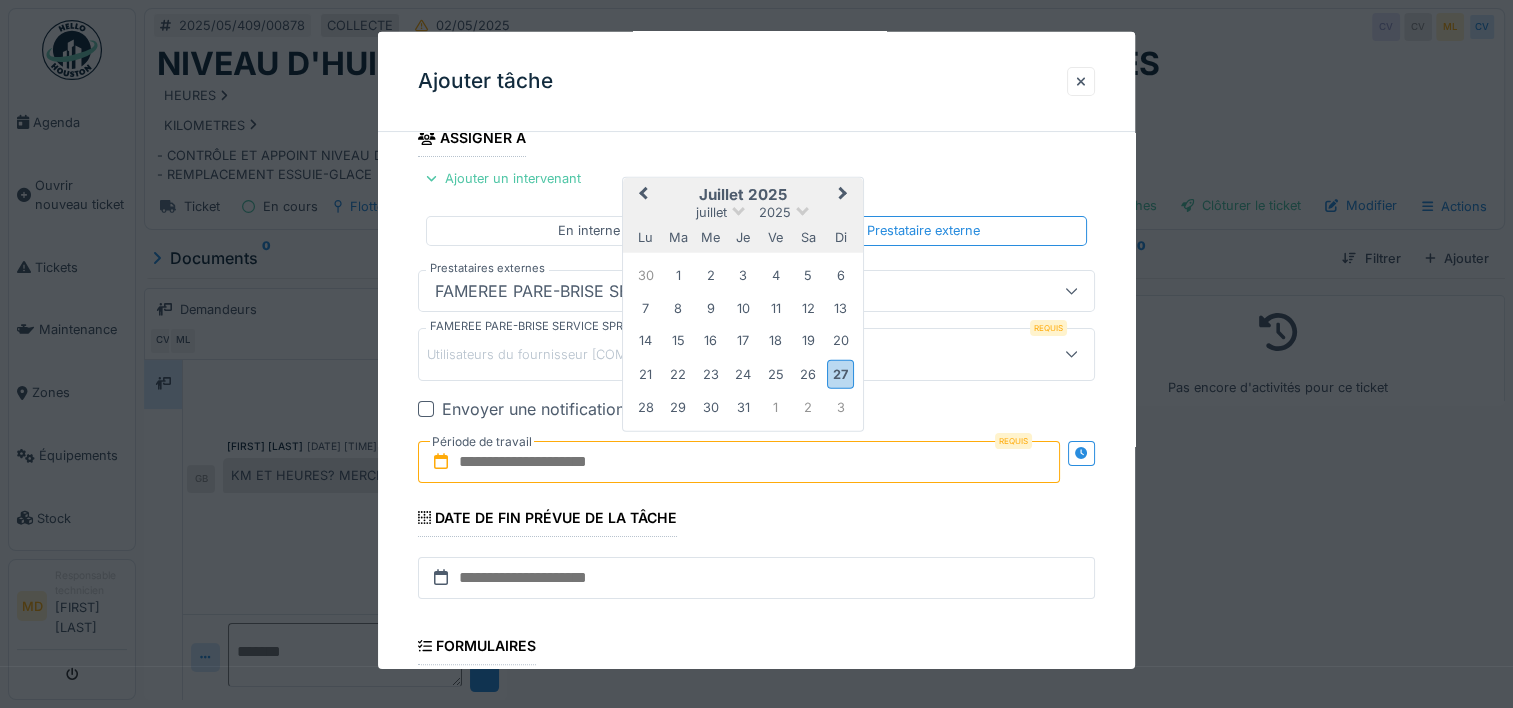 click on "Previous Month" at bounding box center [643, 194] 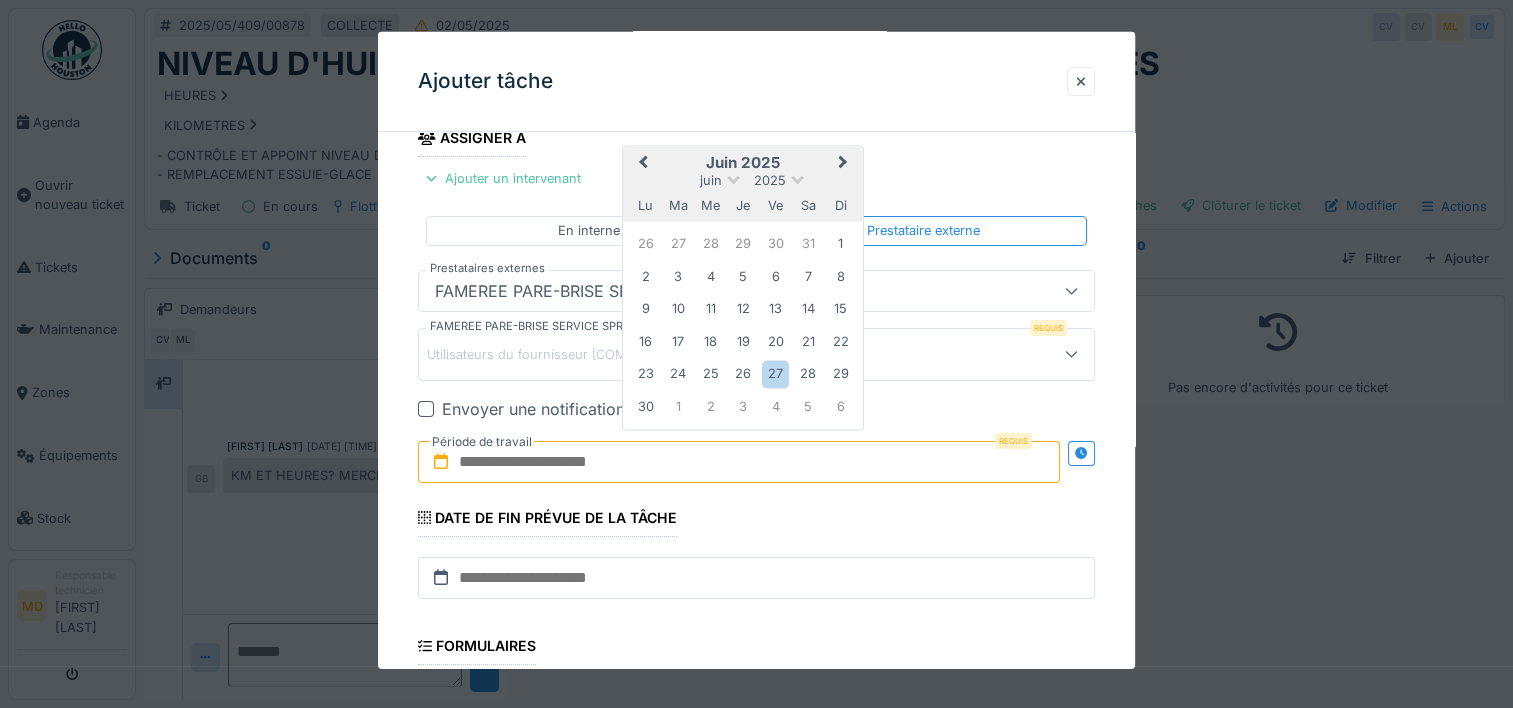 click on "Previous Month" at bounding box center [643, 163] 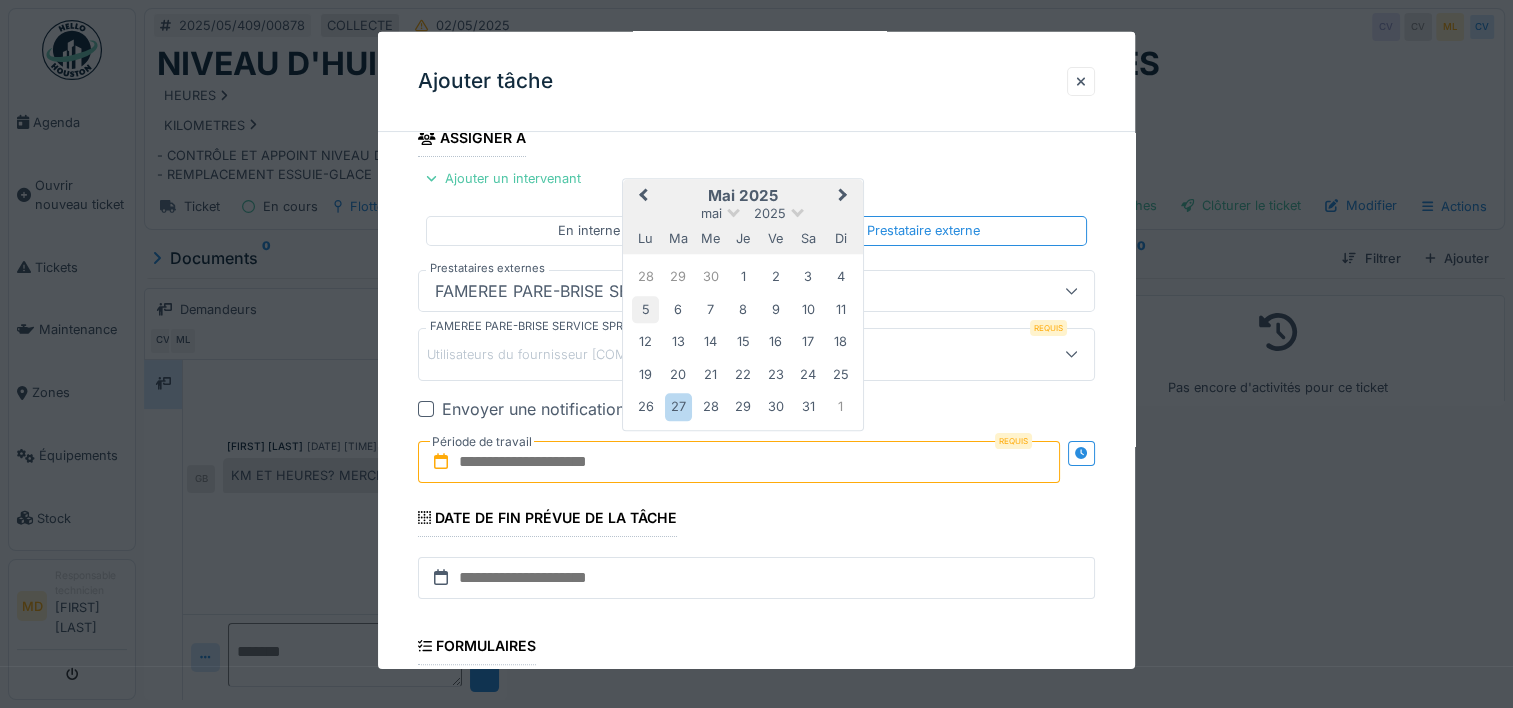click on "5" at bounding box center [645, 309] 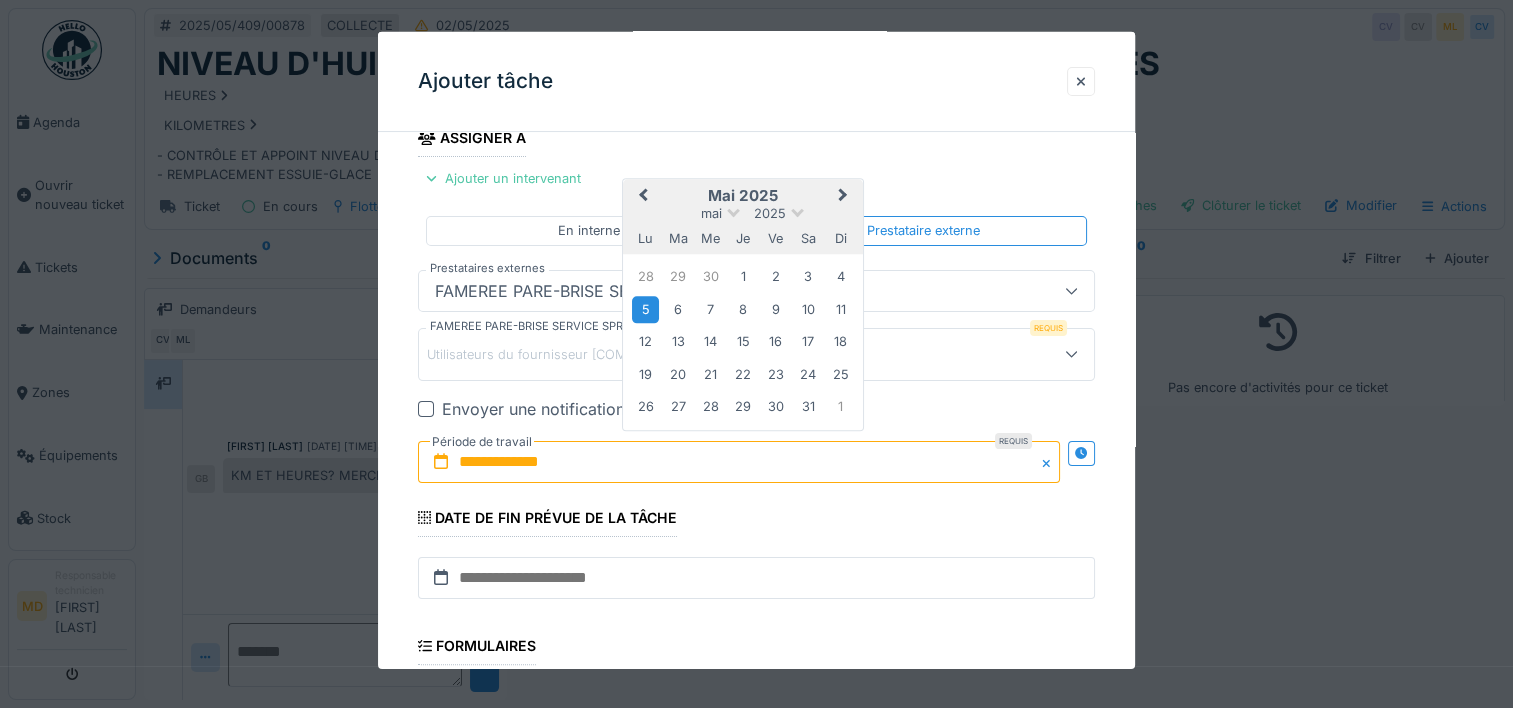 click on "5" at bounding box center [645, 309] 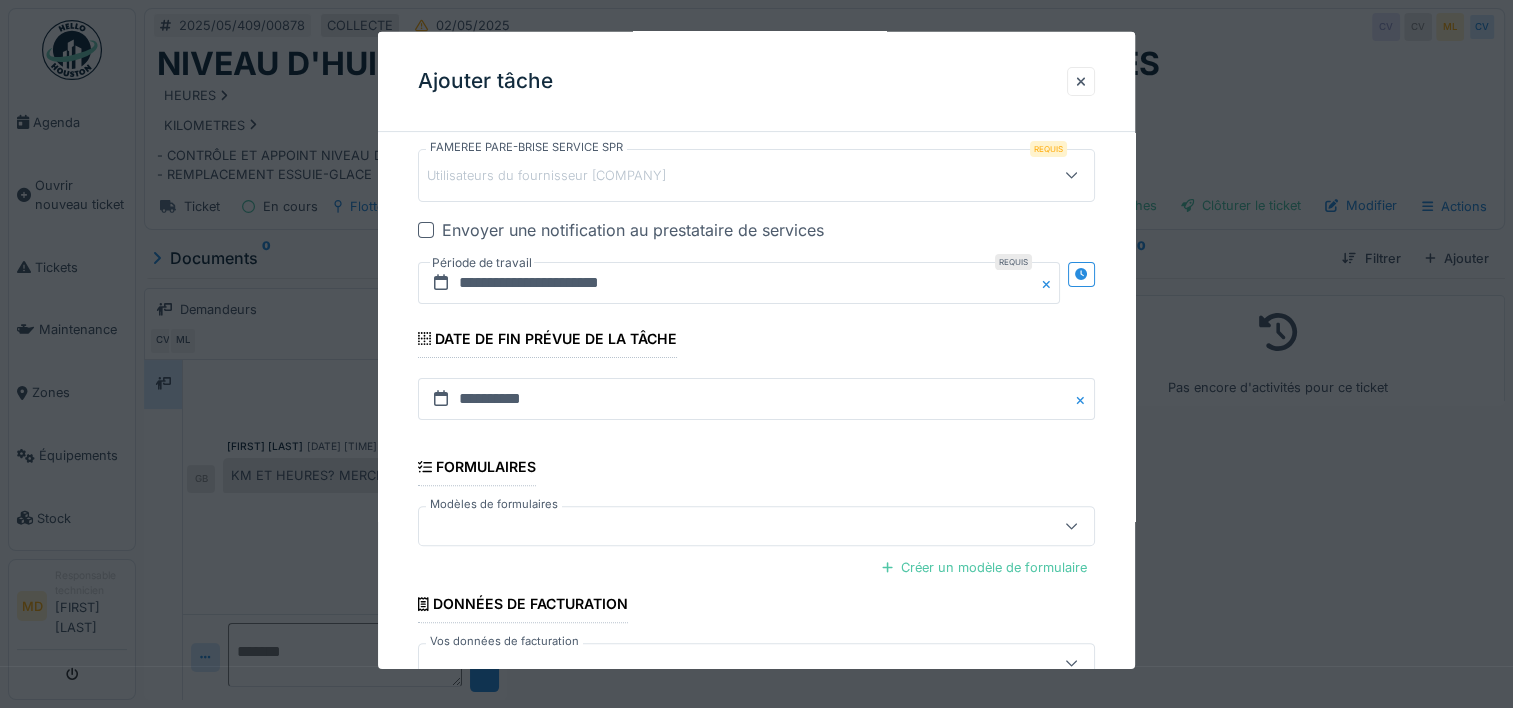 scroll, scrollTop: 649, scrollLeft: 0, axis: vertical 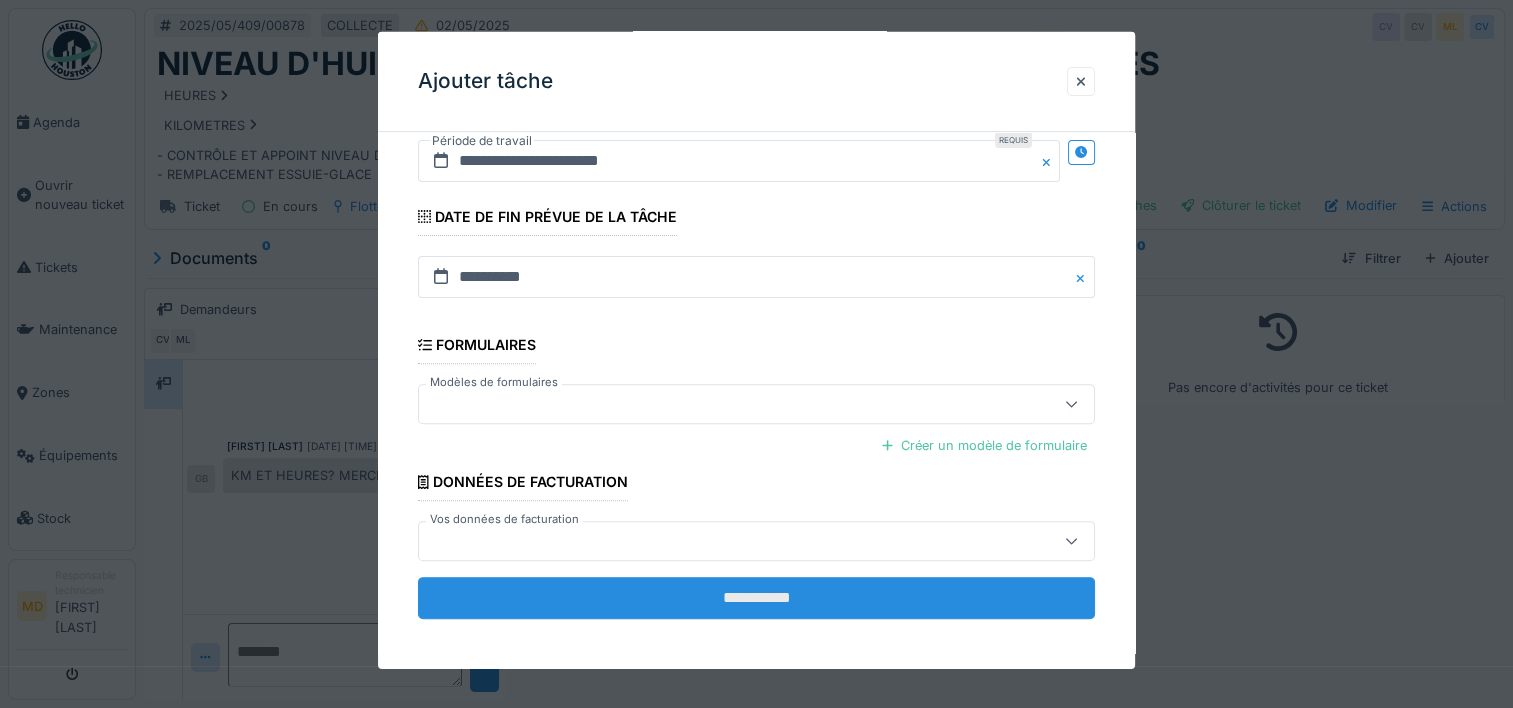 click on "**********" at bounding box center [756, 598] 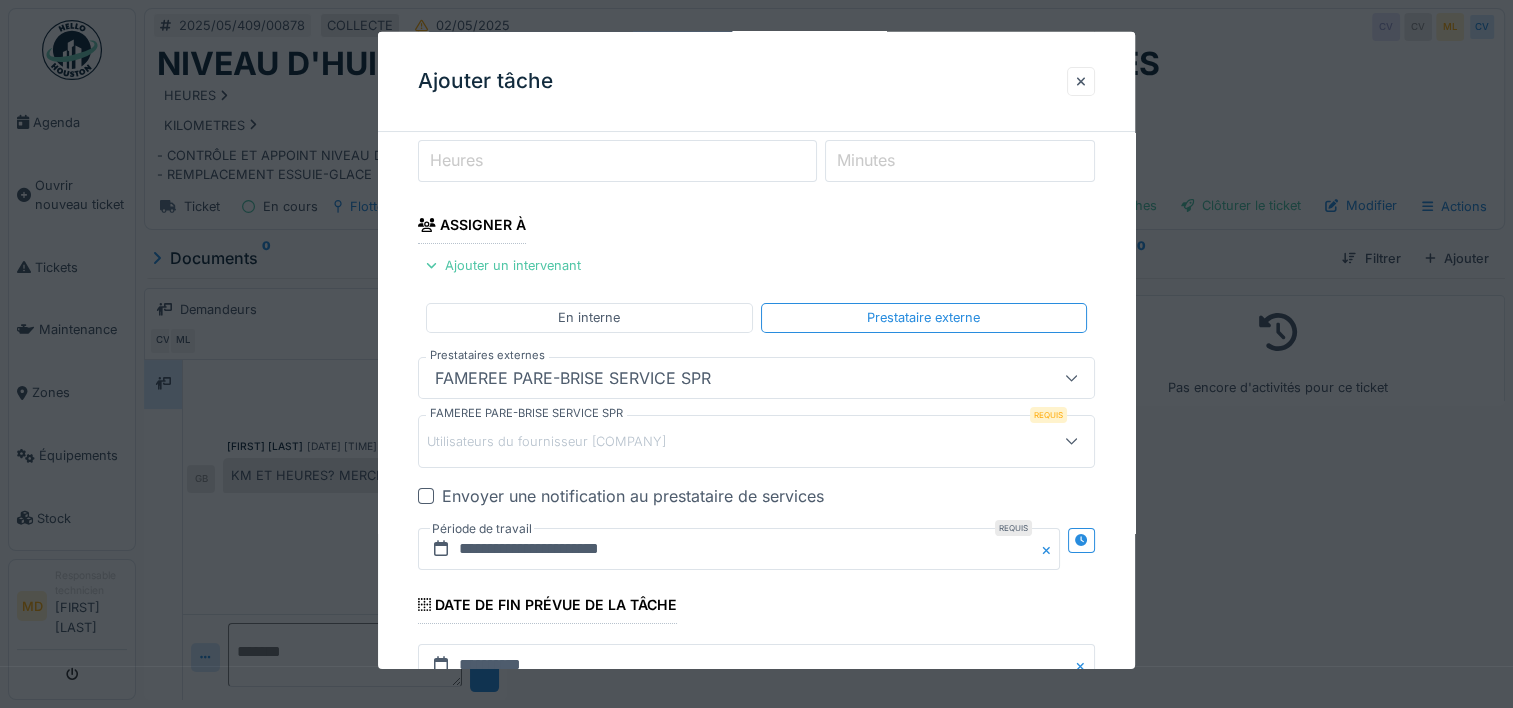 scroll, scrollTop: 240, scrollLeft: 0, axis: vertical 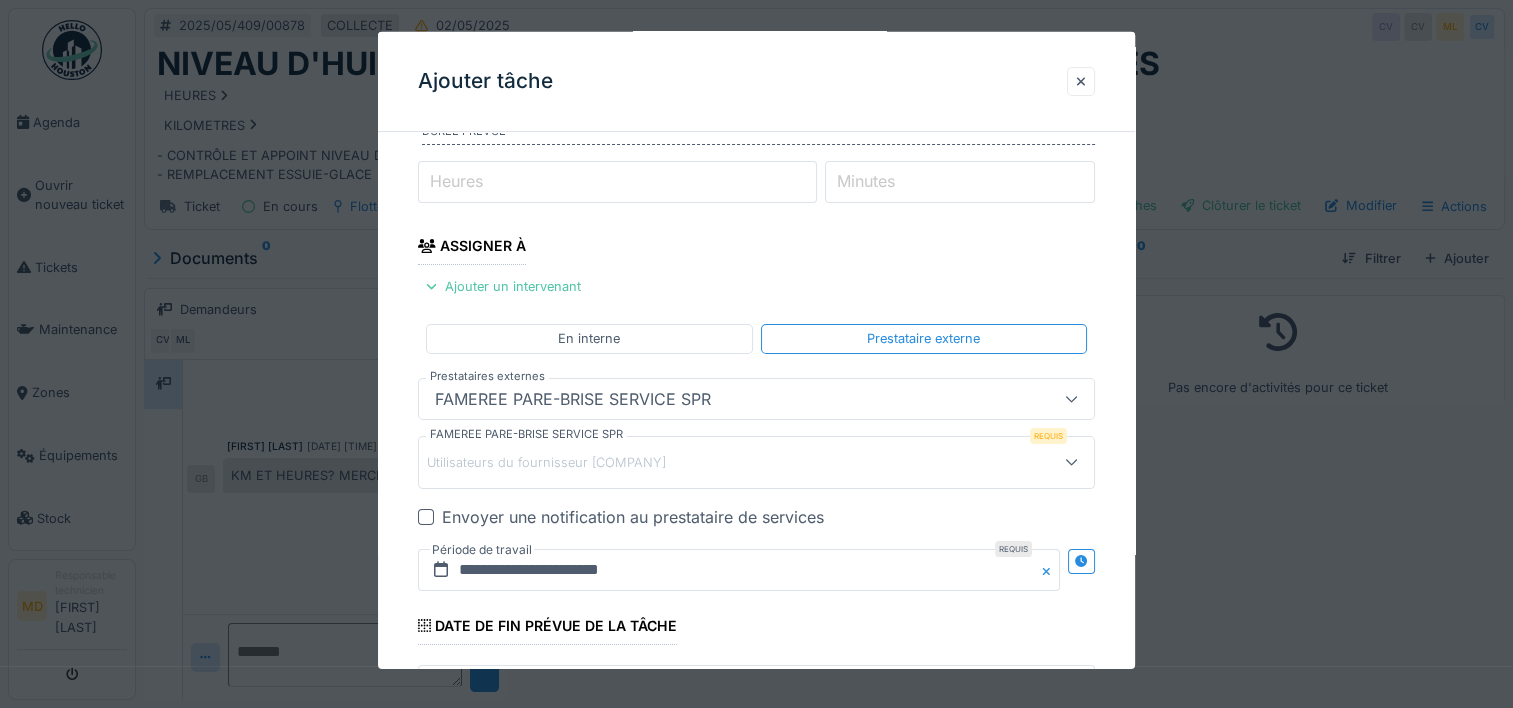 click on "FAMEREE PARE-BRISE SERVICE SPR" at bounding box center [573, 398] 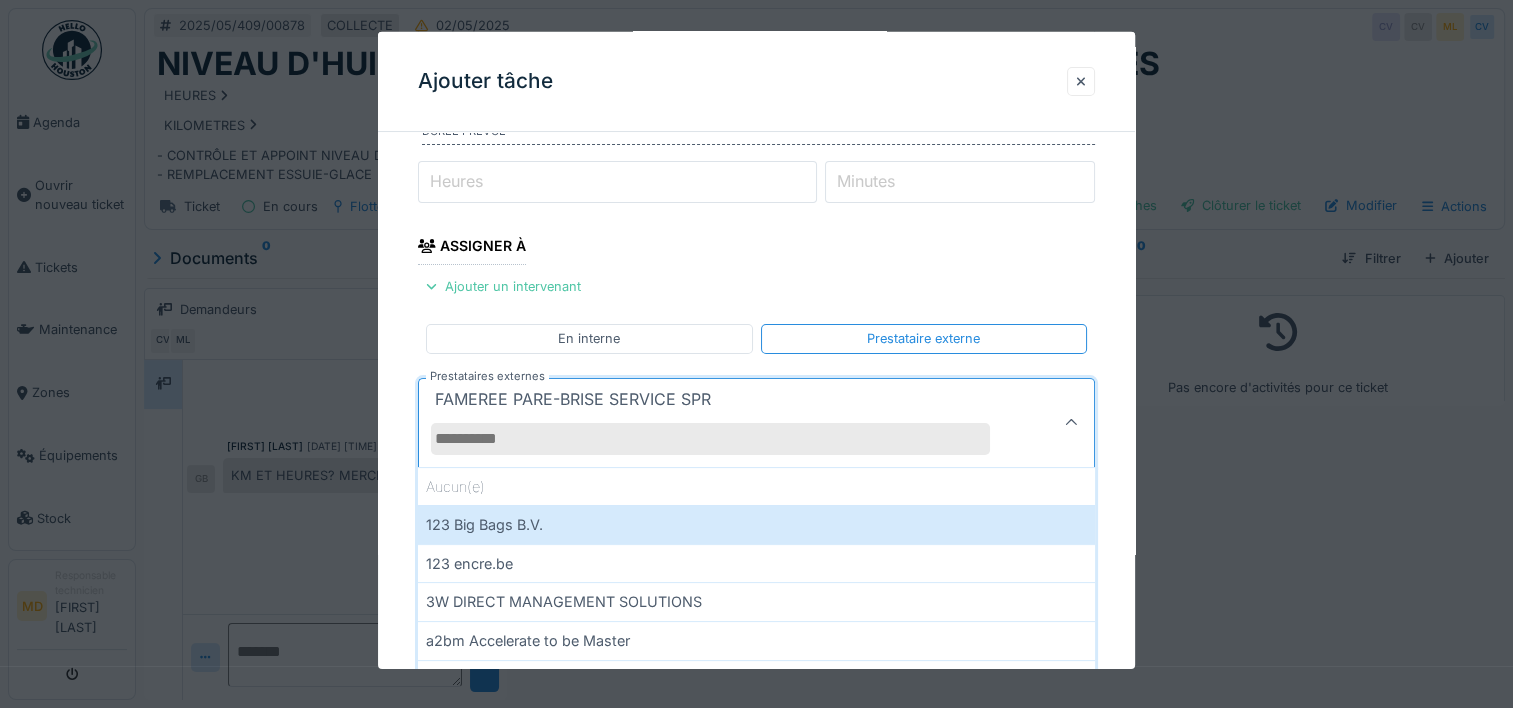 click on "**********" at bounding box center [756, 499] 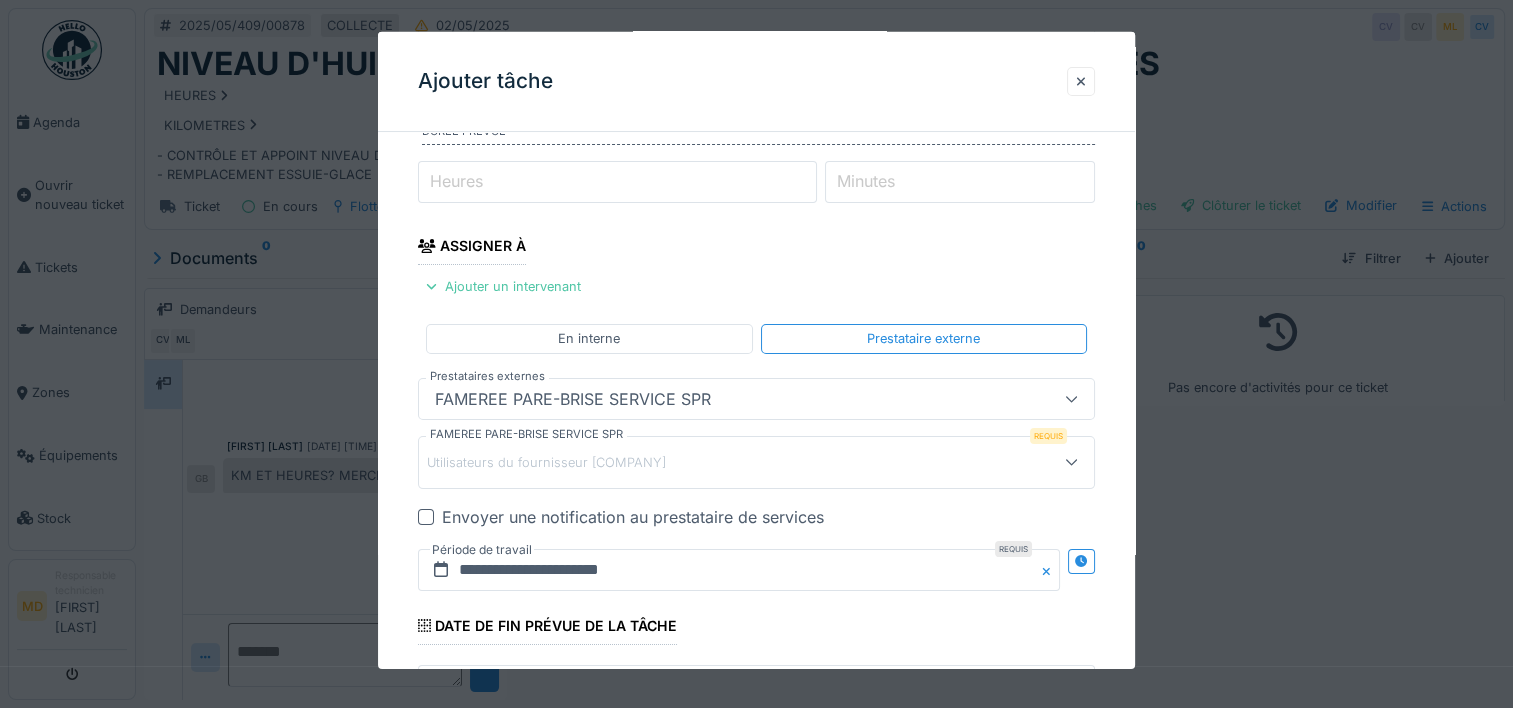 click on "Utilisateurs du fournisseur FAMEREE PARE-BRISE SERVICE SPR" at bounding box center [546, 461] 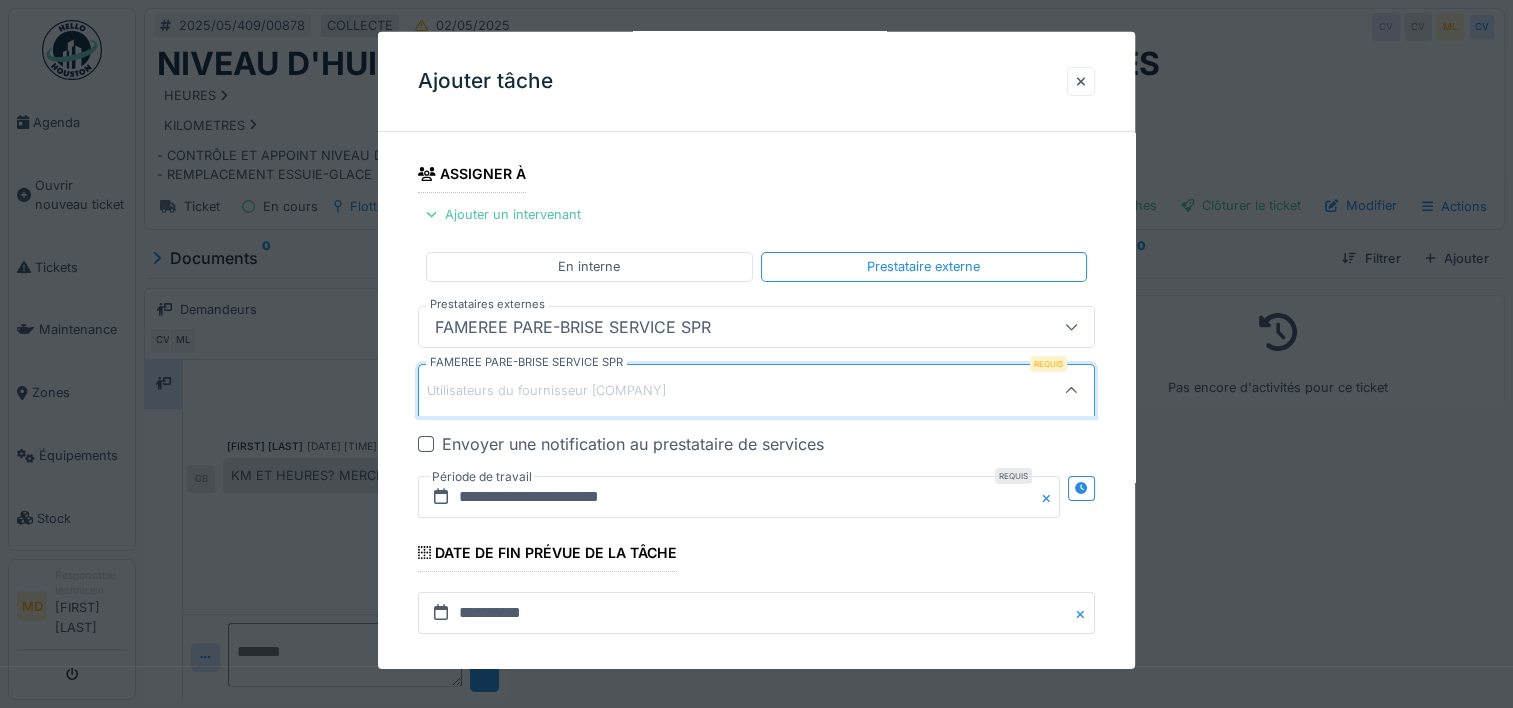 scroll, scrollTop: 348, scrollLeft: 0, axis: vertical 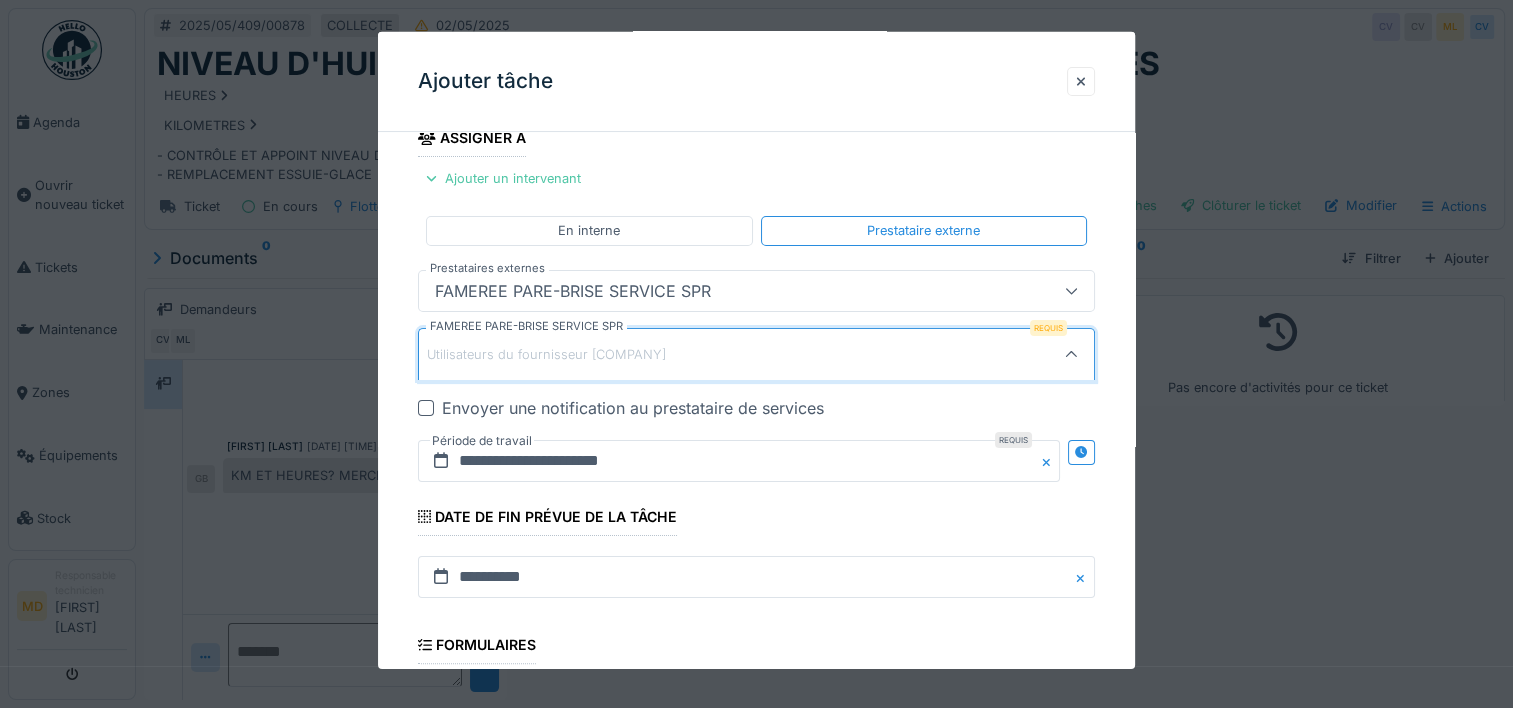 click on "Utilisateurs du fournisseur FAMEREE PARE-BRISE SERVICE SPR" at bounding box center [546, 353] 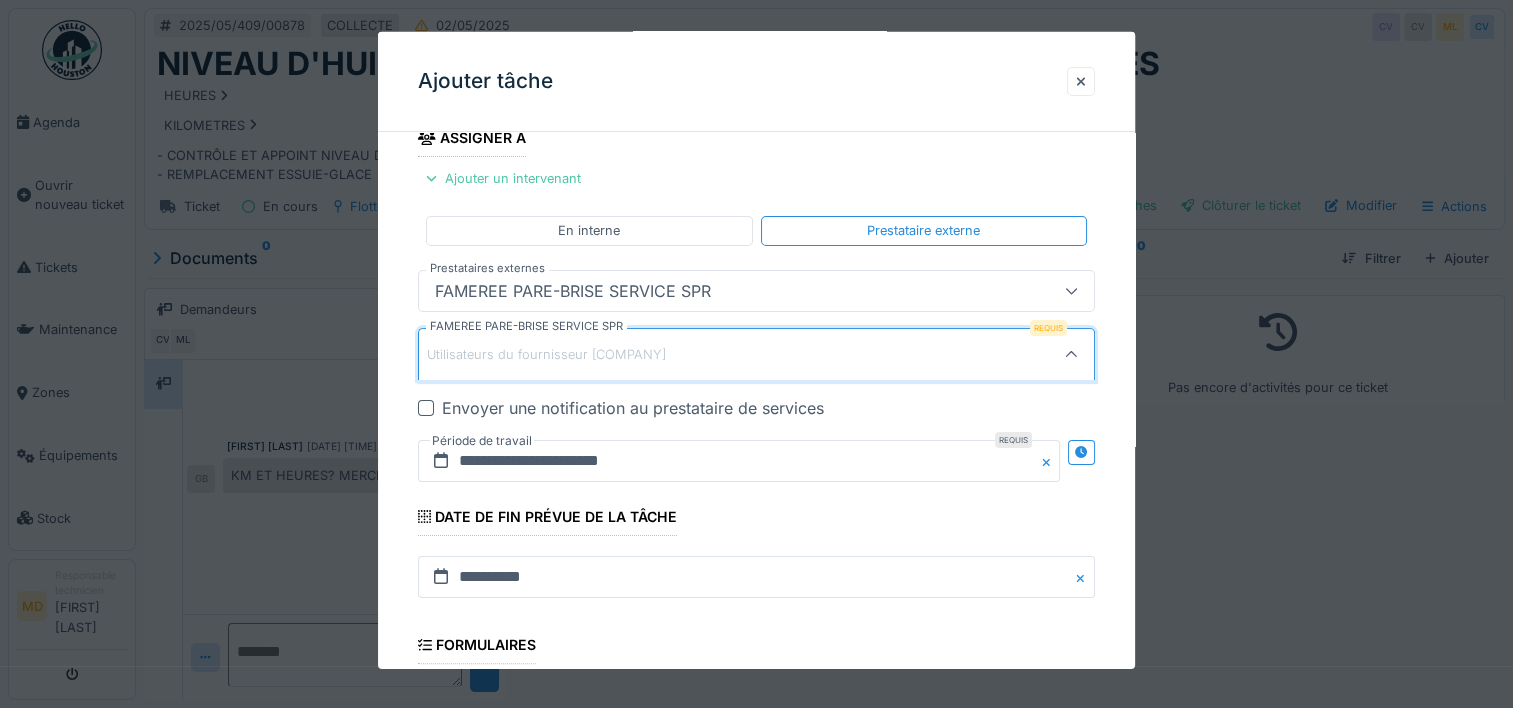 click on "Utilisateurs du fournisseur FAMEREE PARE-BRISE SERVICE SPR" at bounding box center [546, 353] 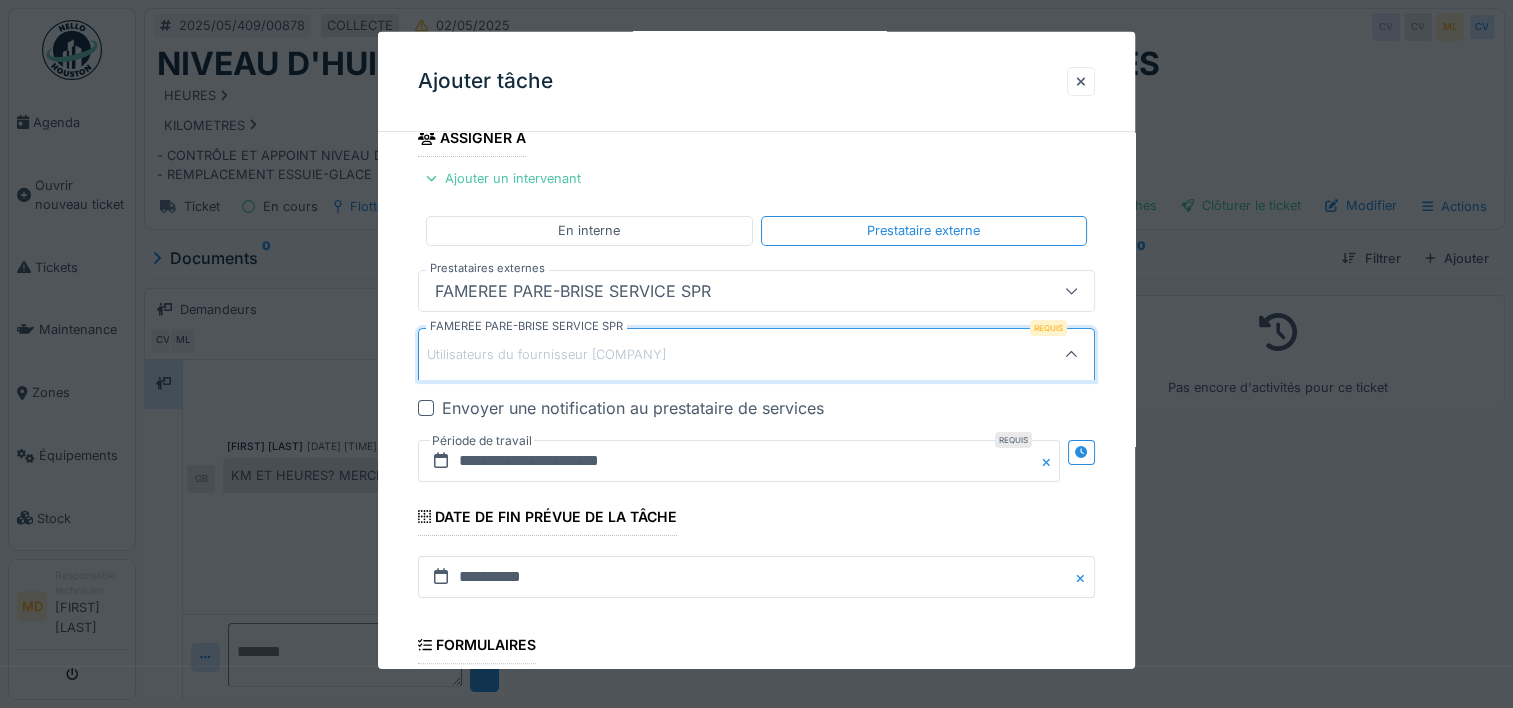 drag, startPoint x: 724, startPoint y: 351, endPoint x: 585, endPoint y: 348, distance: 139.03236 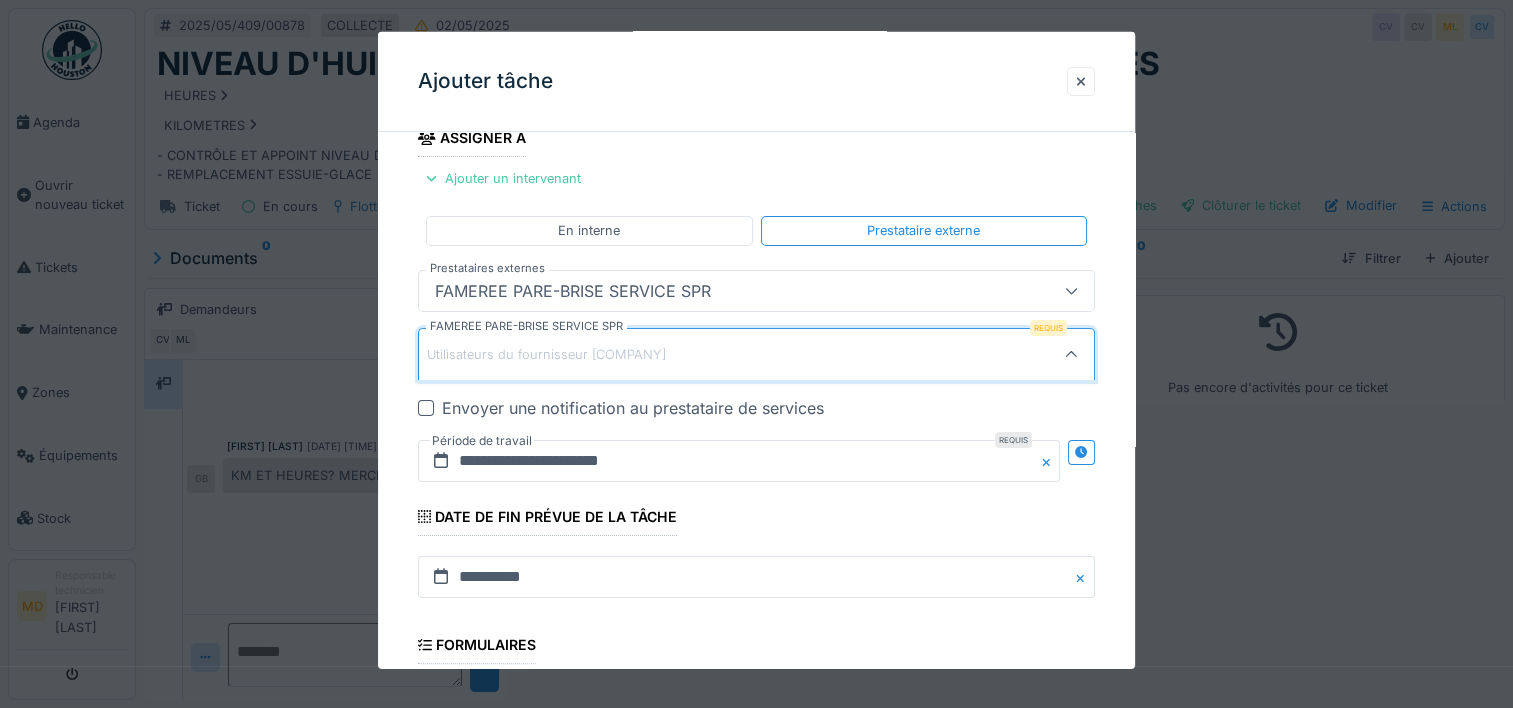 click on "Utilisateurs du fournisseur FAMEREE PARE-BRISE SERVICE SPR" at bounding box center [546, 353] 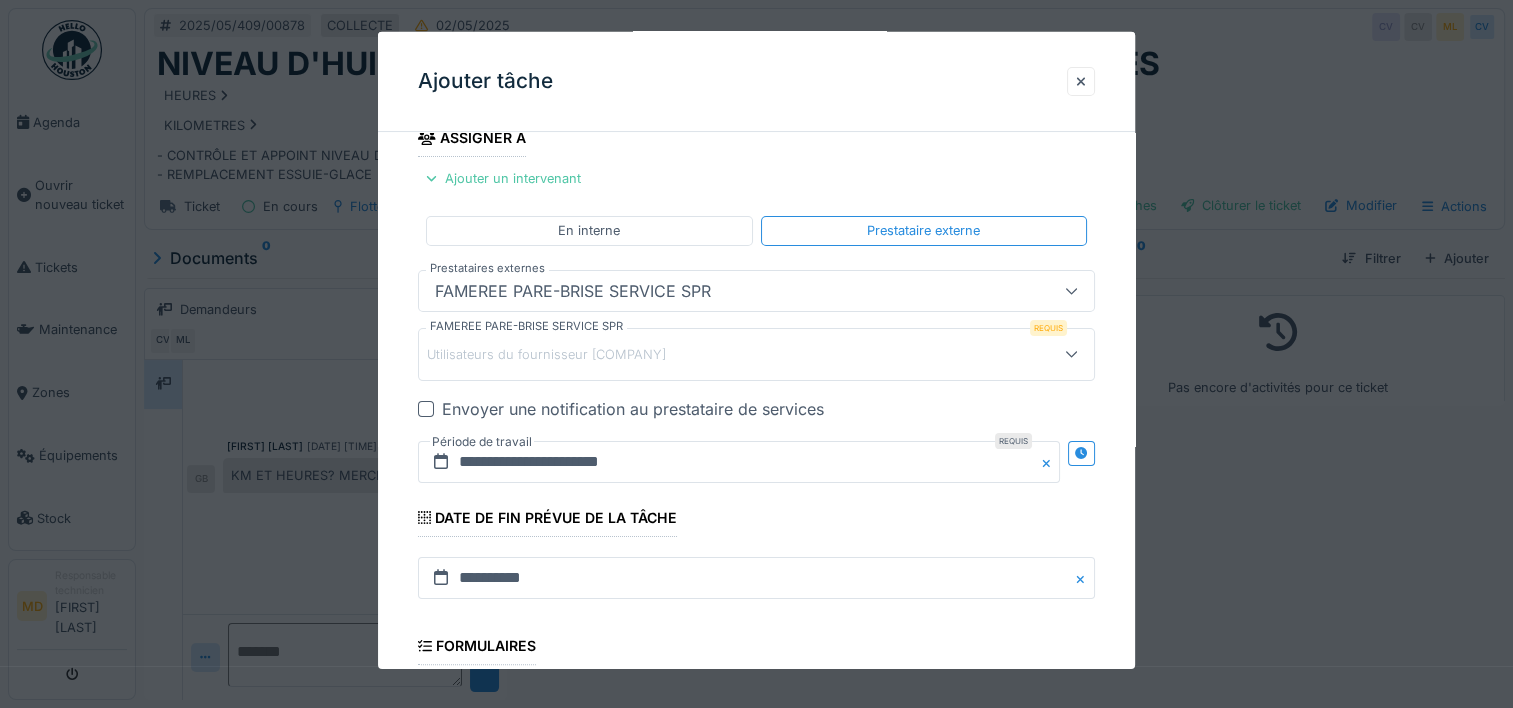 click 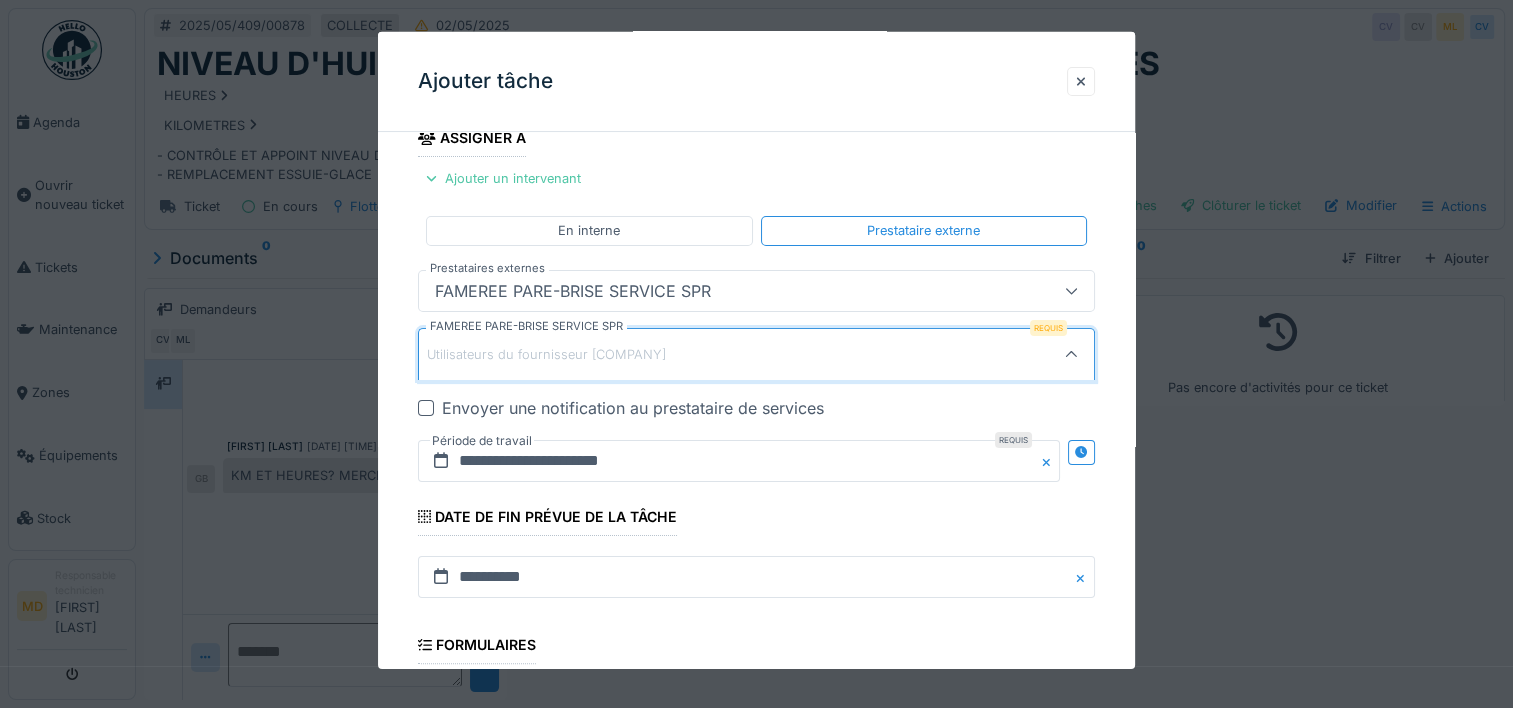 click 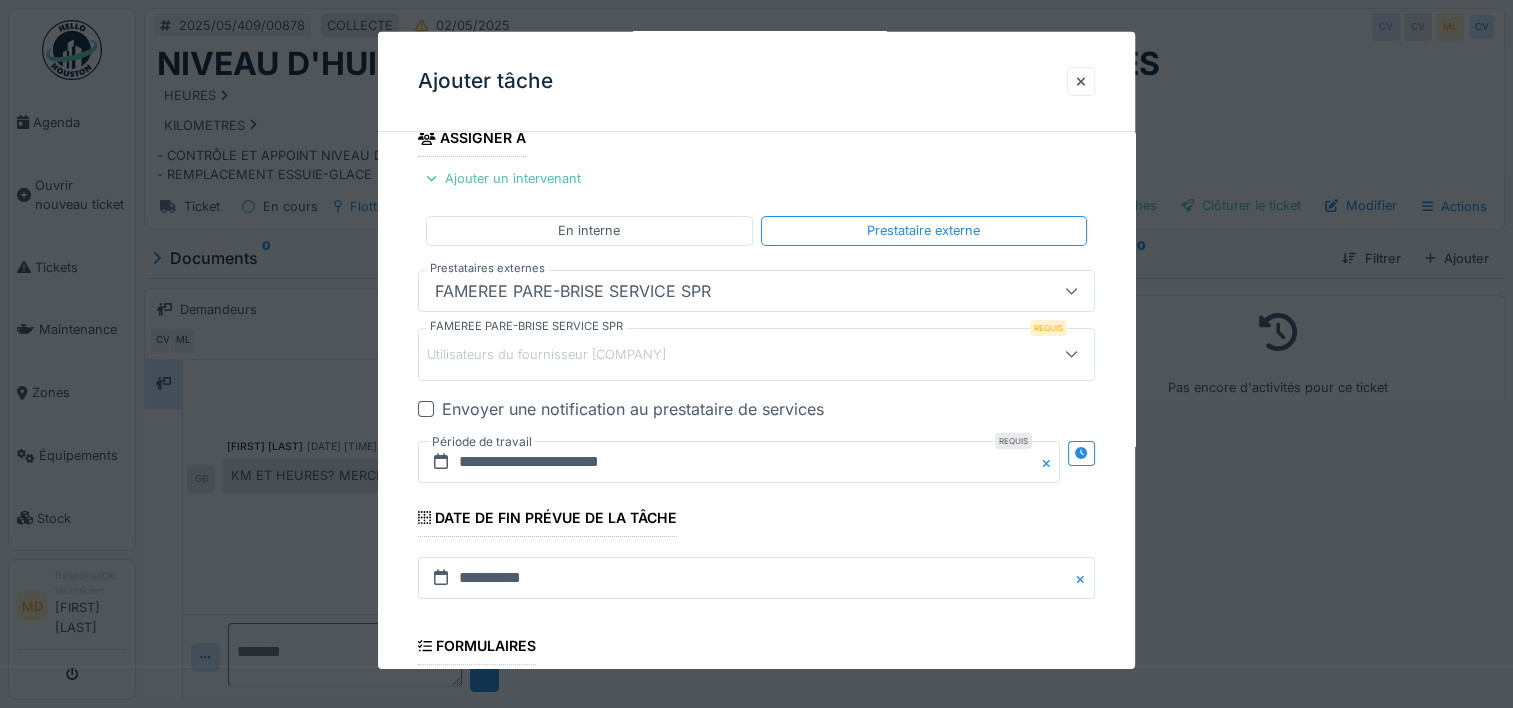 click 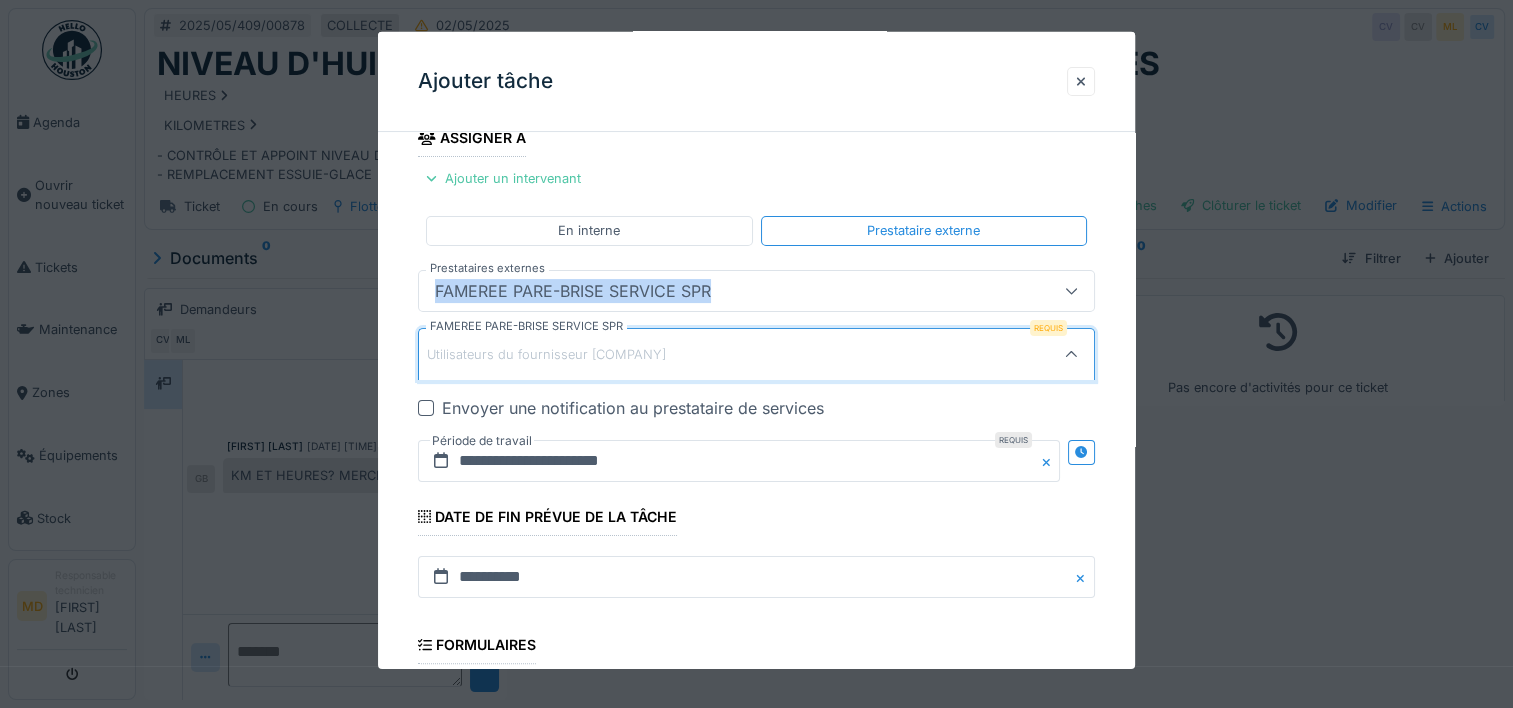drag, startPoint x: 720, startPoint y: 287, endPoint x: 424, endPoint y: 291, distance: 296.02704 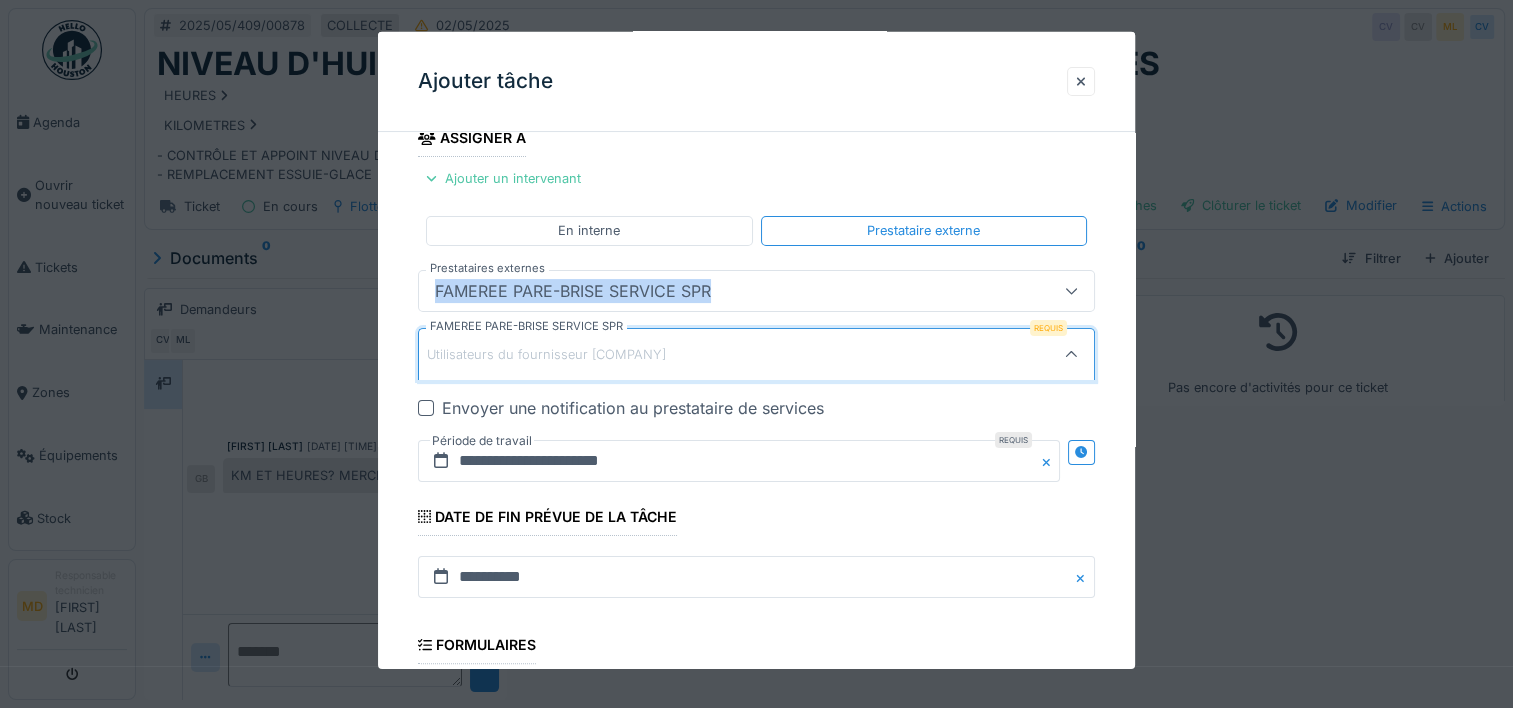 click on "FAMEREE PARE-BRISE SERVICE SPR" at bounding box center [756, 290] 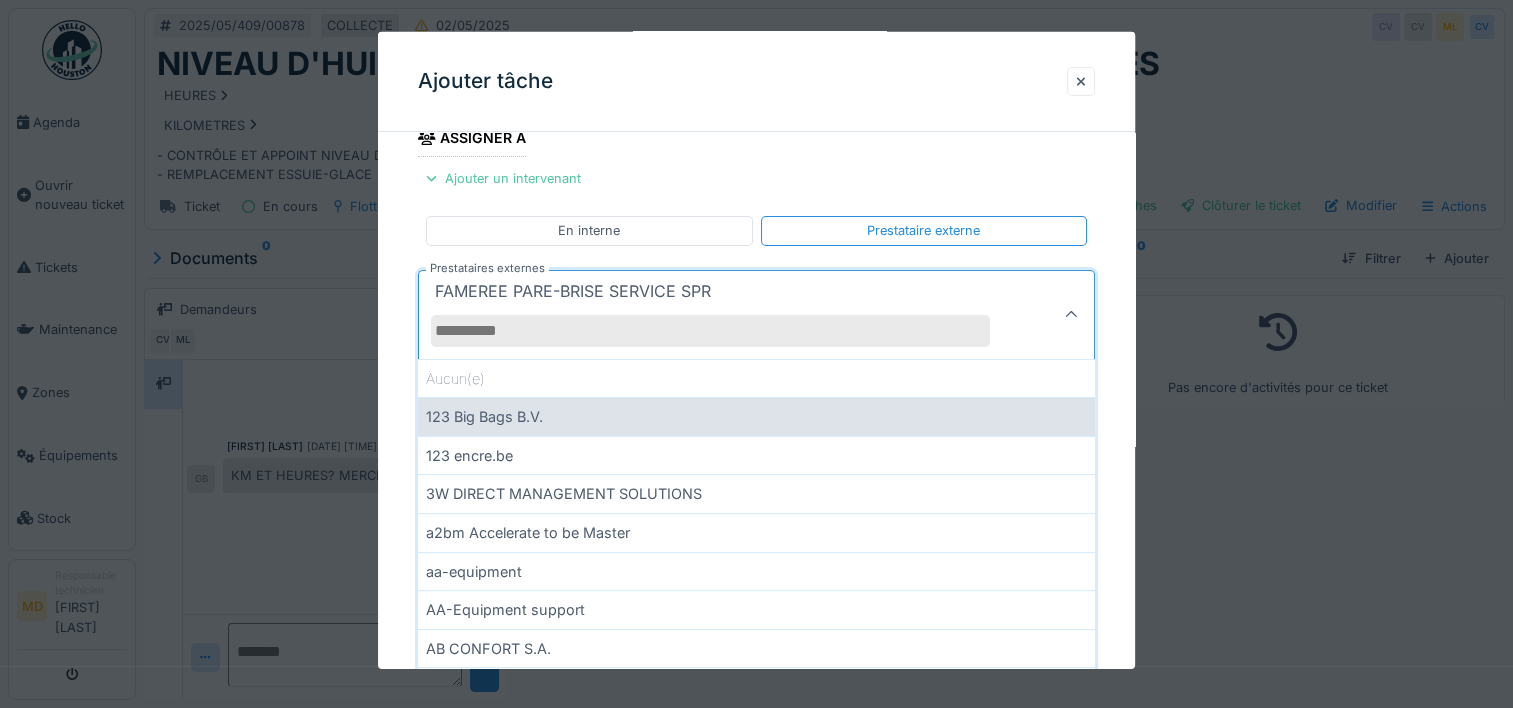 click on "123 Big Bags B.V." at bounding box center (756, 416) 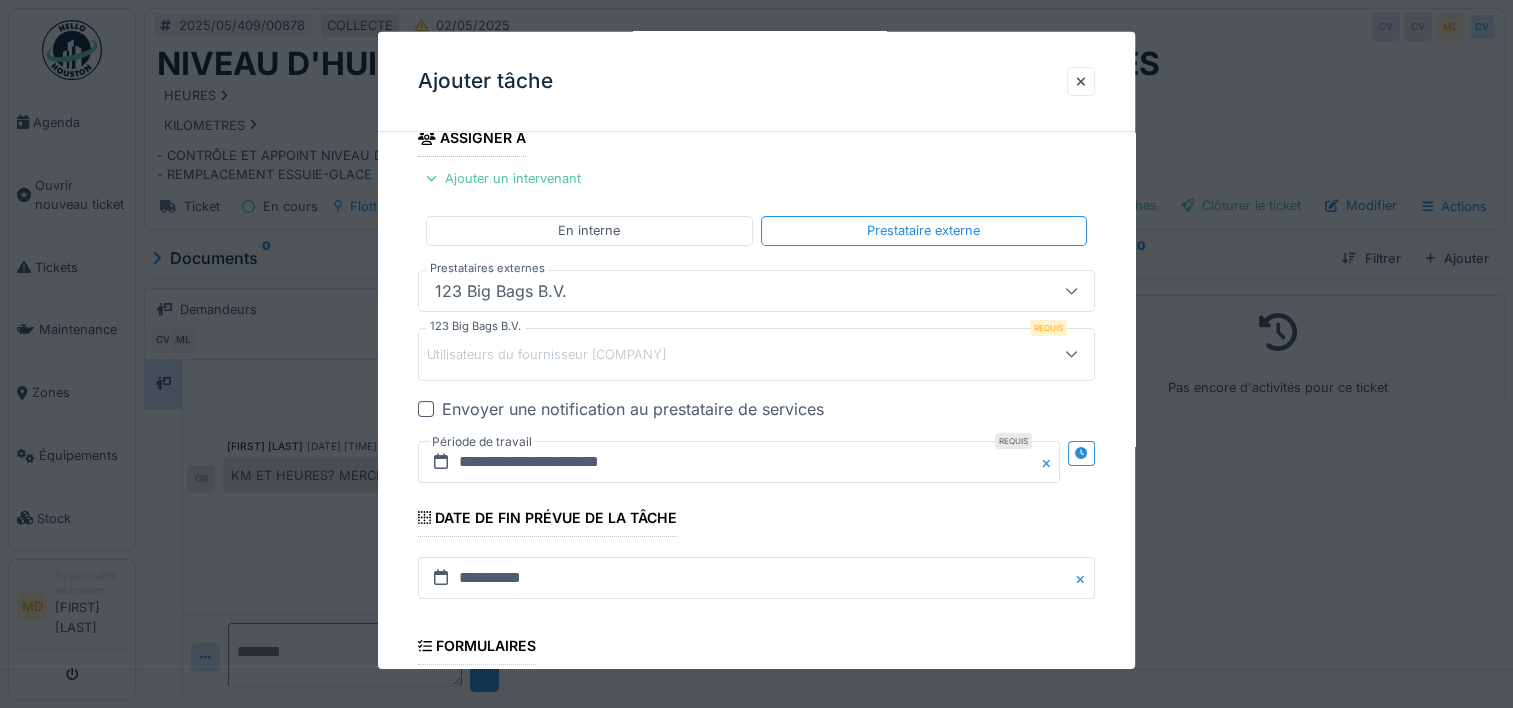 click 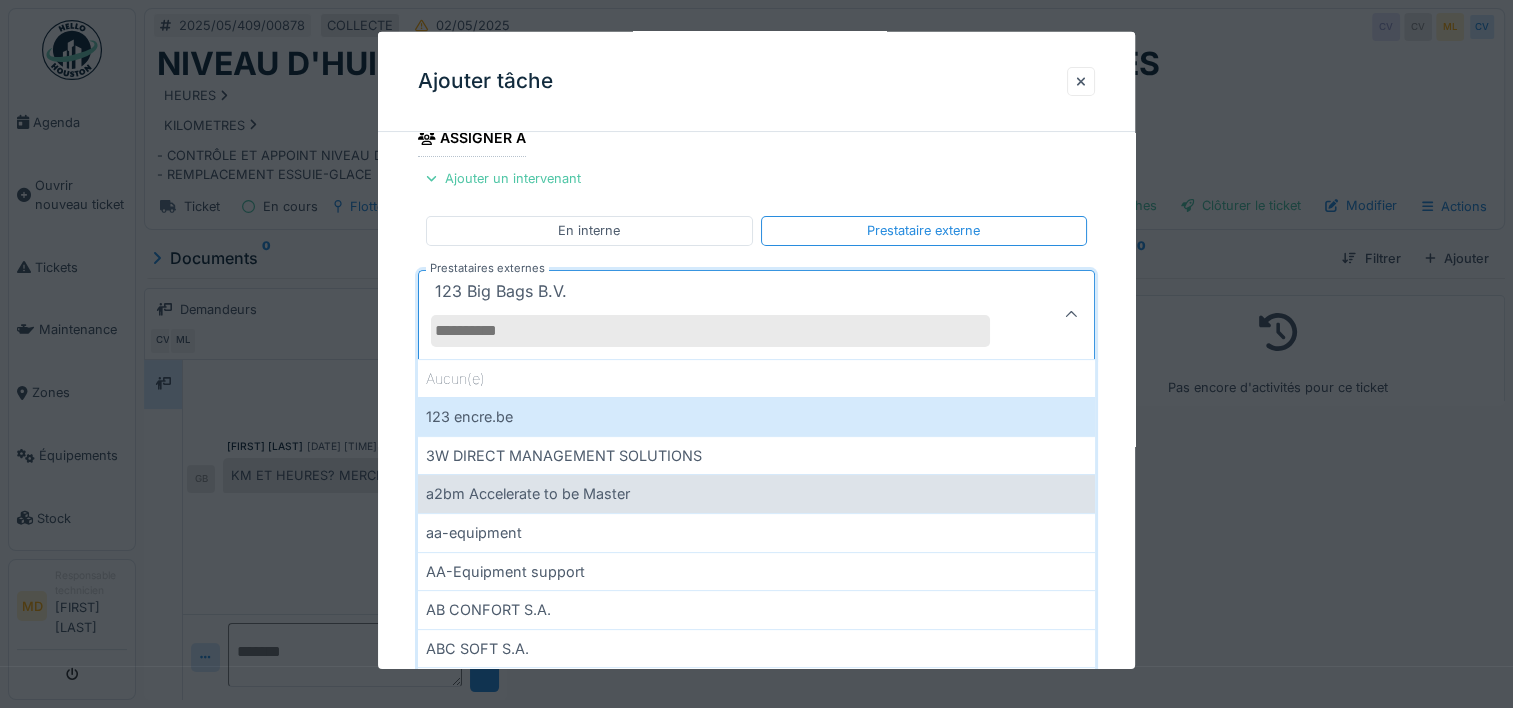 scroll, scrollTop: 696, scrollLeft: 0, axis: vertical 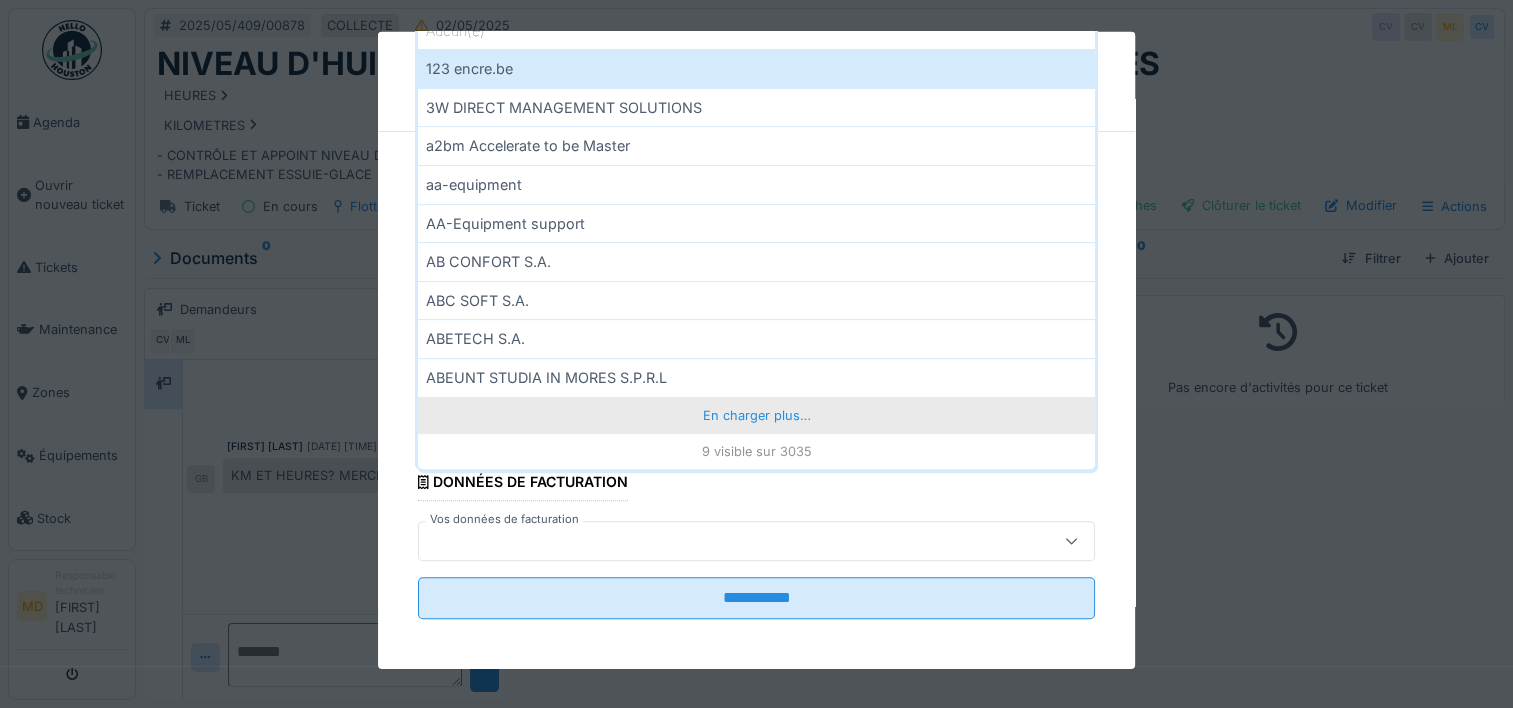click on "En charger plus…" at bounding box center (756, 415) 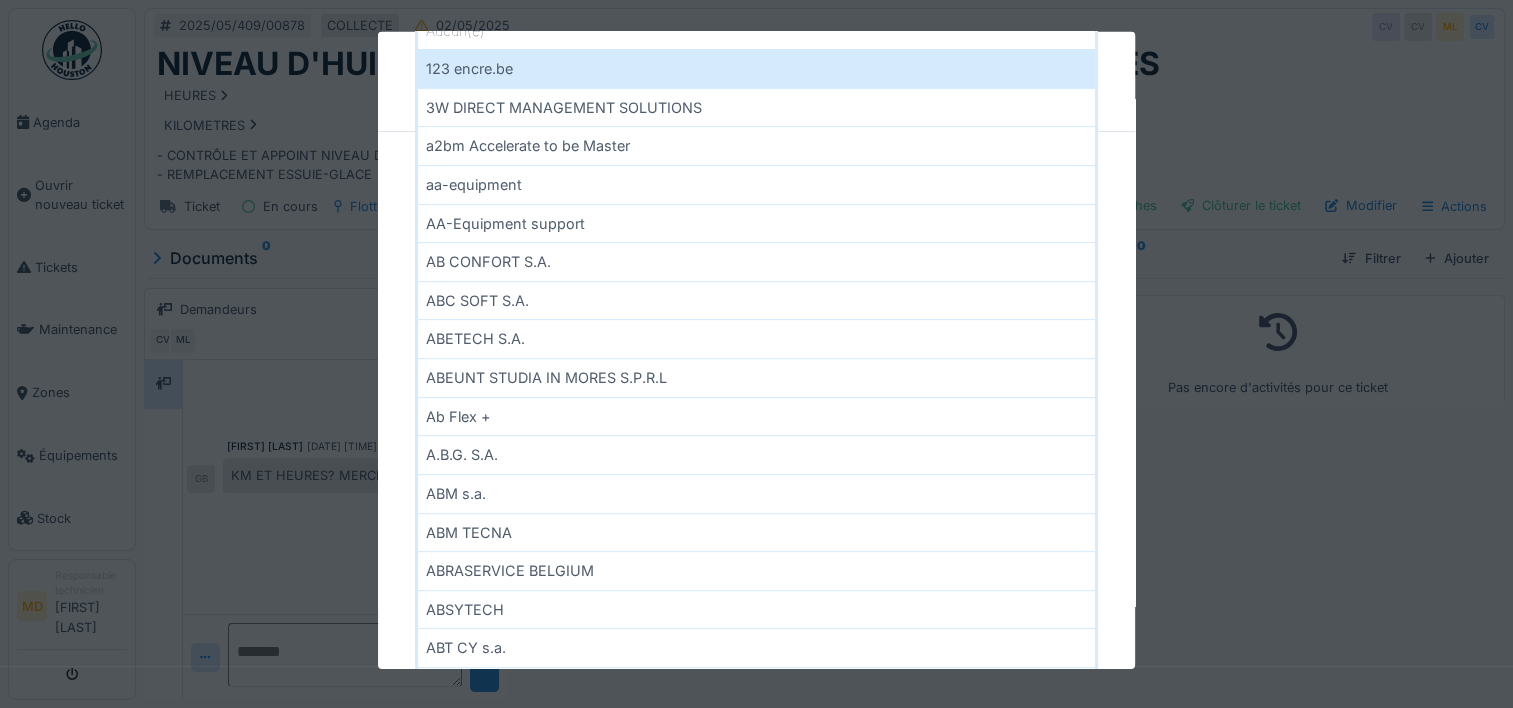 scroll, scrollTop: 874, scrollLeft: 0, axis: vertical 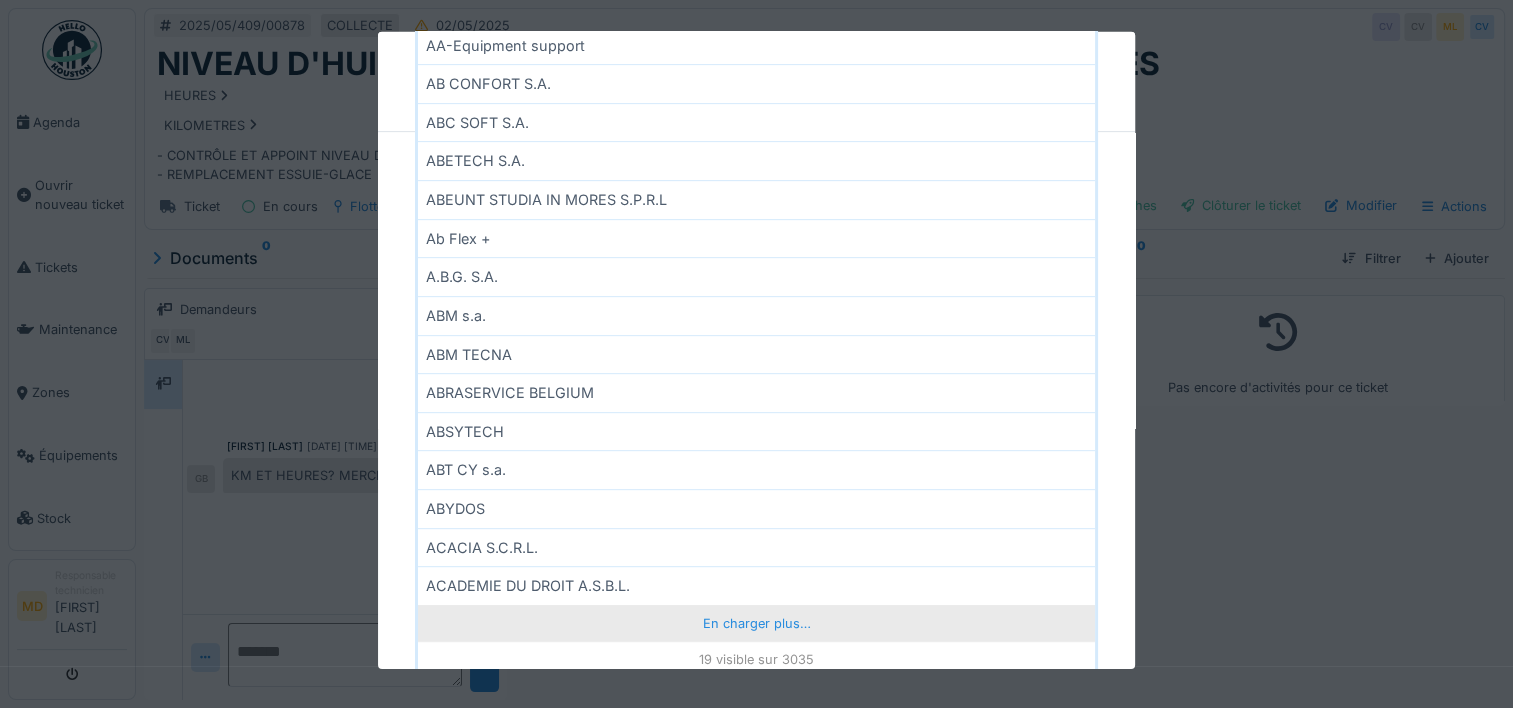 click on "En charger plus…" at bounding box center [756, 623] 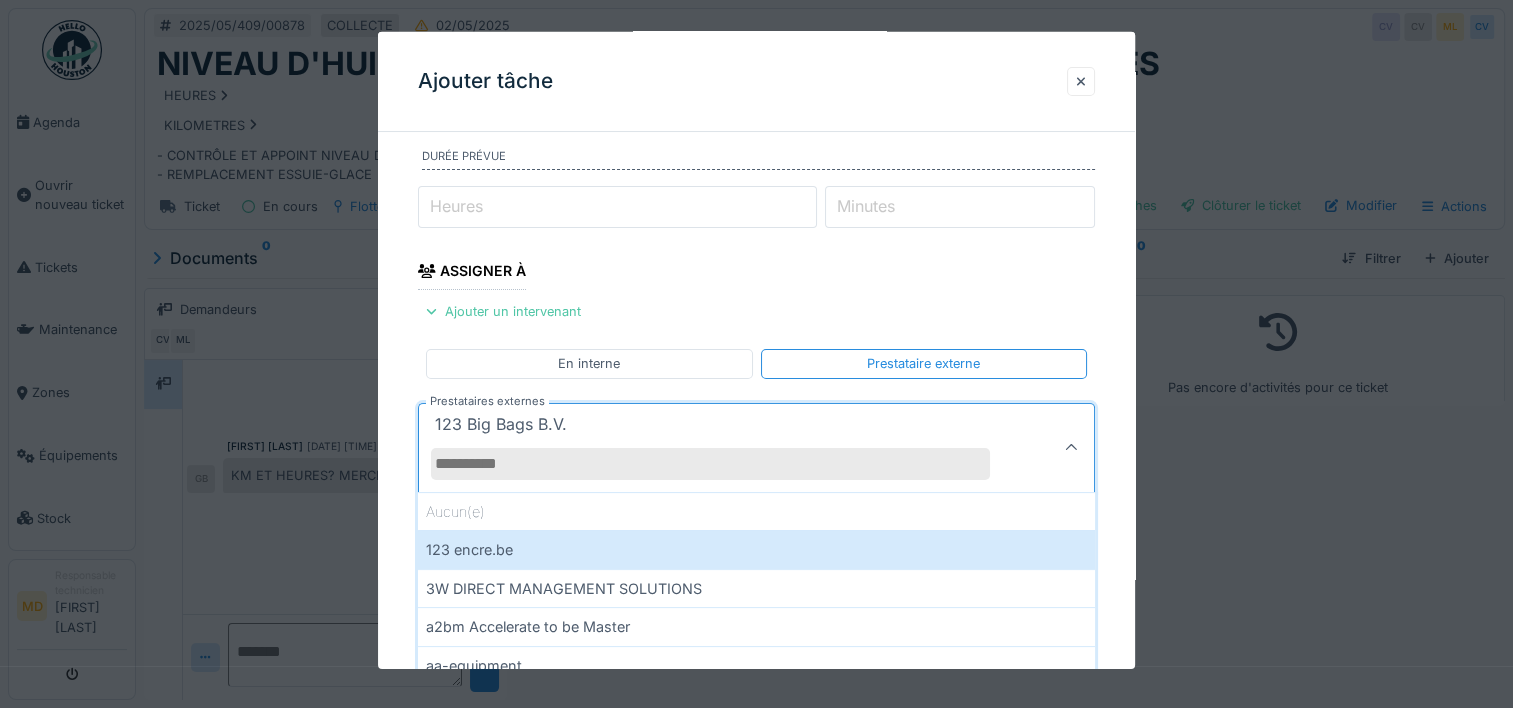scroll, scrollTop: 224, scrollLeft: 0, axis: vertical 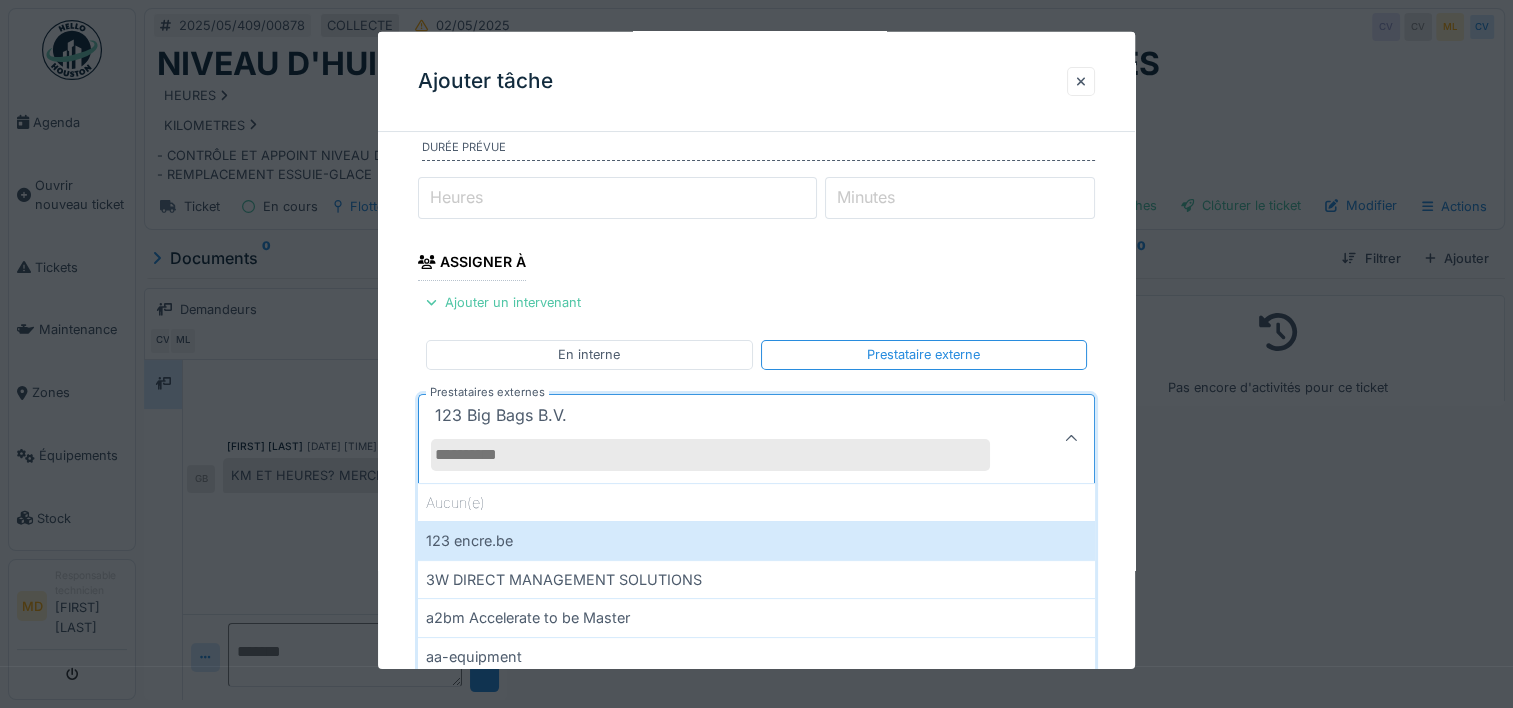 click on "Prestataires externes" at bounding box center [710, 454] 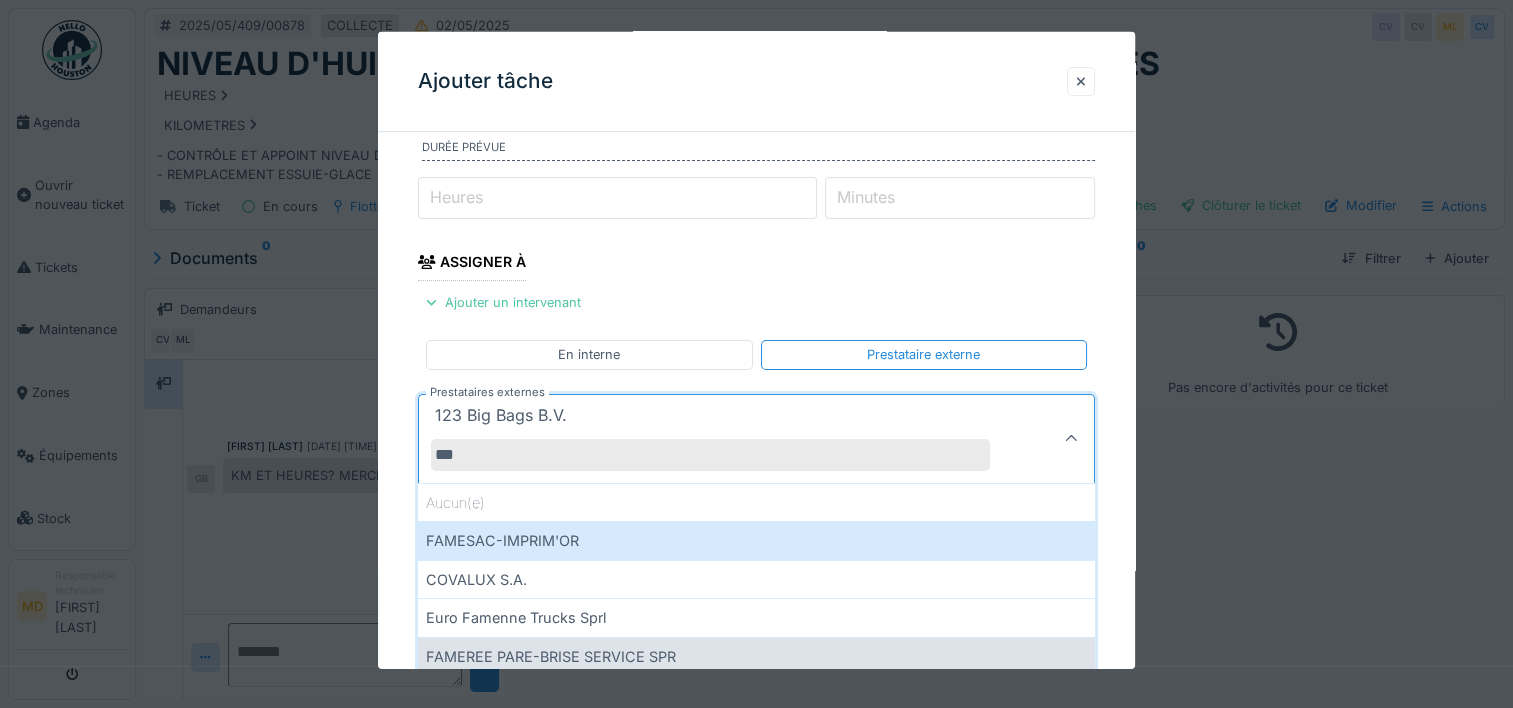 type on "***" 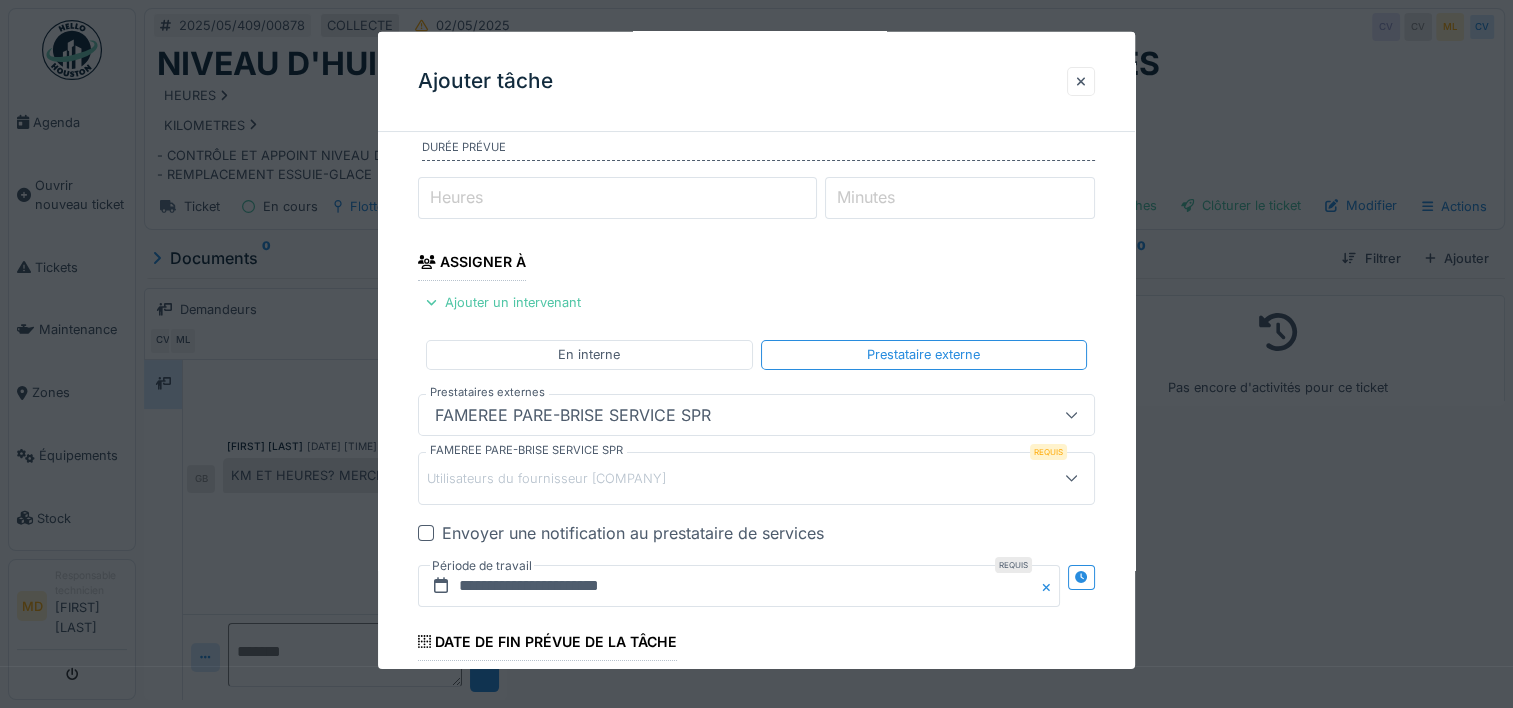 click 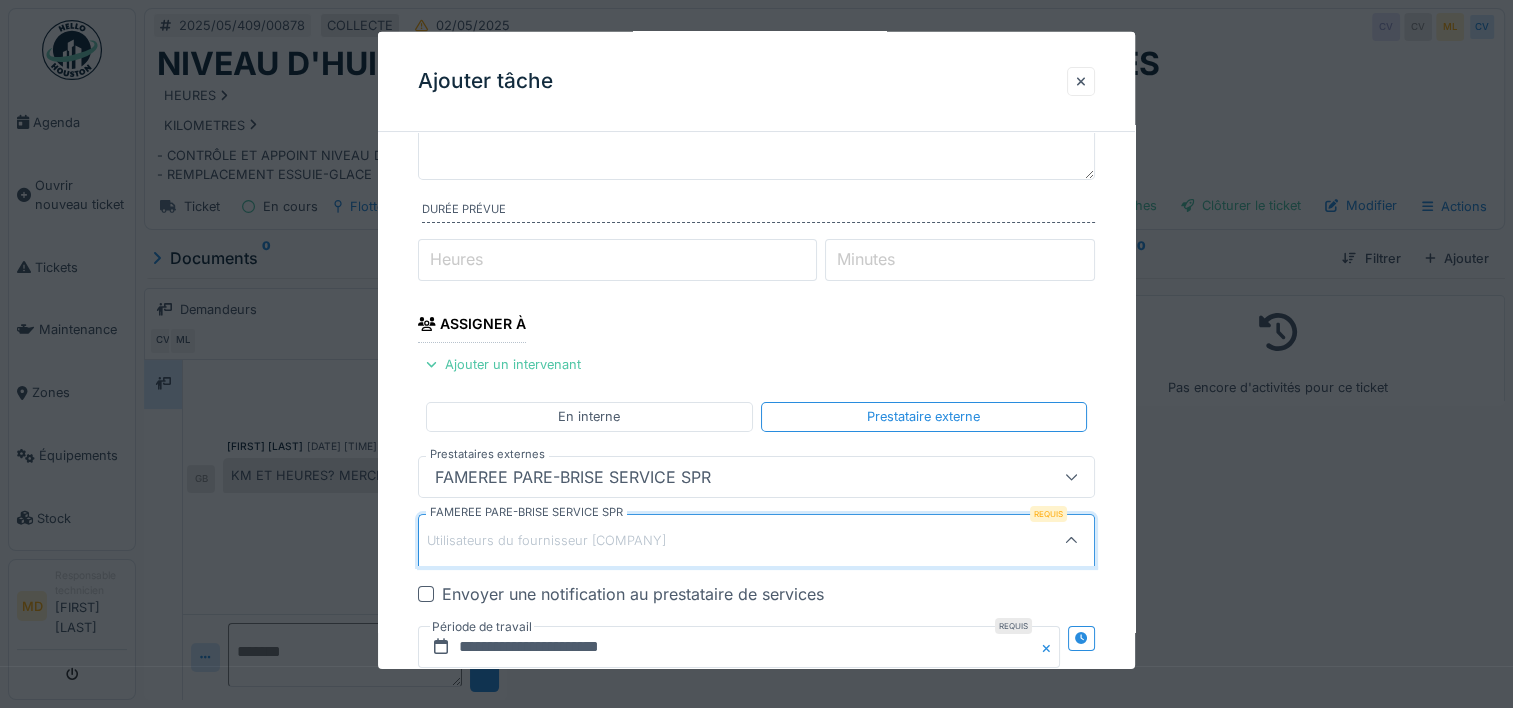 scroll, scrollTop: 163, scrollLeft: 0, axis: vertical 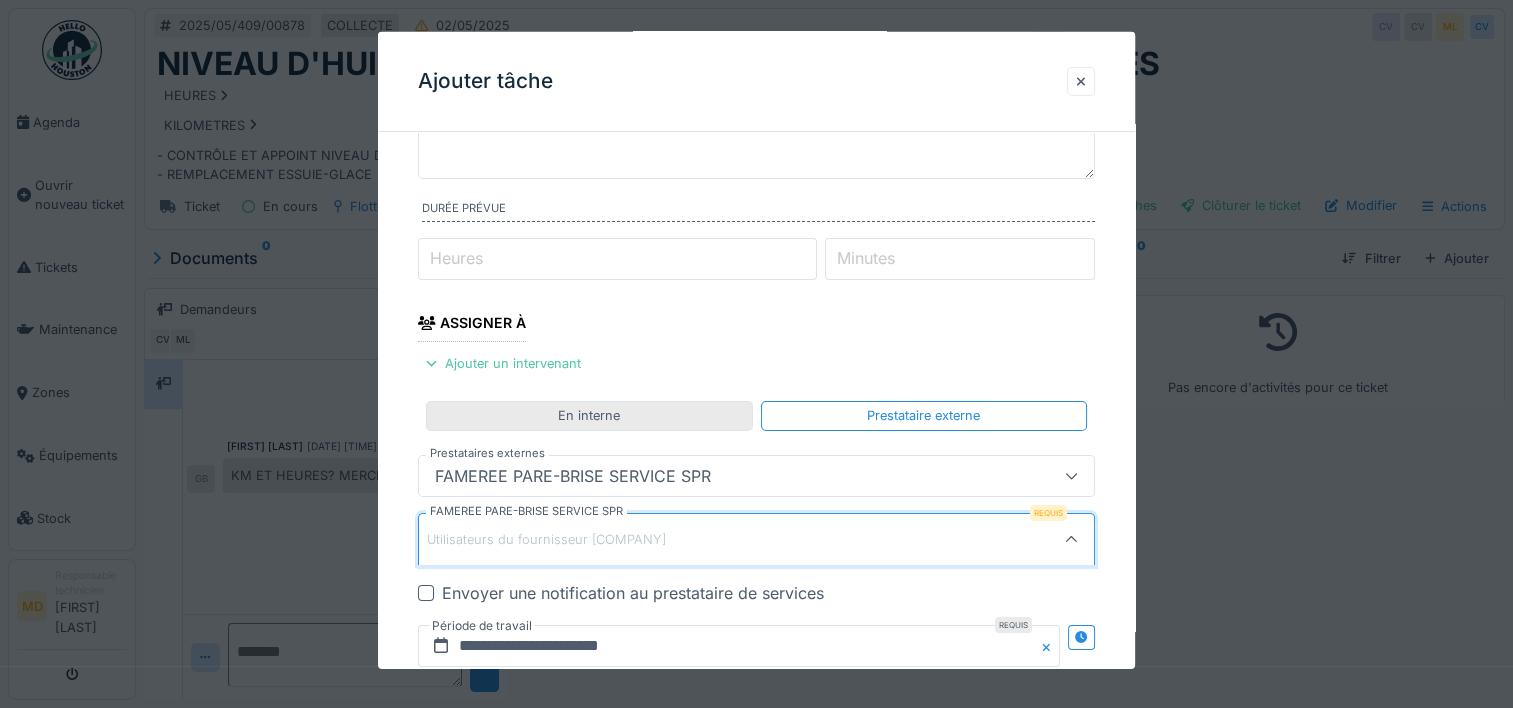 click on "En interne" at bounding box center (589, 415) 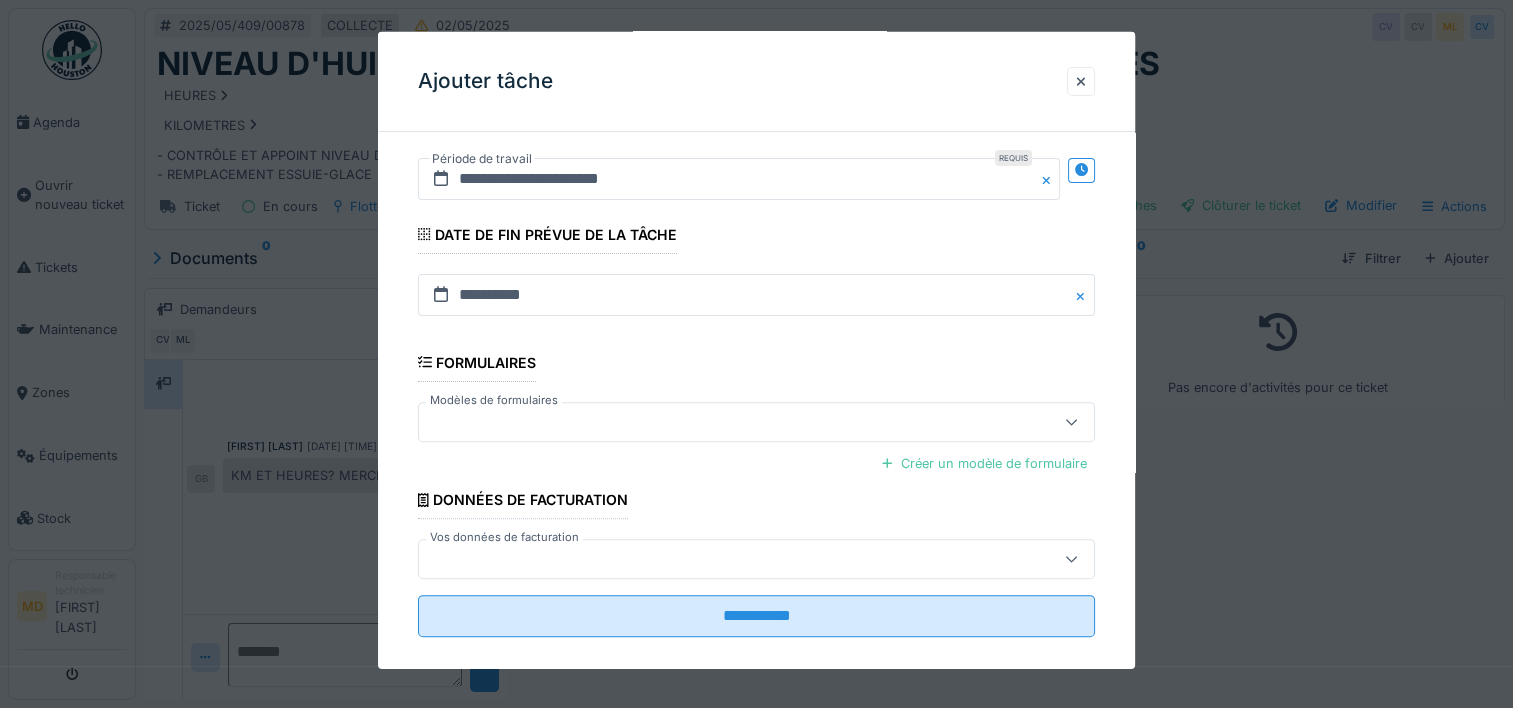 scroll, scrollTop: 595, scrollLeft: 0, axis: vertical 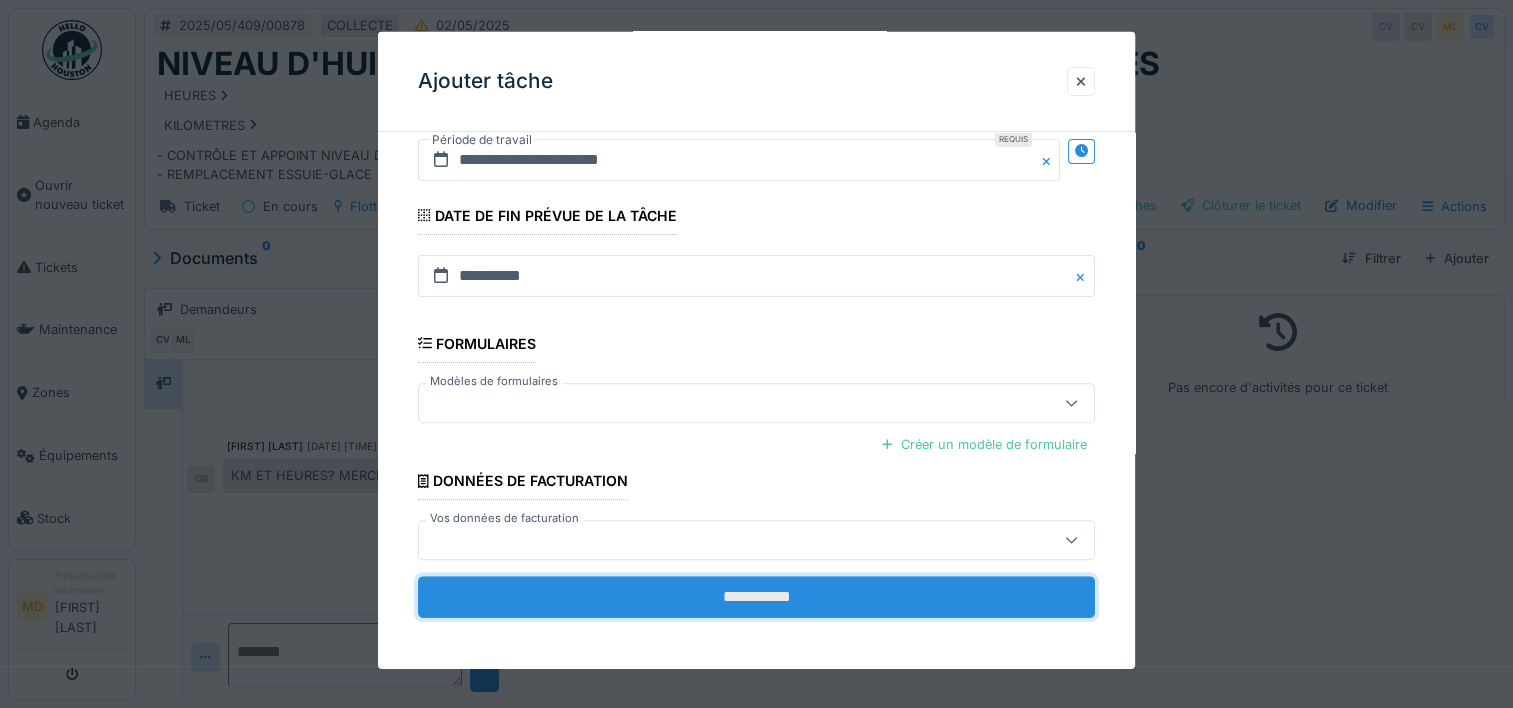 click on "**********" at bounding box center (756, 597) 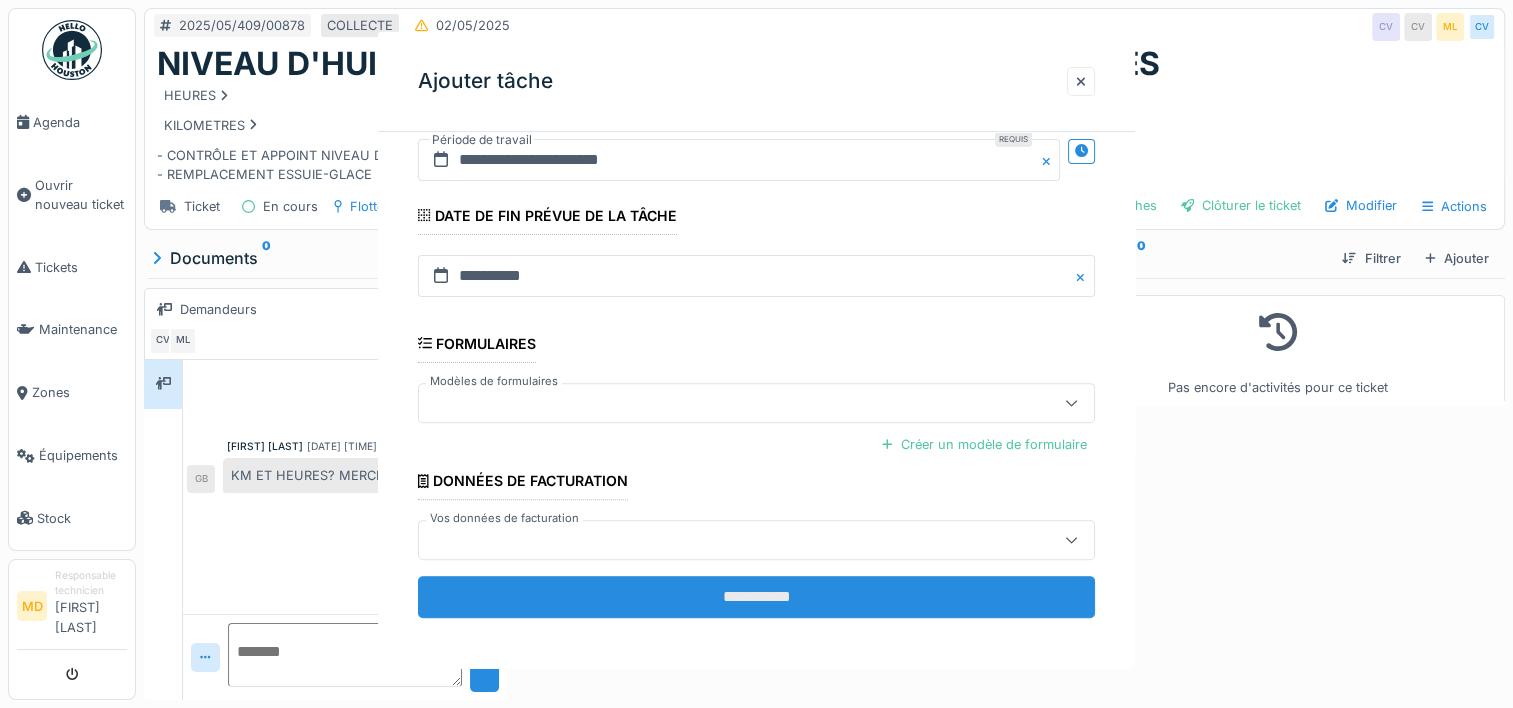 scroll, scrollTop: 0, scrollLeft: 0, axis: both 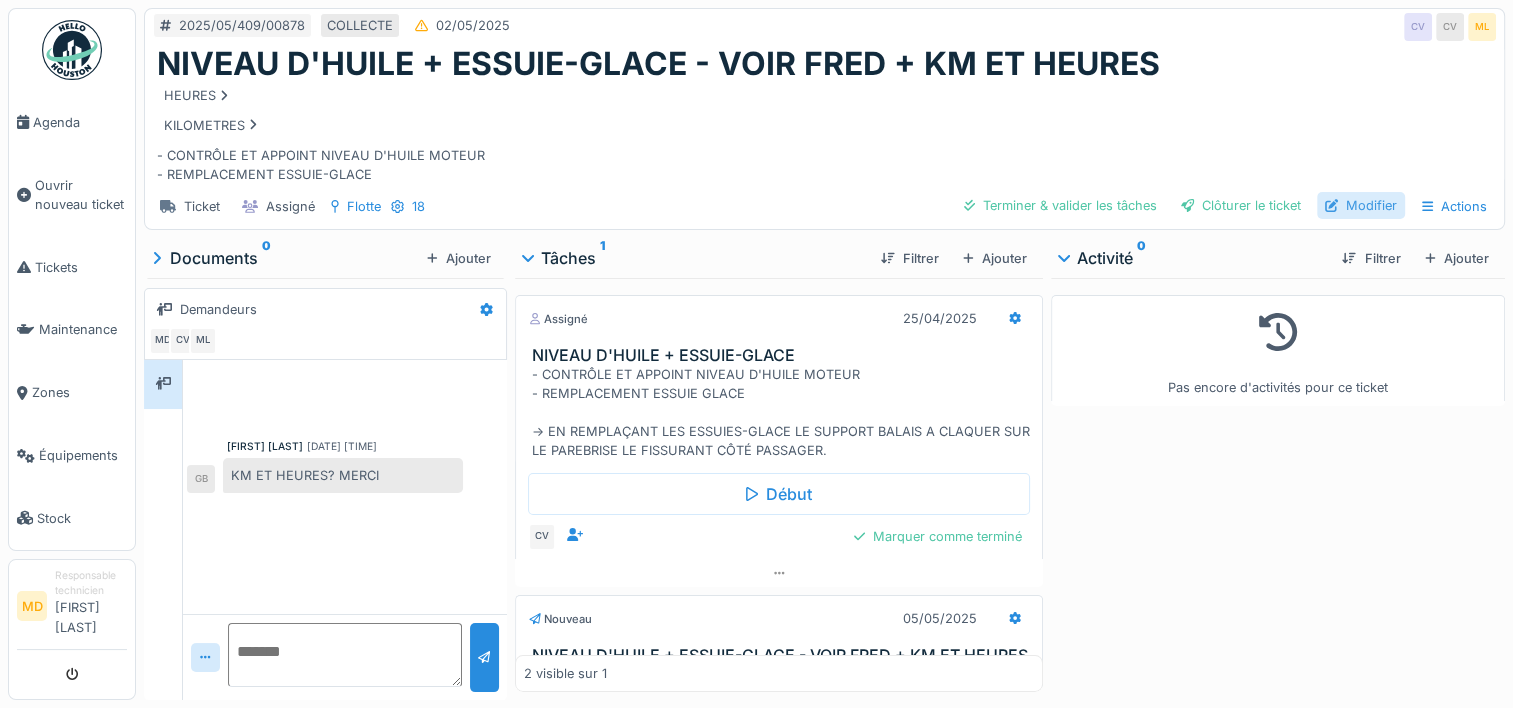 click on "Modifier" at bounding box center [1361, 205] 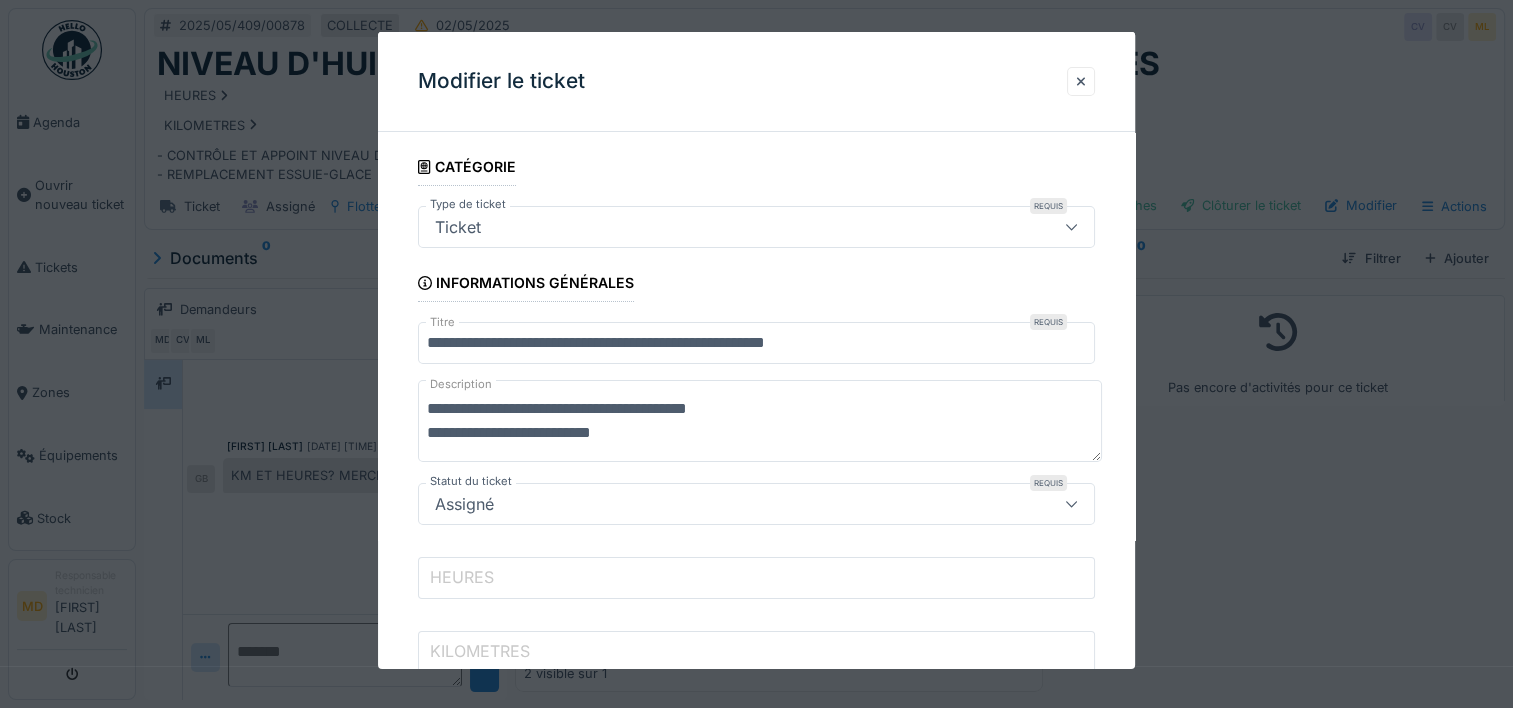scroll, scrollTop: 188, scrollLeft: 0, axis: vertical 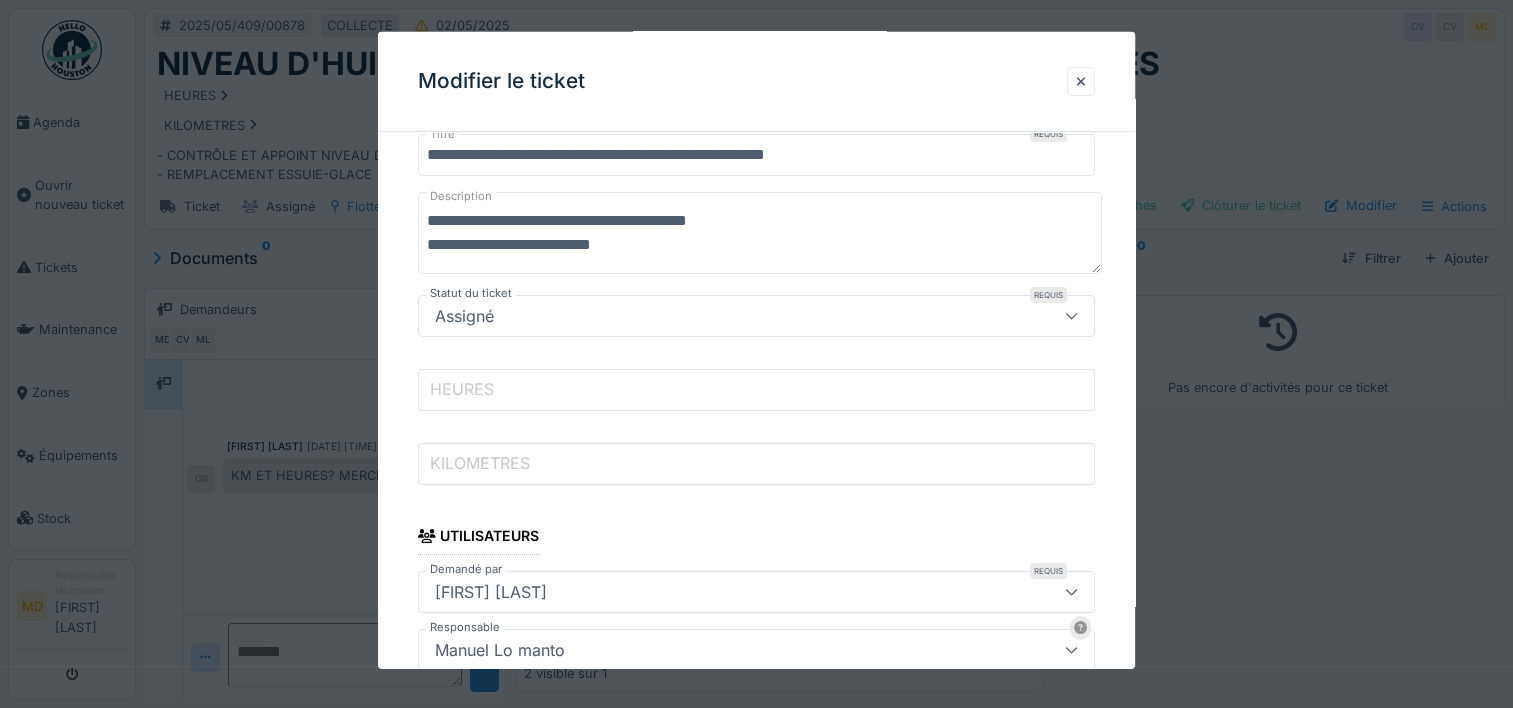 click on "HEURES" at bounding box center (462, 389) 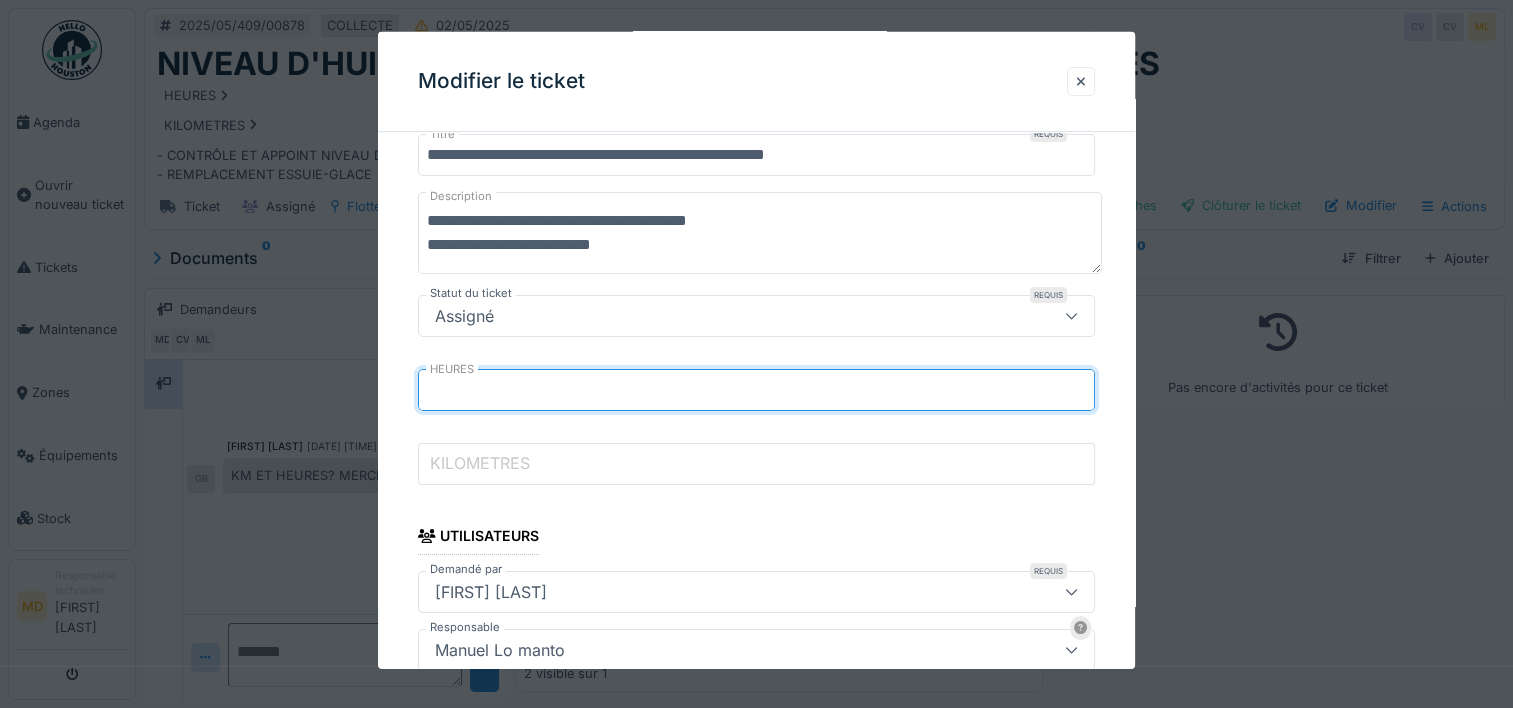 type on "*****" 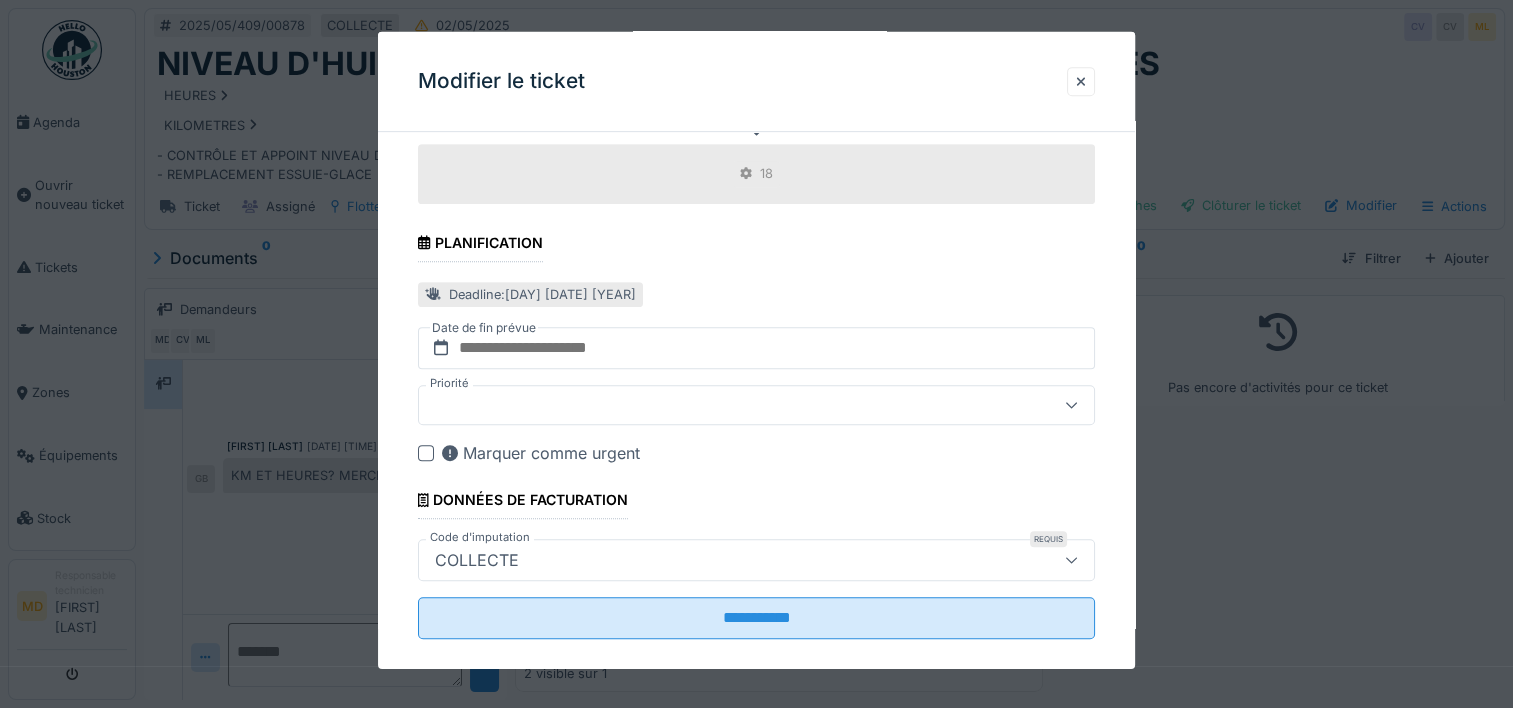 scroll, scrollTop: 928, scrollLeft: 0, axis: vertical 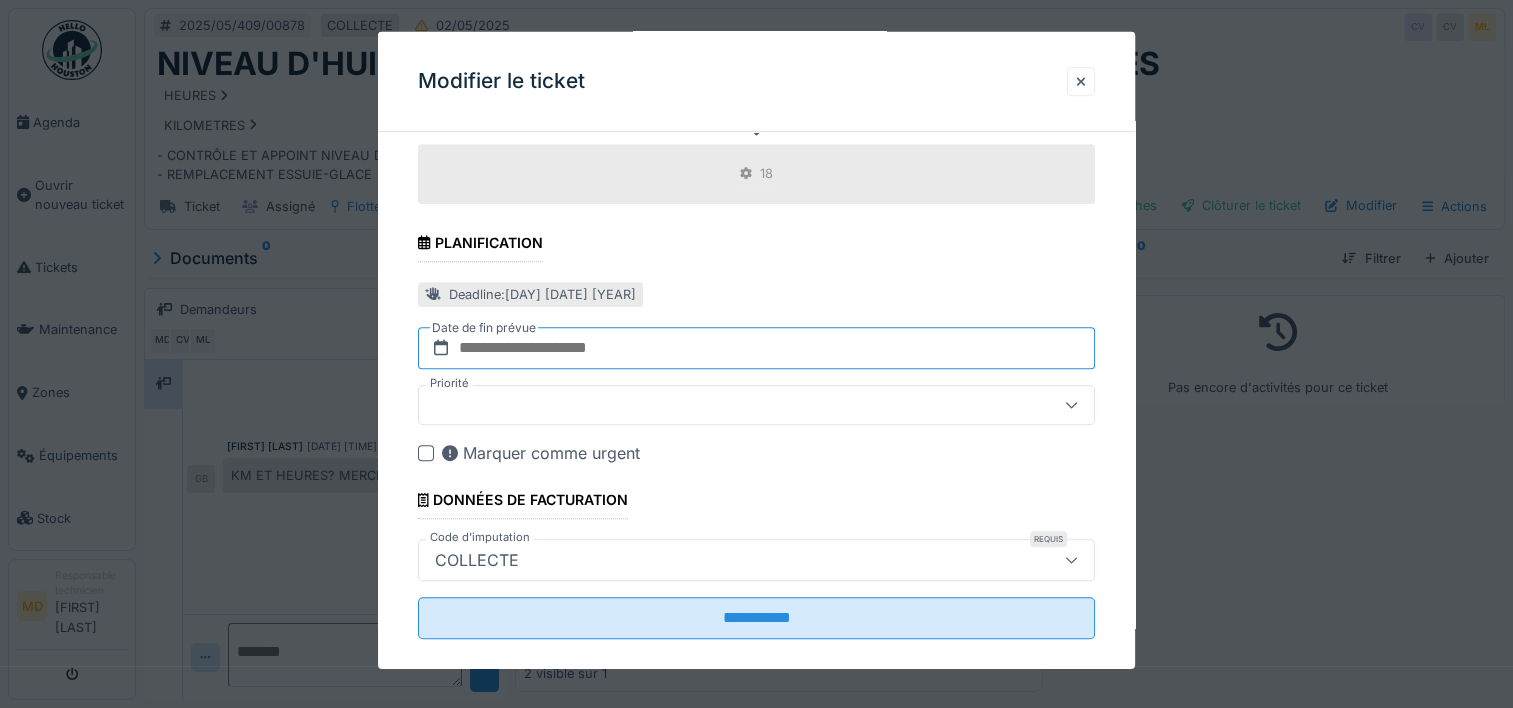 click at bounding box center (756, 348) 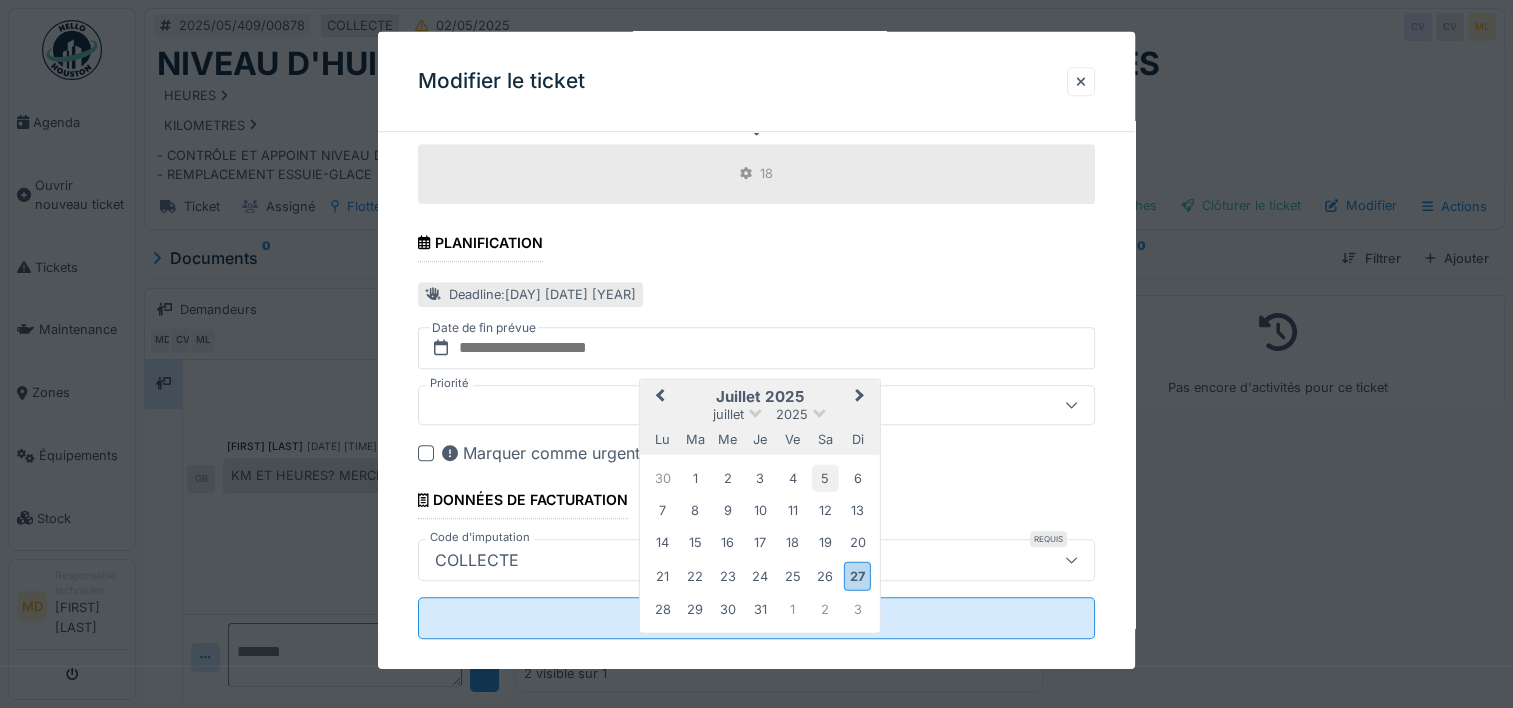 click on "5" at bounding box center [824, 477] 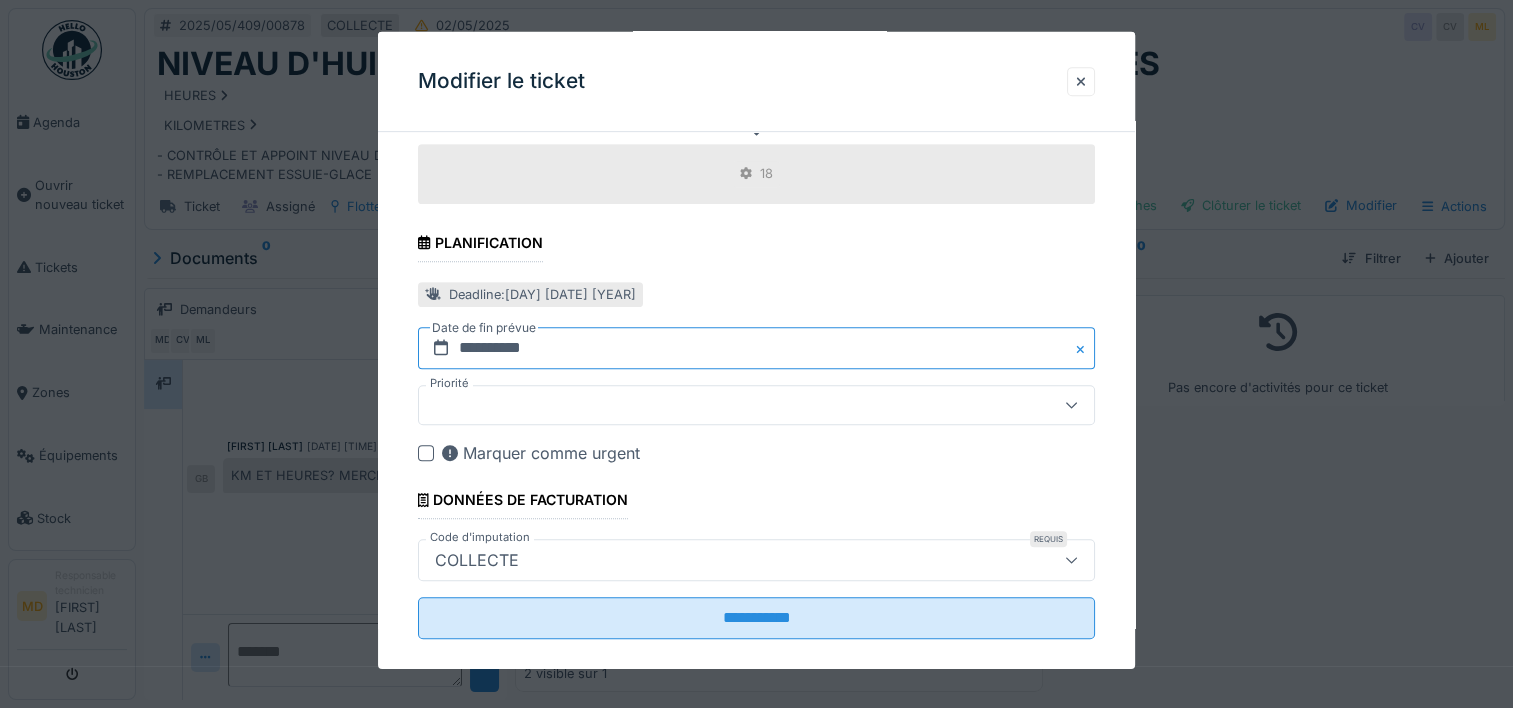click on "**********" at bounding box center [756, 348] 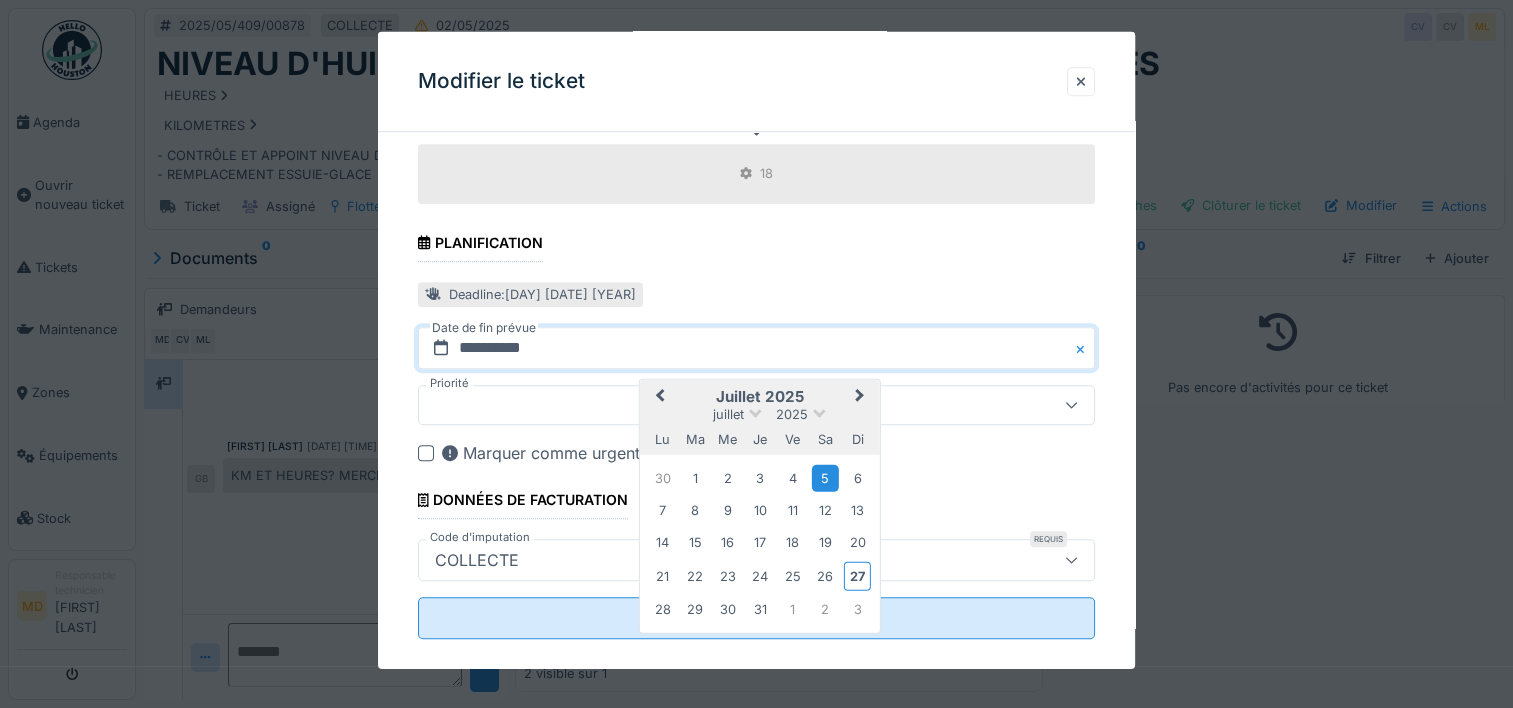 click on "Previous Month" at bounding box center [660, 396] 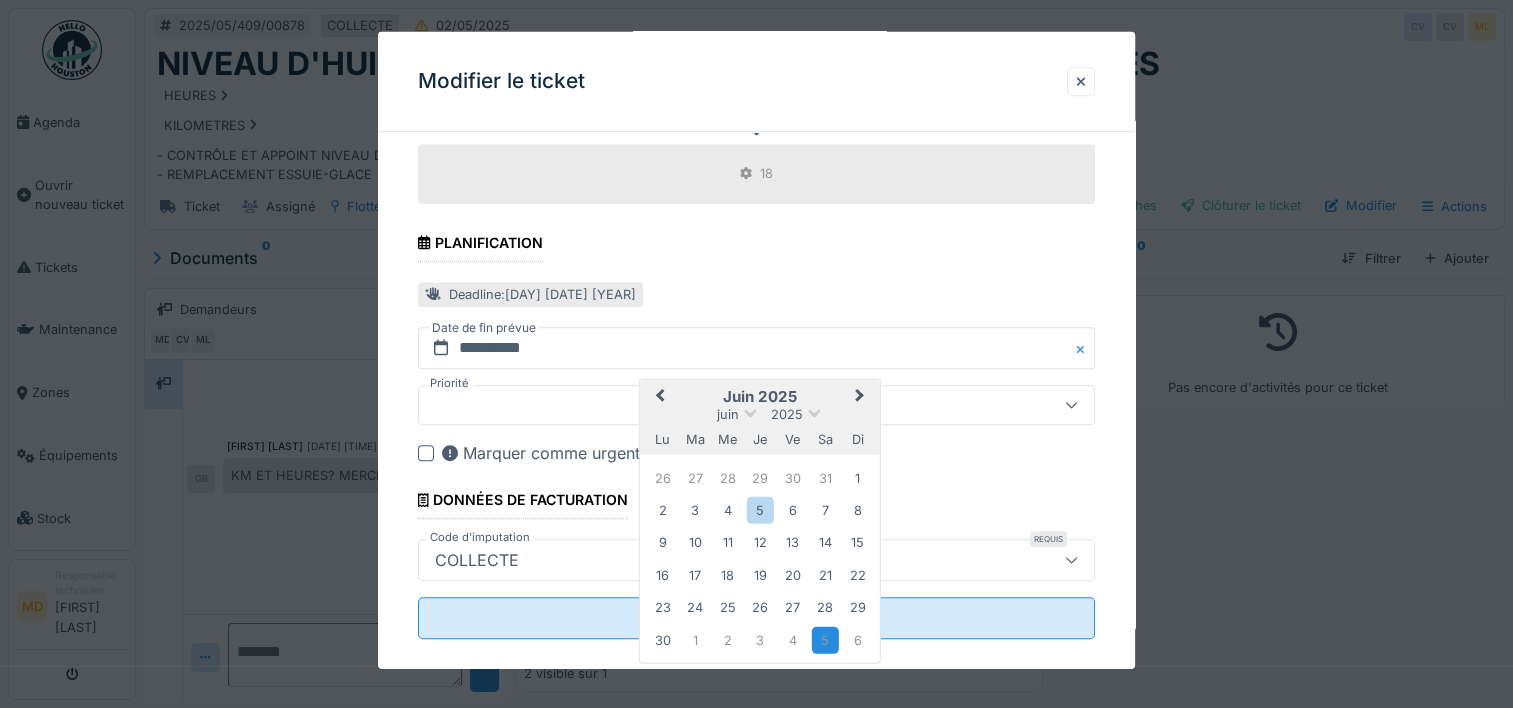 click on "Previous Month" at bounding box center (660, 396) 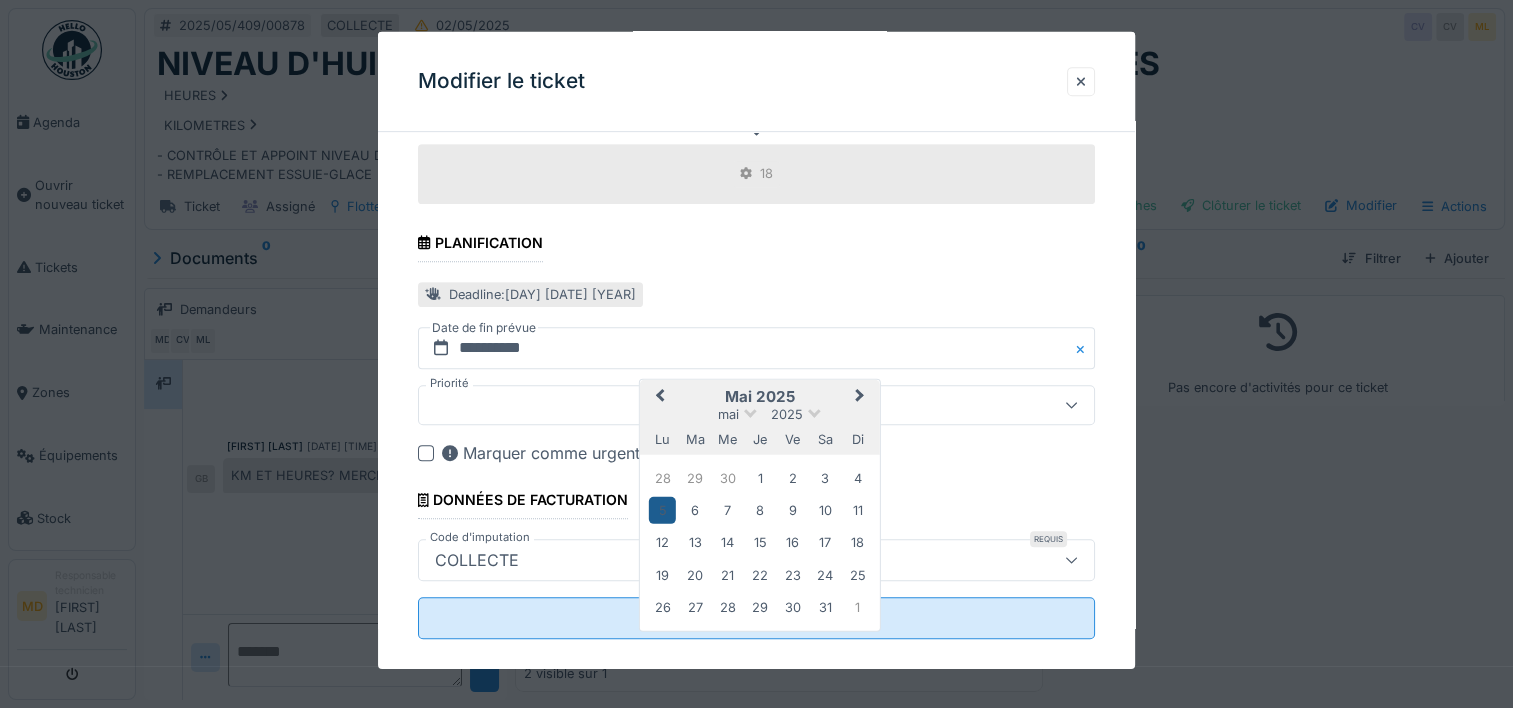 click on "5" at bounding box center (662, 509) 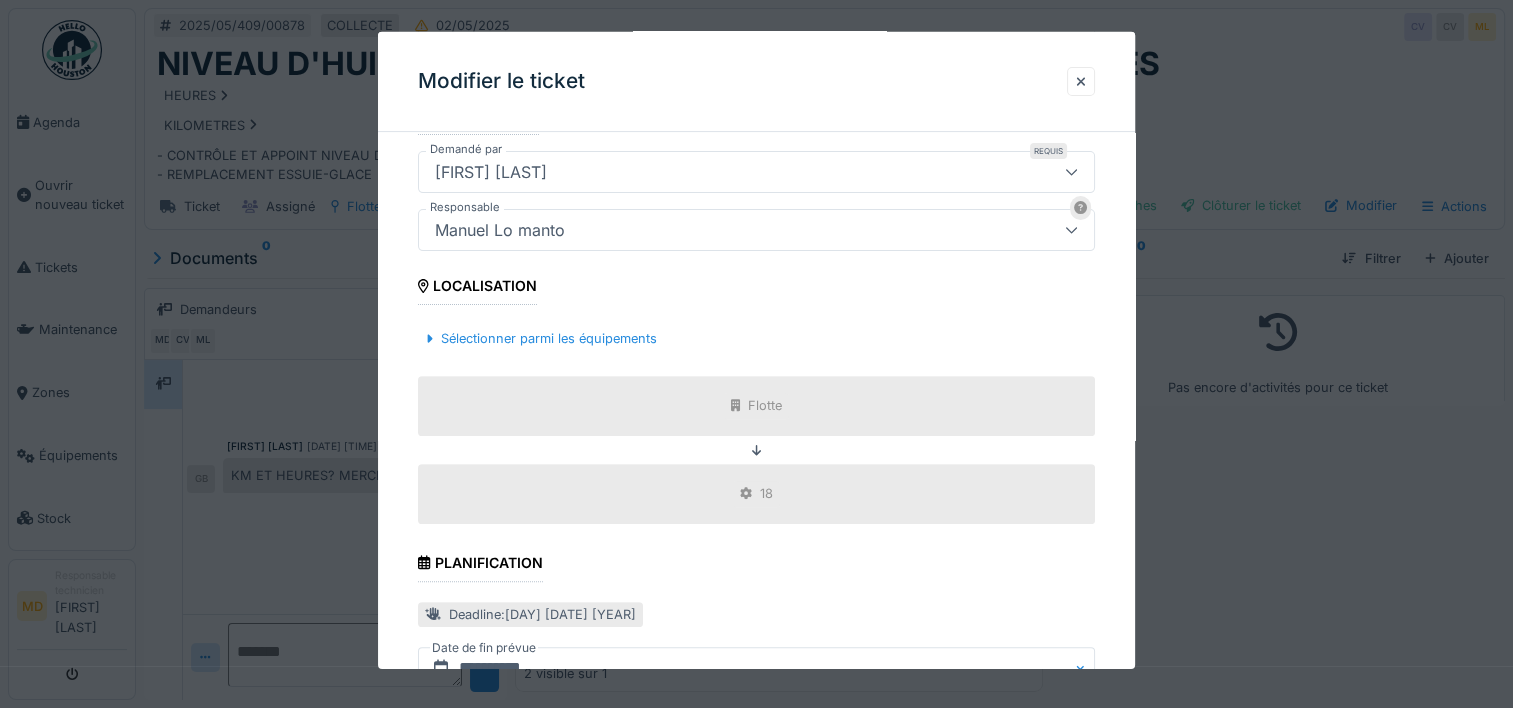 scroll, scrollTop: 945, scrollLeft: 0, axis: vertical 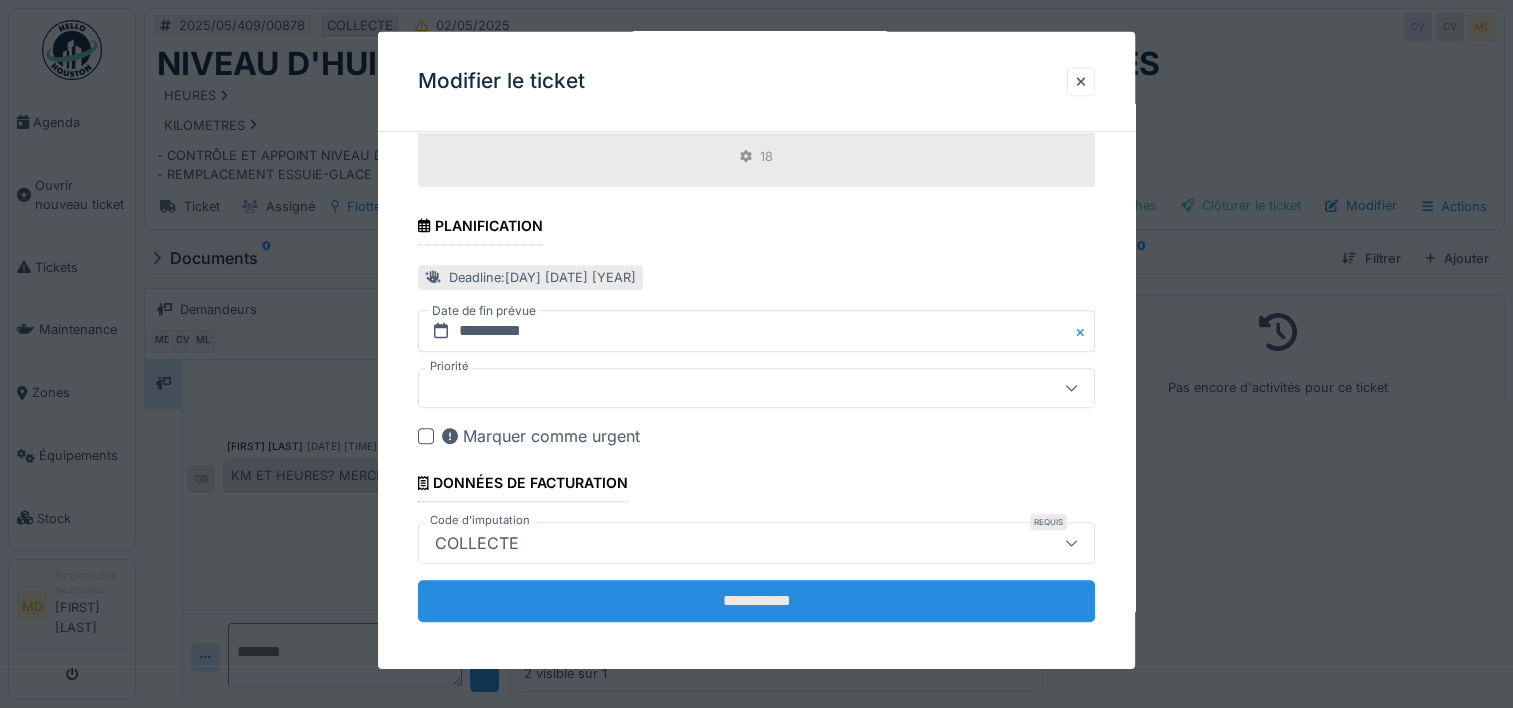 click on "**********" at bounding box center (756, 601) 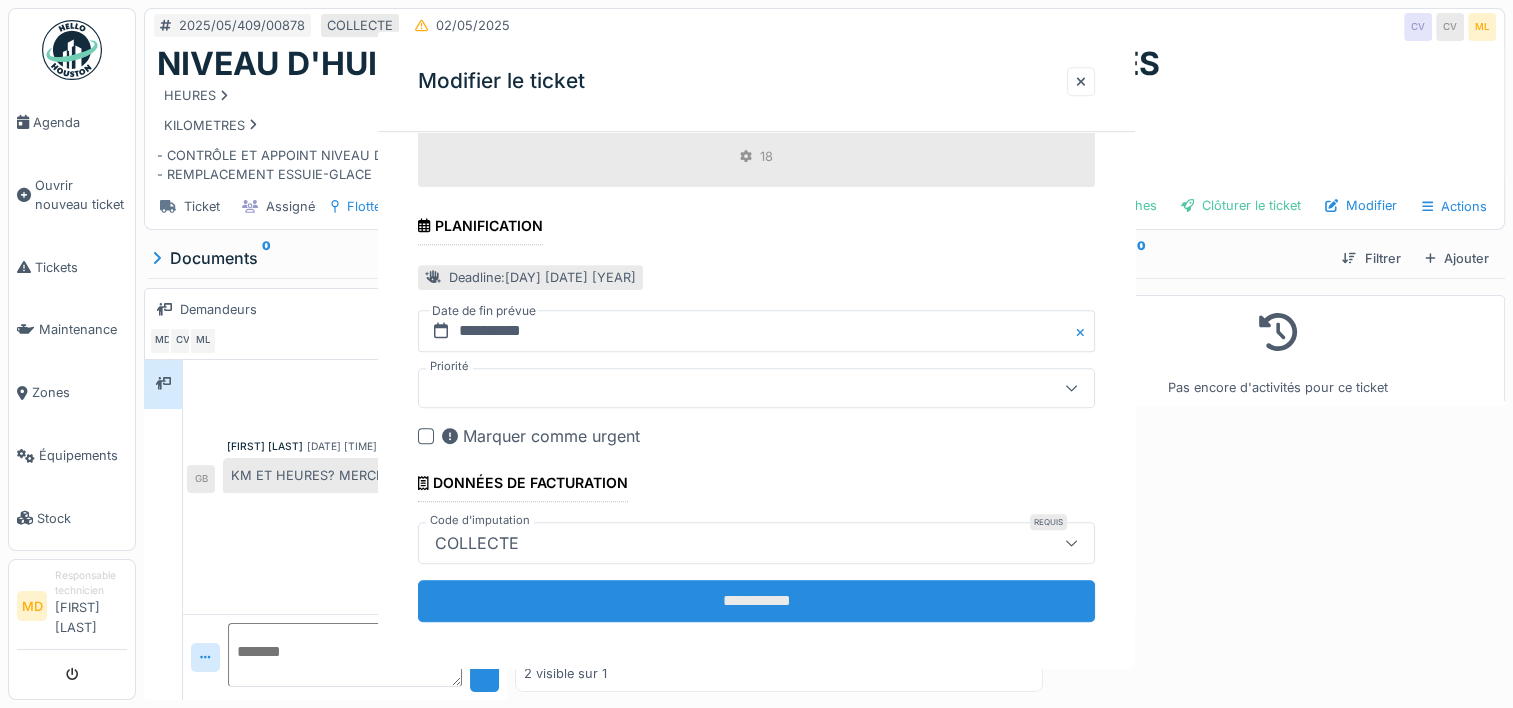 scroll, scrollTop: 0, scrollLeft: 0, axis: both 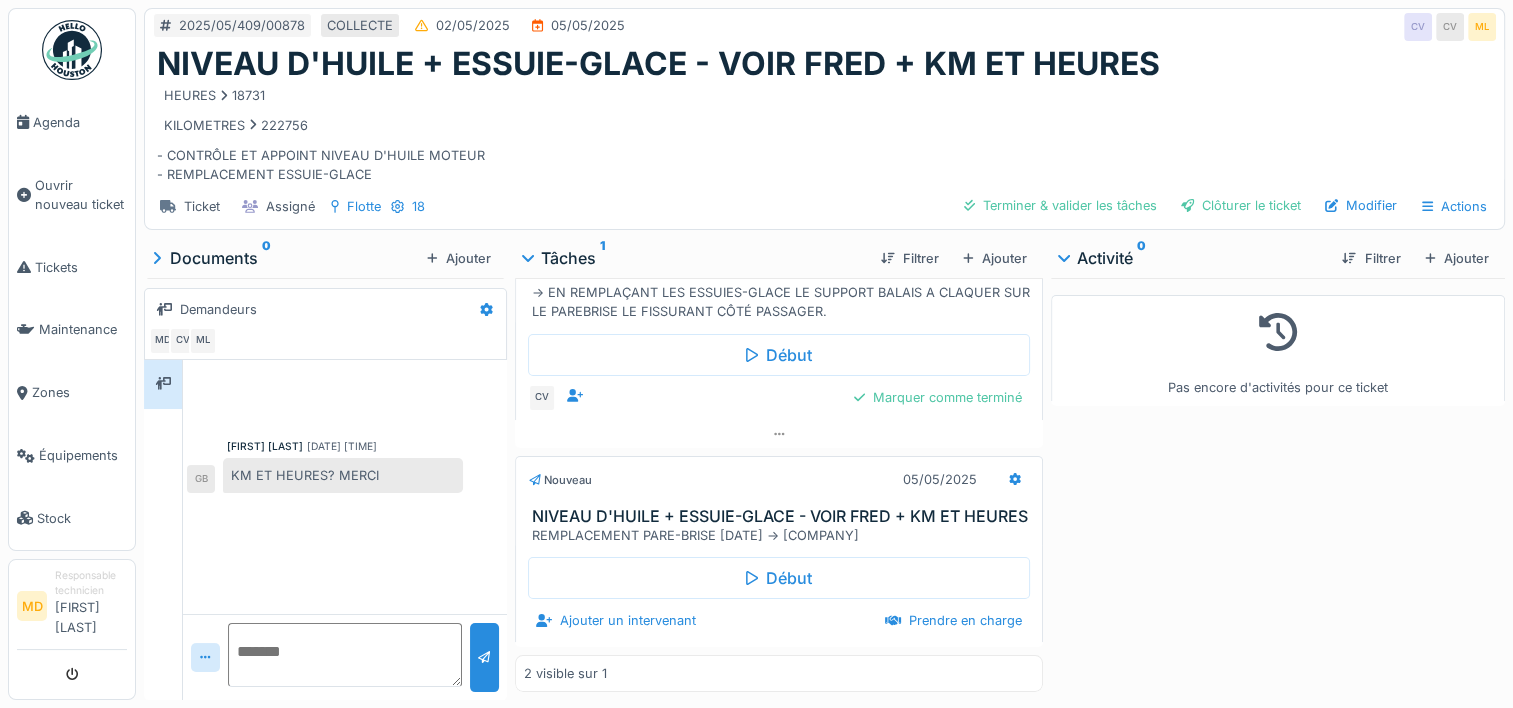 click on "HEURES     18731" at bounding box center [824, 95] 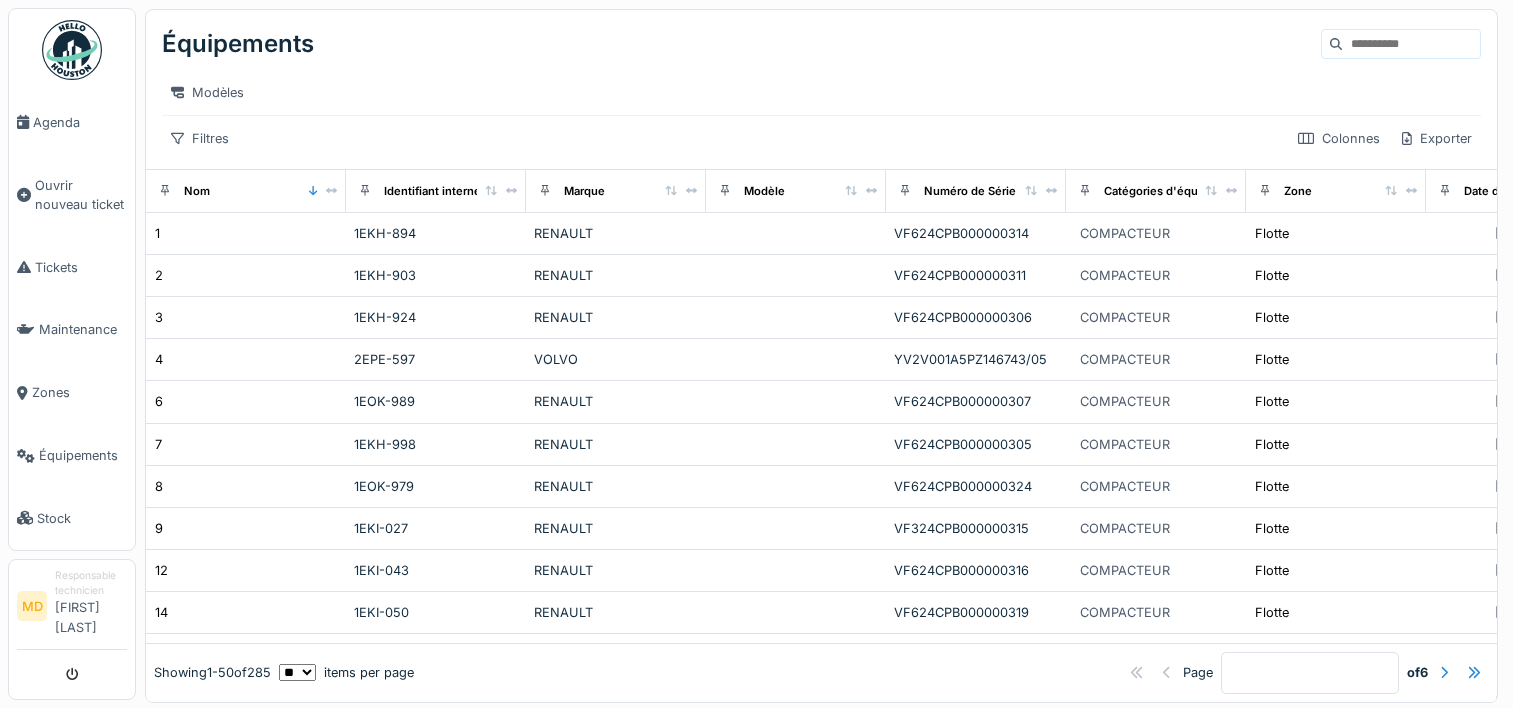 scroll, scrollTop: 0, scrollLeft: 0, axis: both 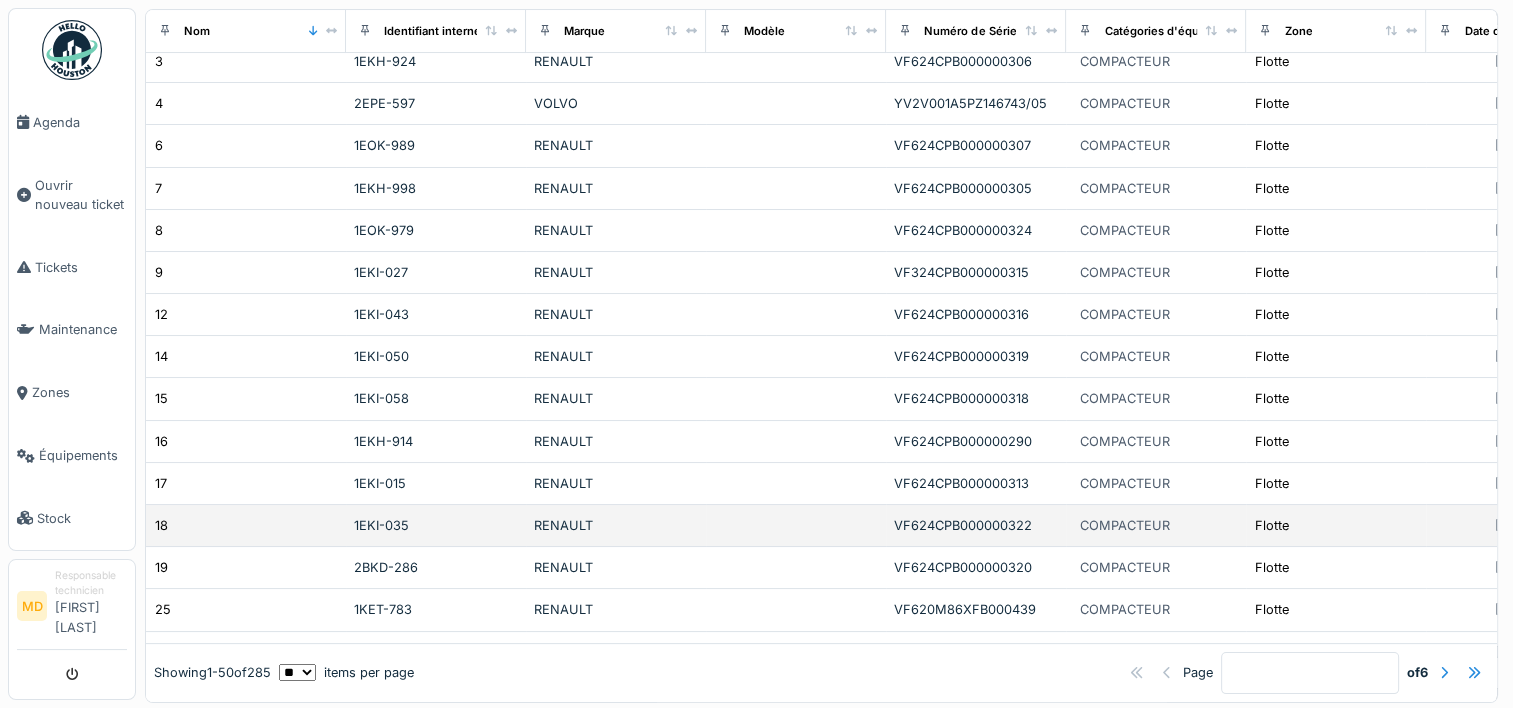 click on "18" at bounding box center (246, 525) 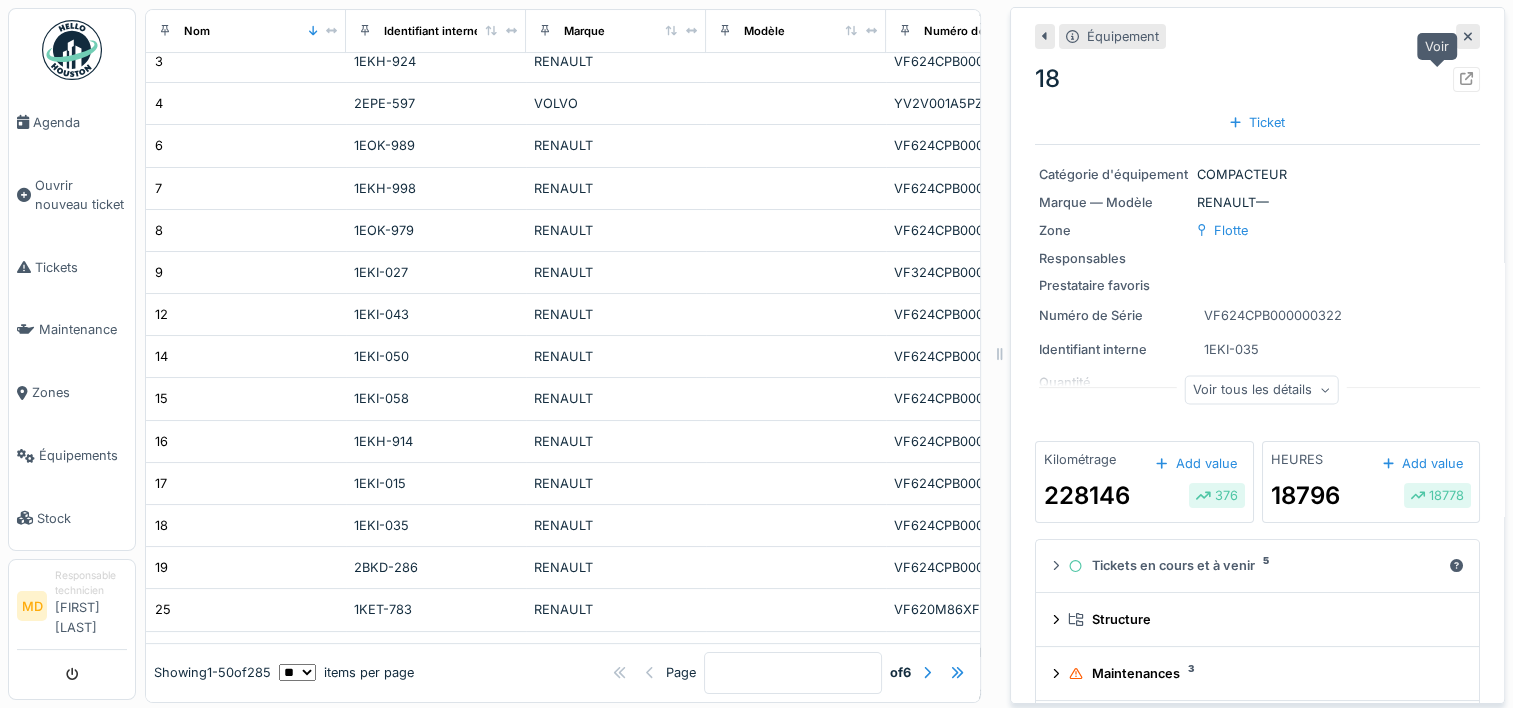 click 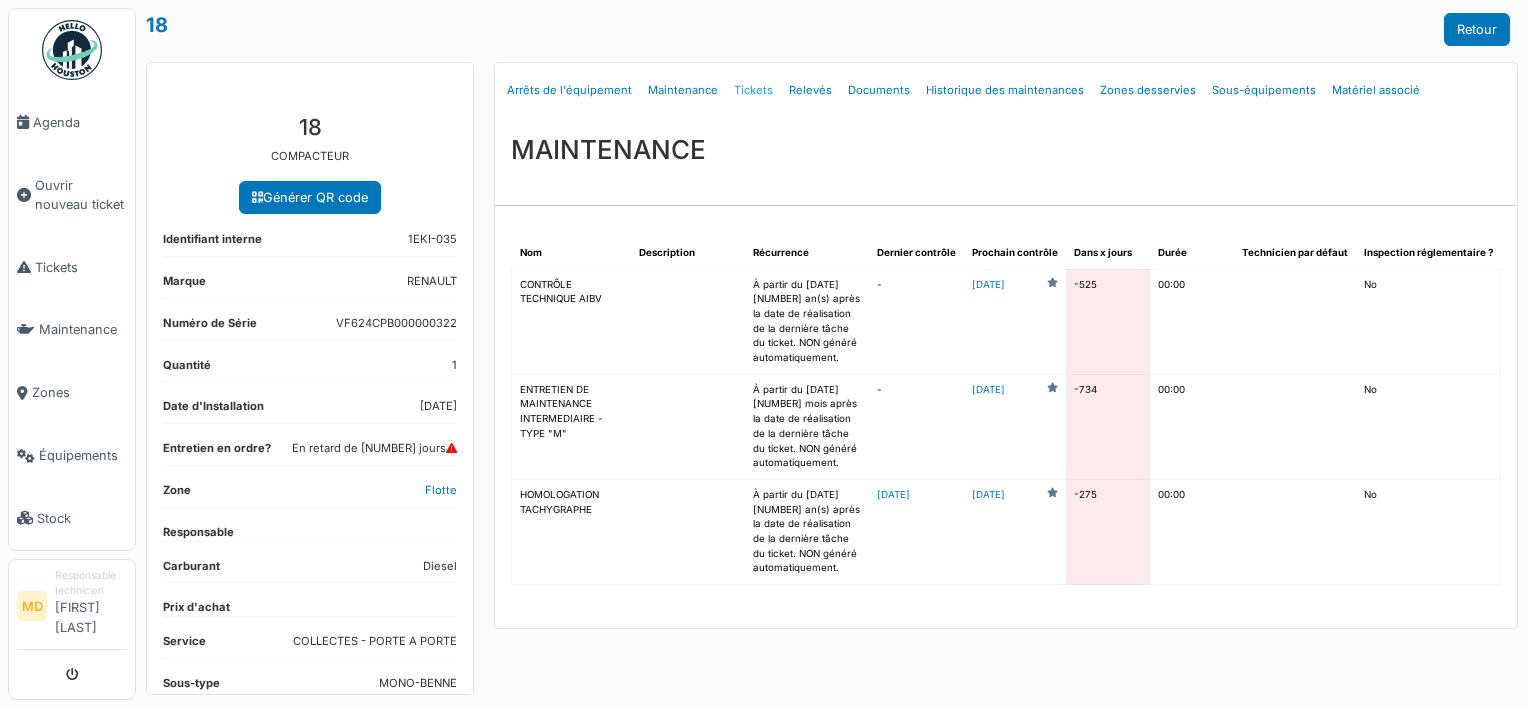 scroll, scrollTop: 0, scrollLeft: 0, axis: both 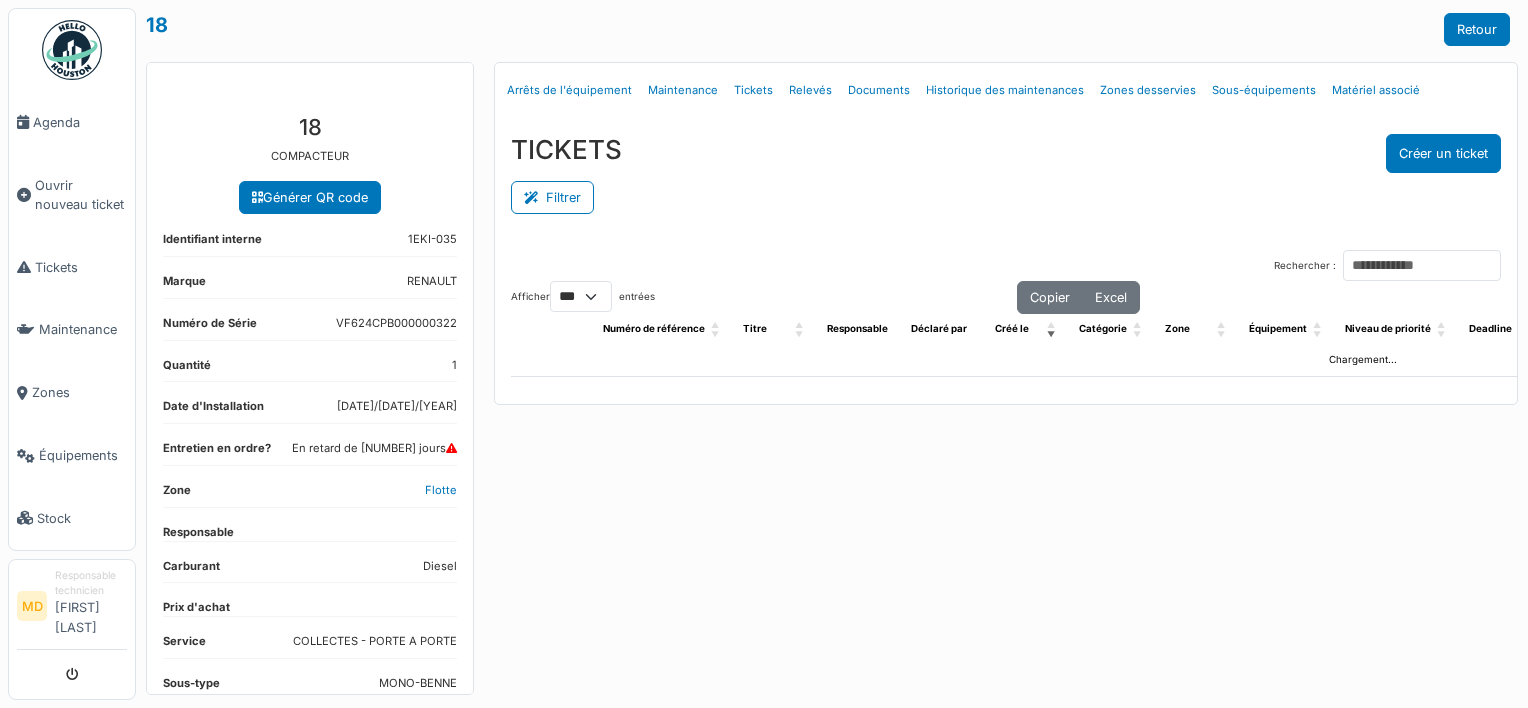 select on "***" 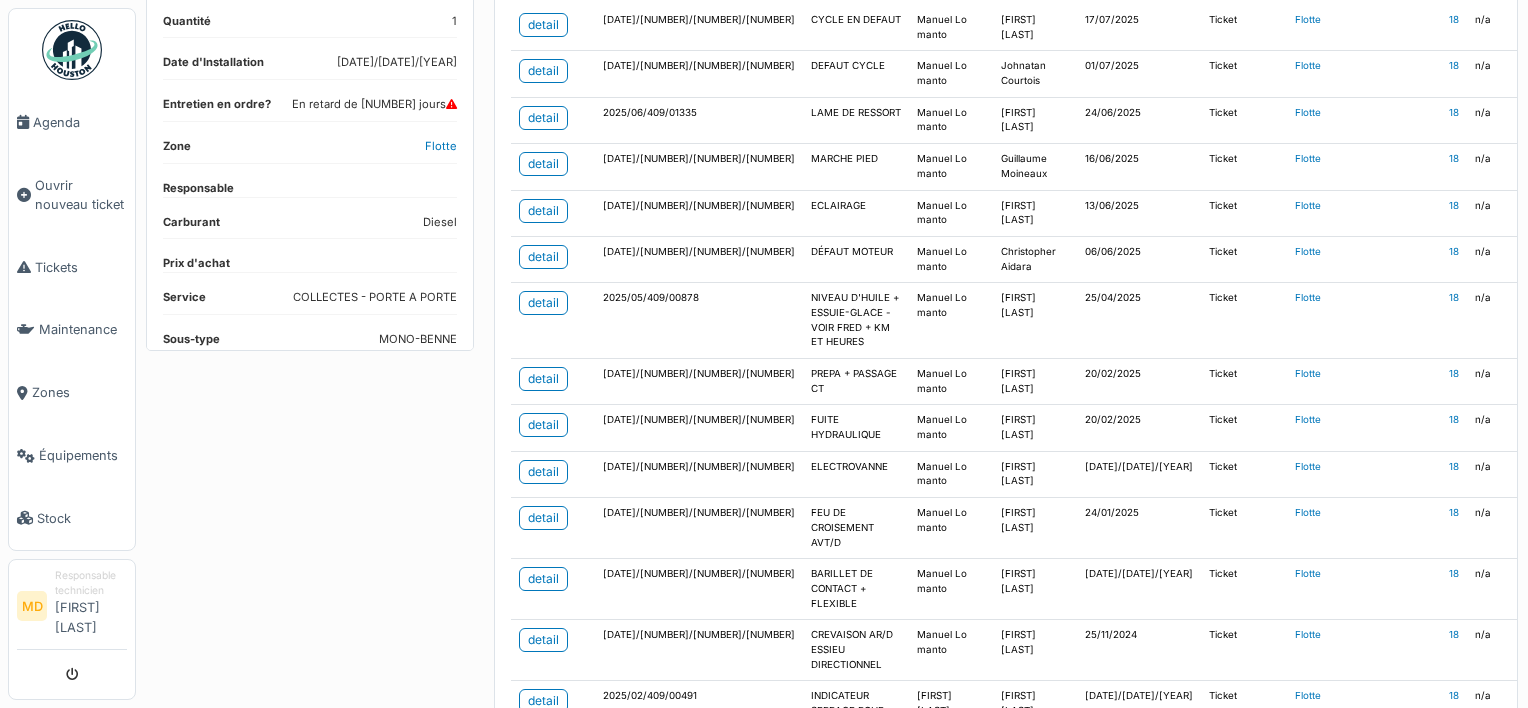 scroll, scrollTop: 350, scrollLeft: 0, axis: vertical 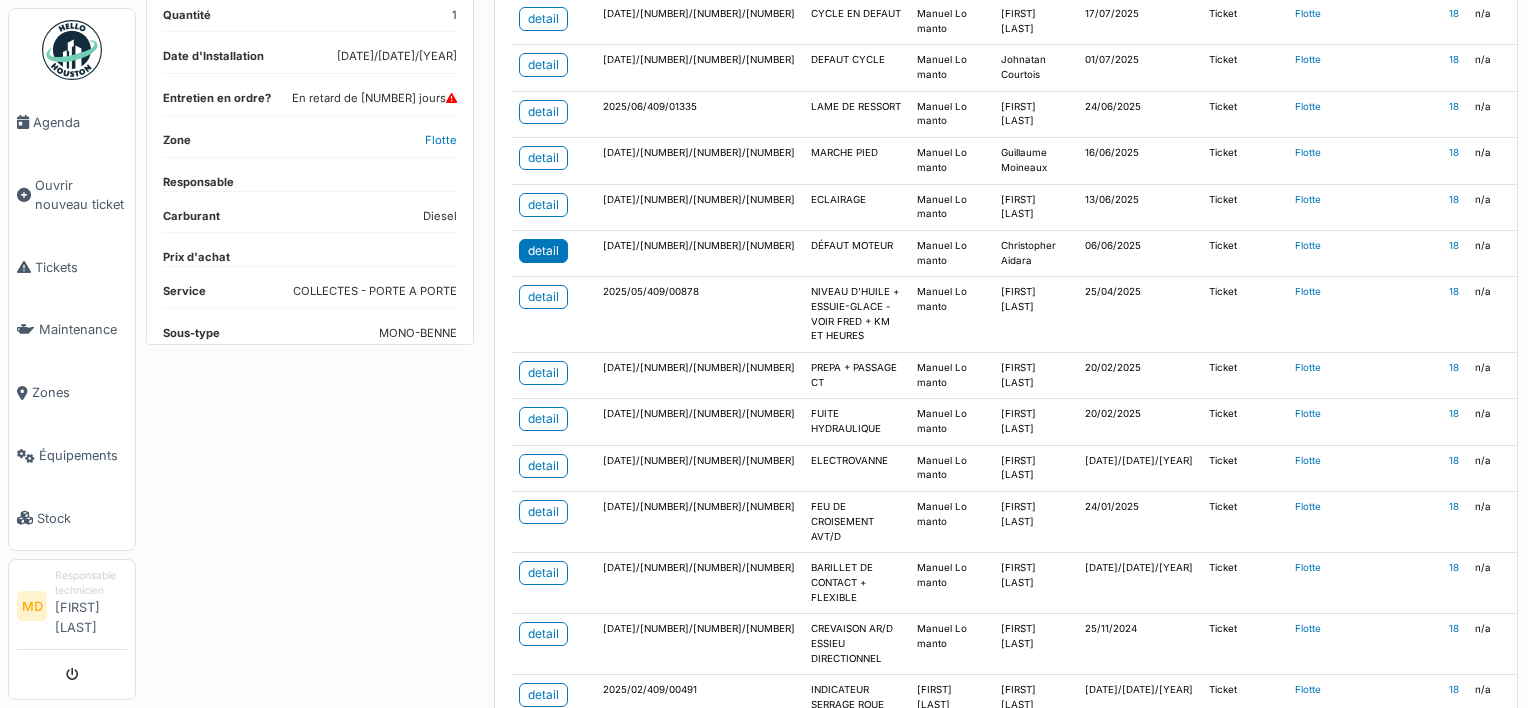 click on "detail" at bounding box center [543, 251] 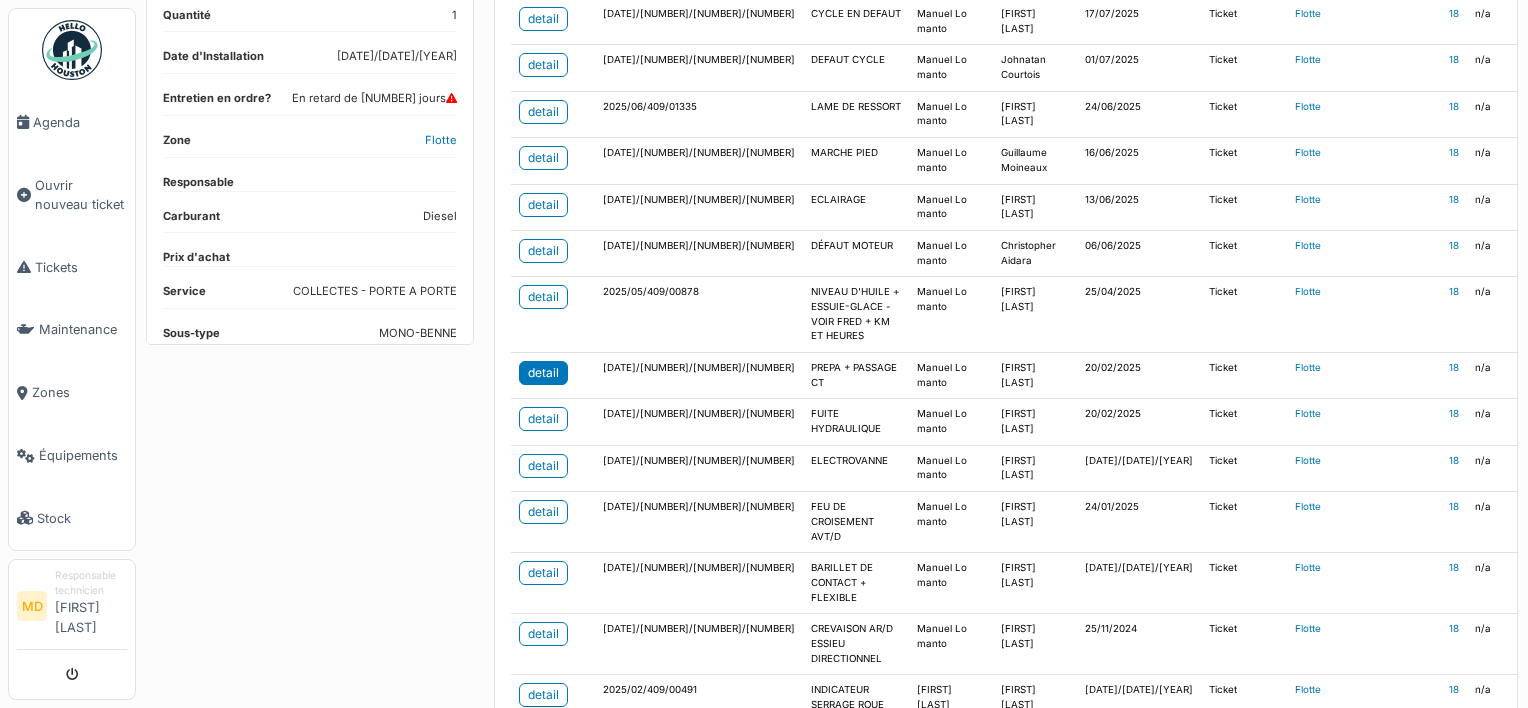 click on "detail" at bounding box center [543, 373] 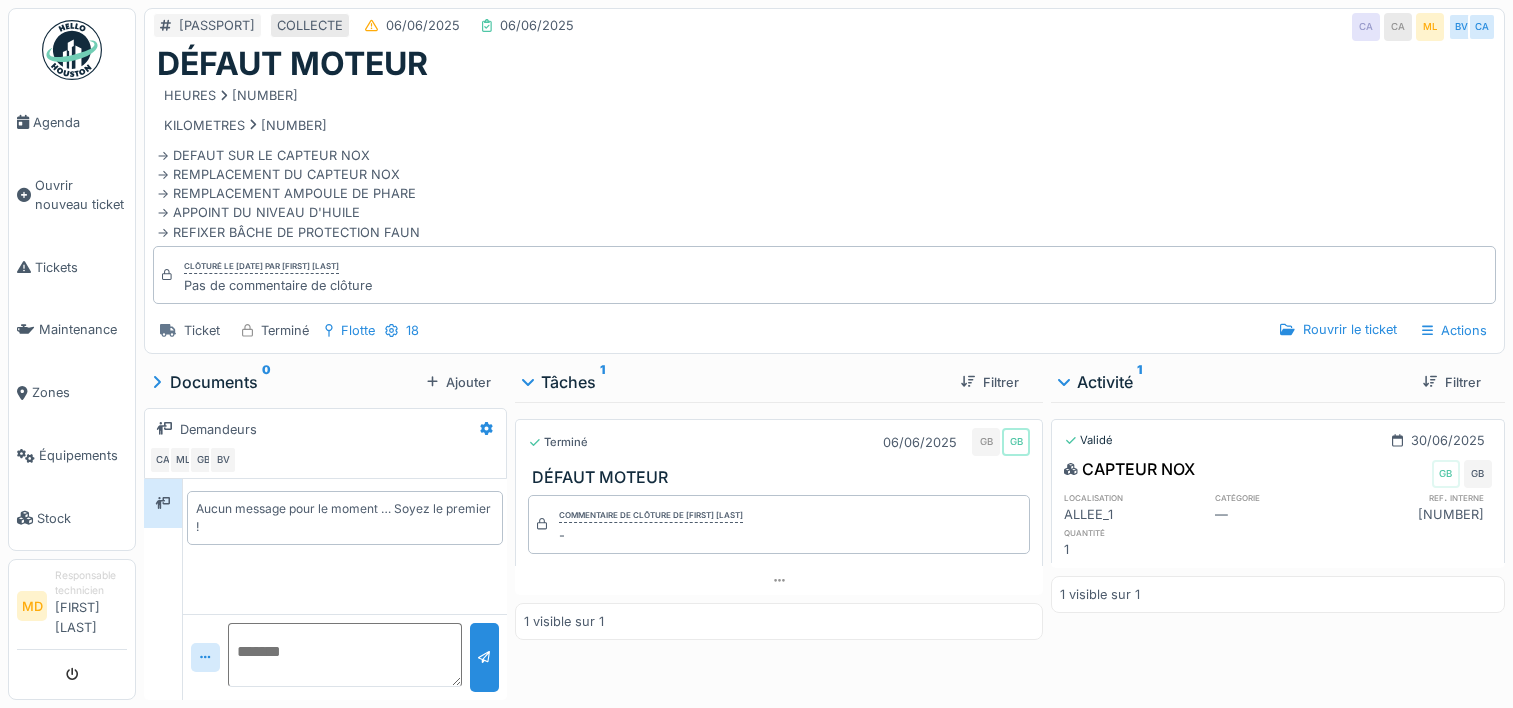 scroll, scrollTop: 0, scrollLeft: 0, axis: both 